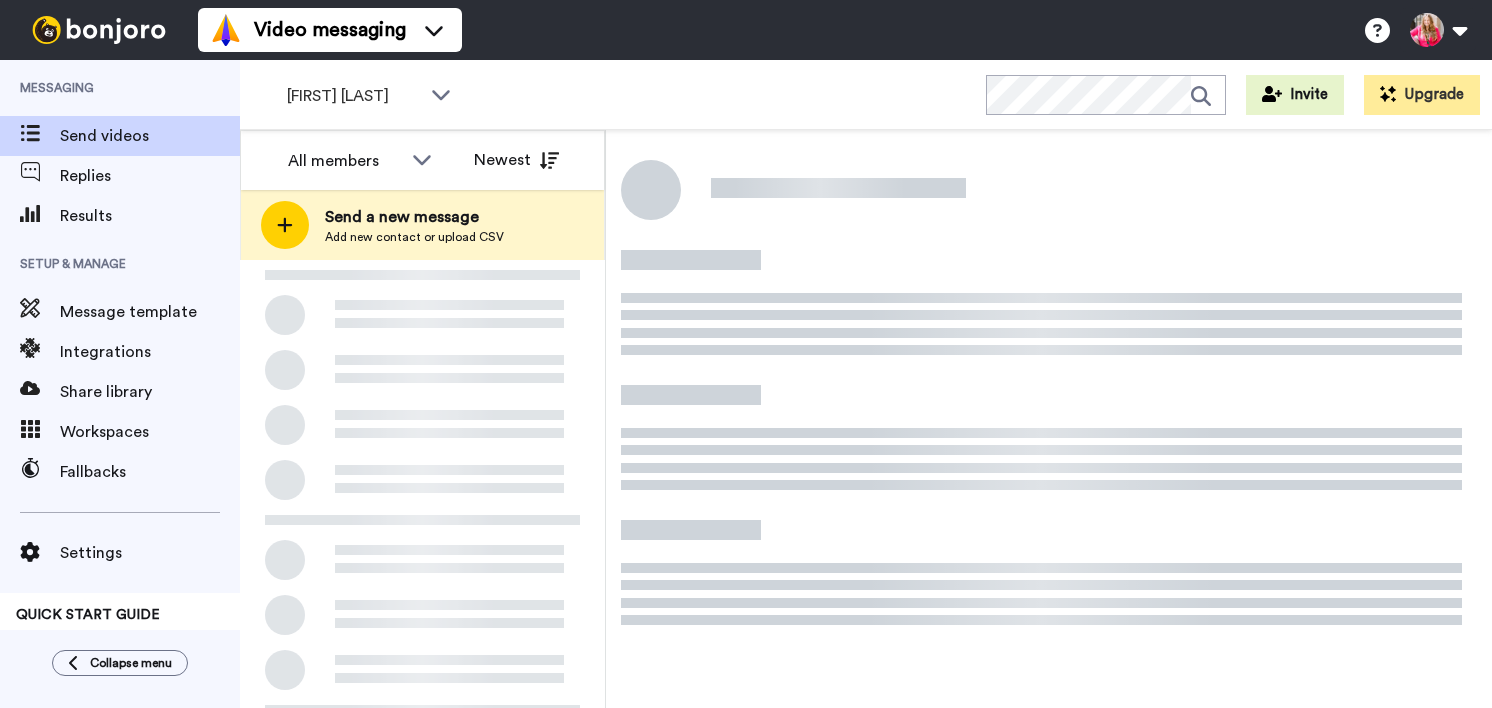 scroll, scrollTop: 0, scrollLeft: 0, axis: both 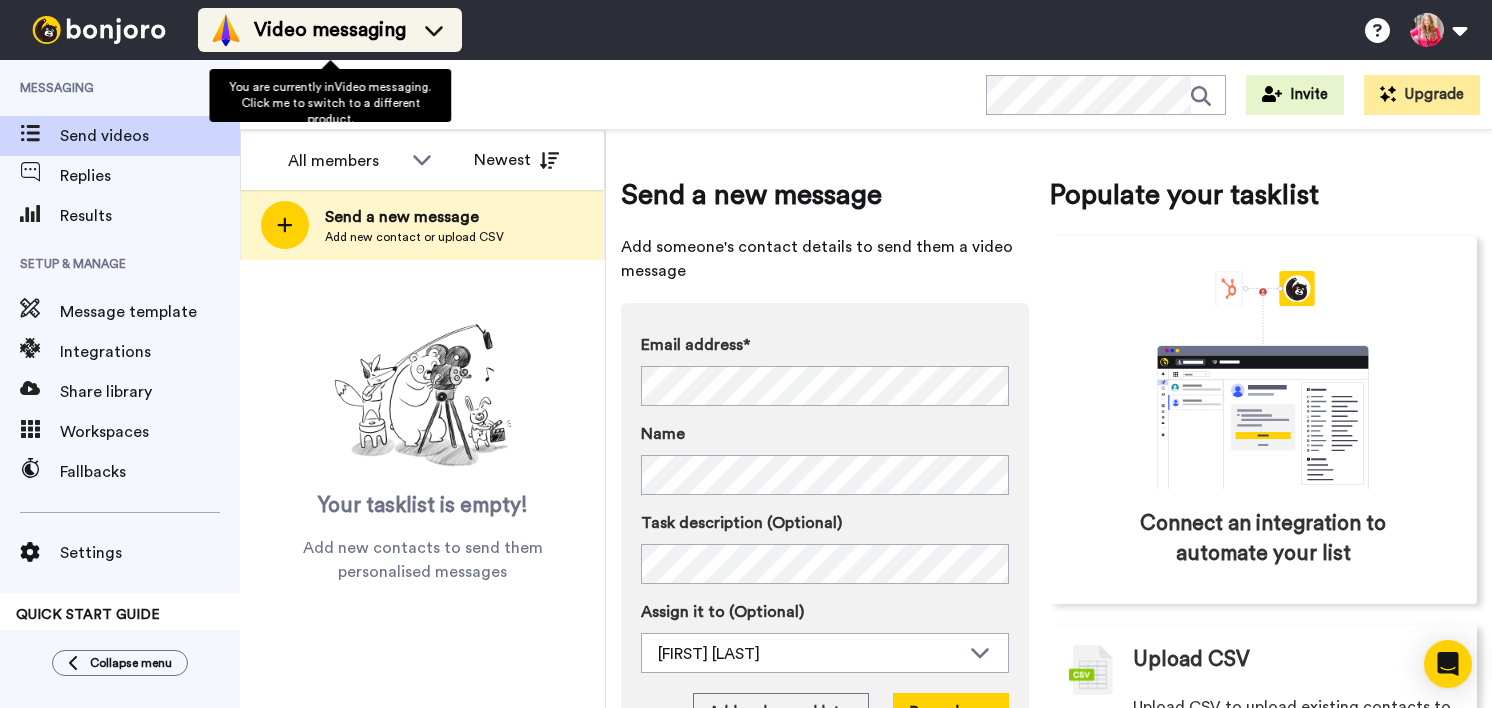 click on "Video messaging" at bounding box center [330, 30] 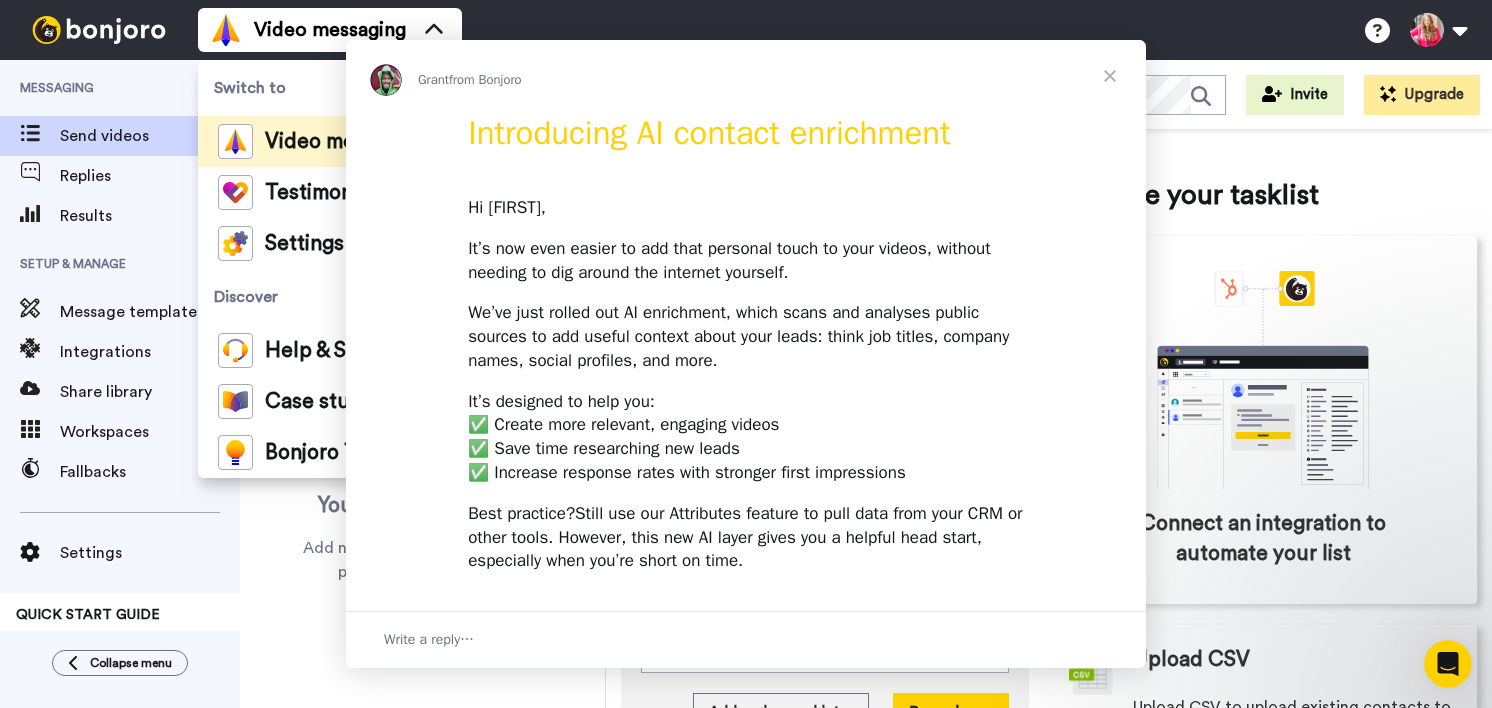 scroll, scrollTop: 0, scrollLeft: 0, axis: both 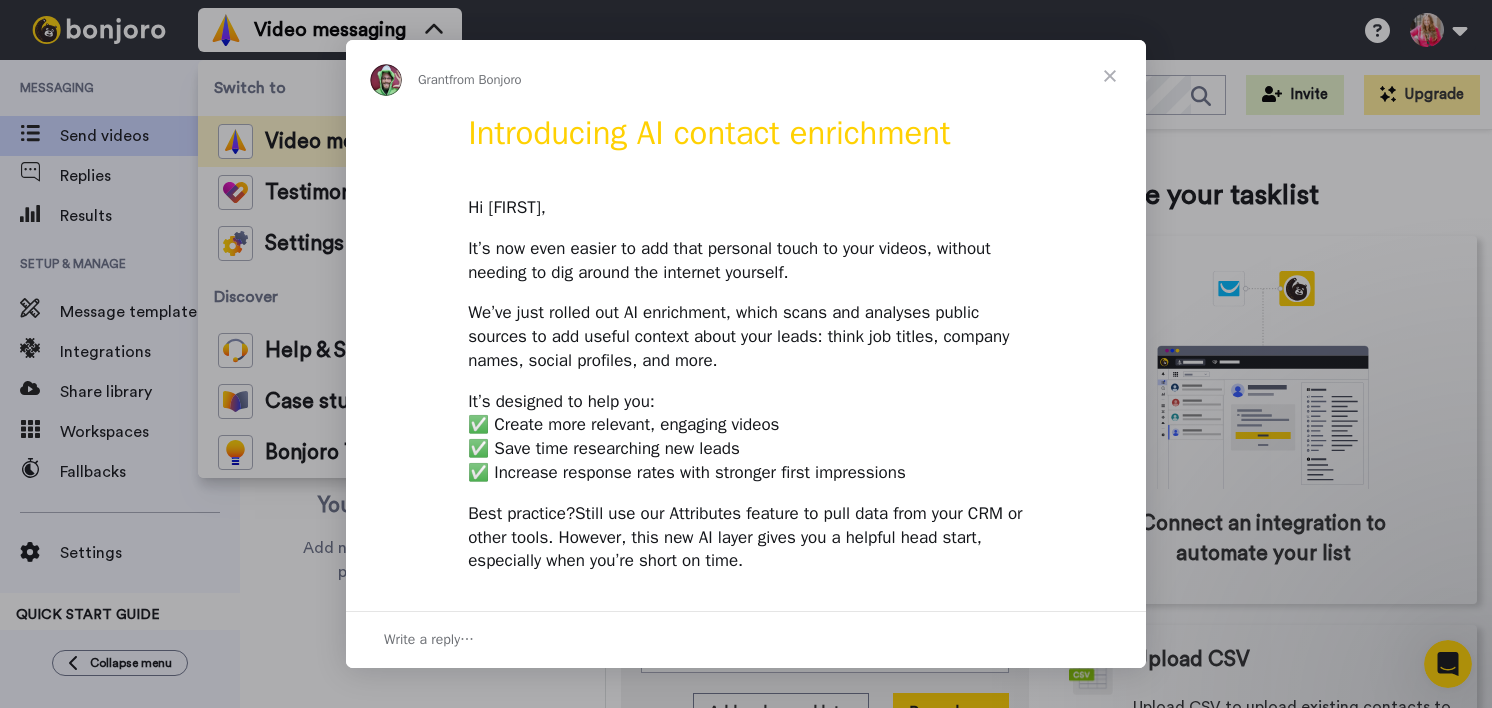 click at bounding box center [746, 354] 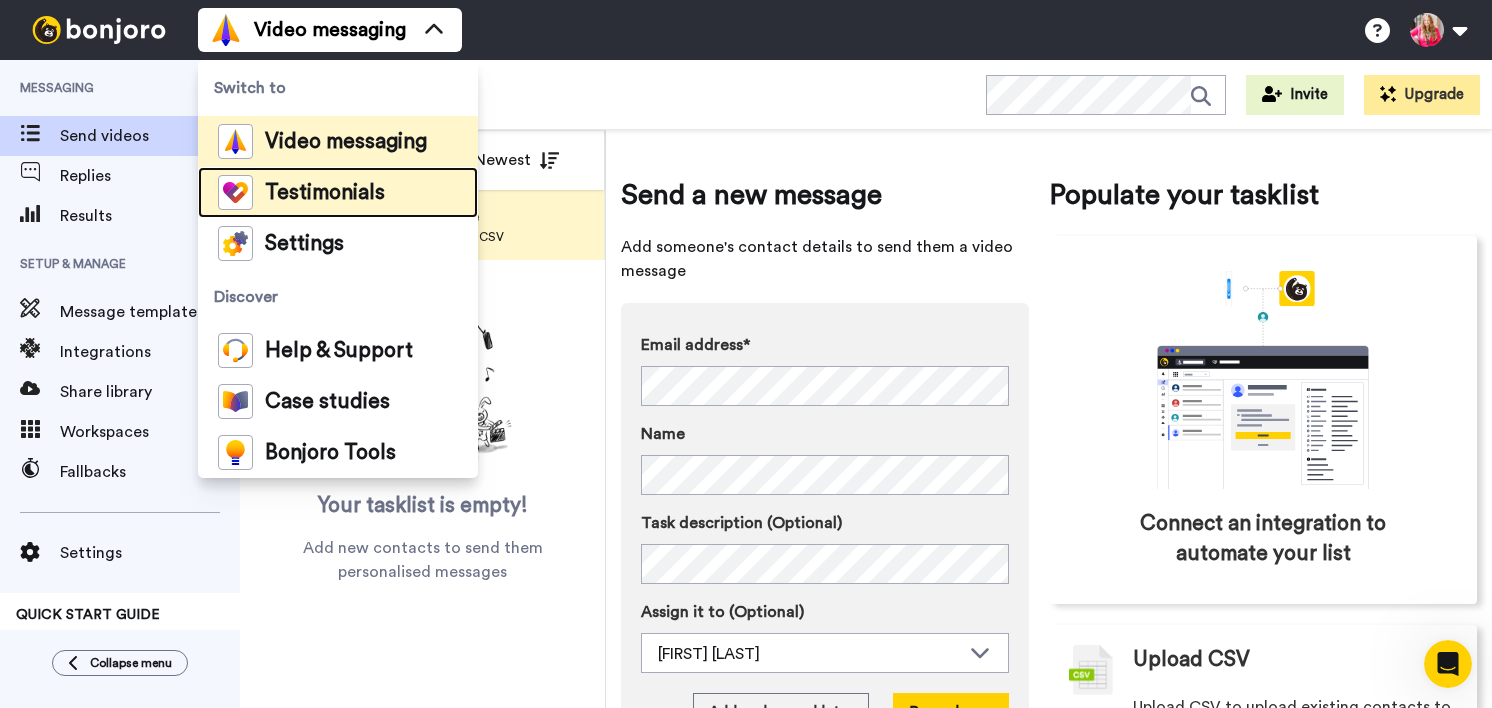 click on "Testimonials" at bounding box center (325, 193) 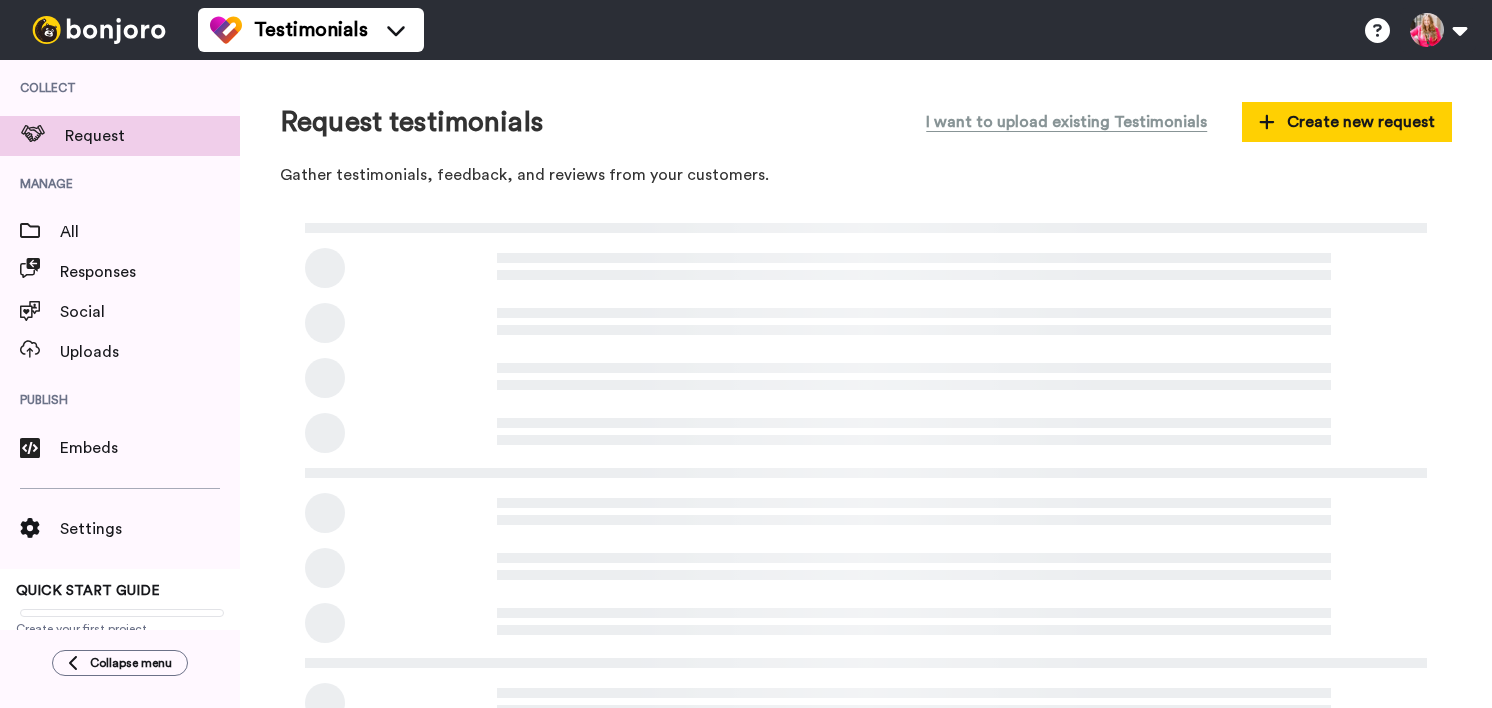 scroll, scrollTop: 0, scrollLeft: 0, axis: both 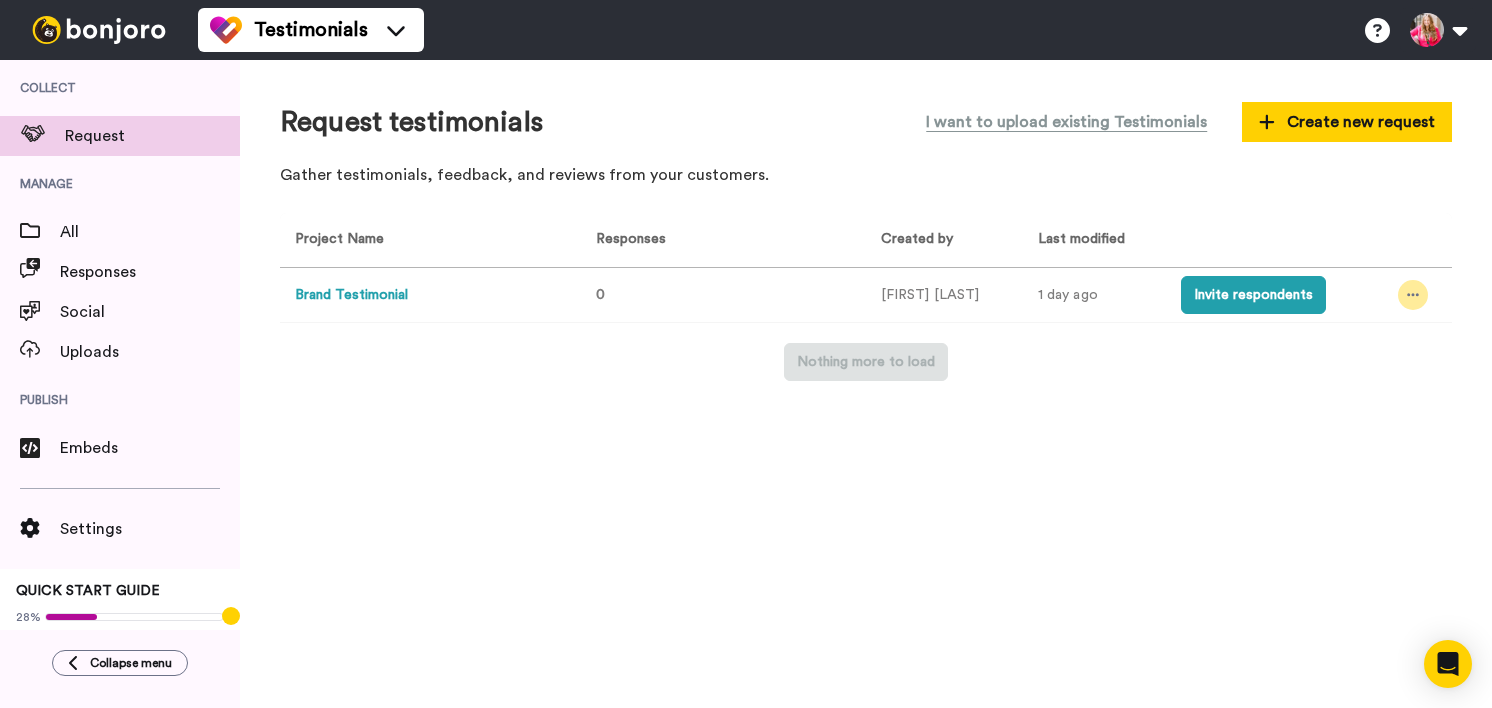 click at bounding box center (1413, 295) 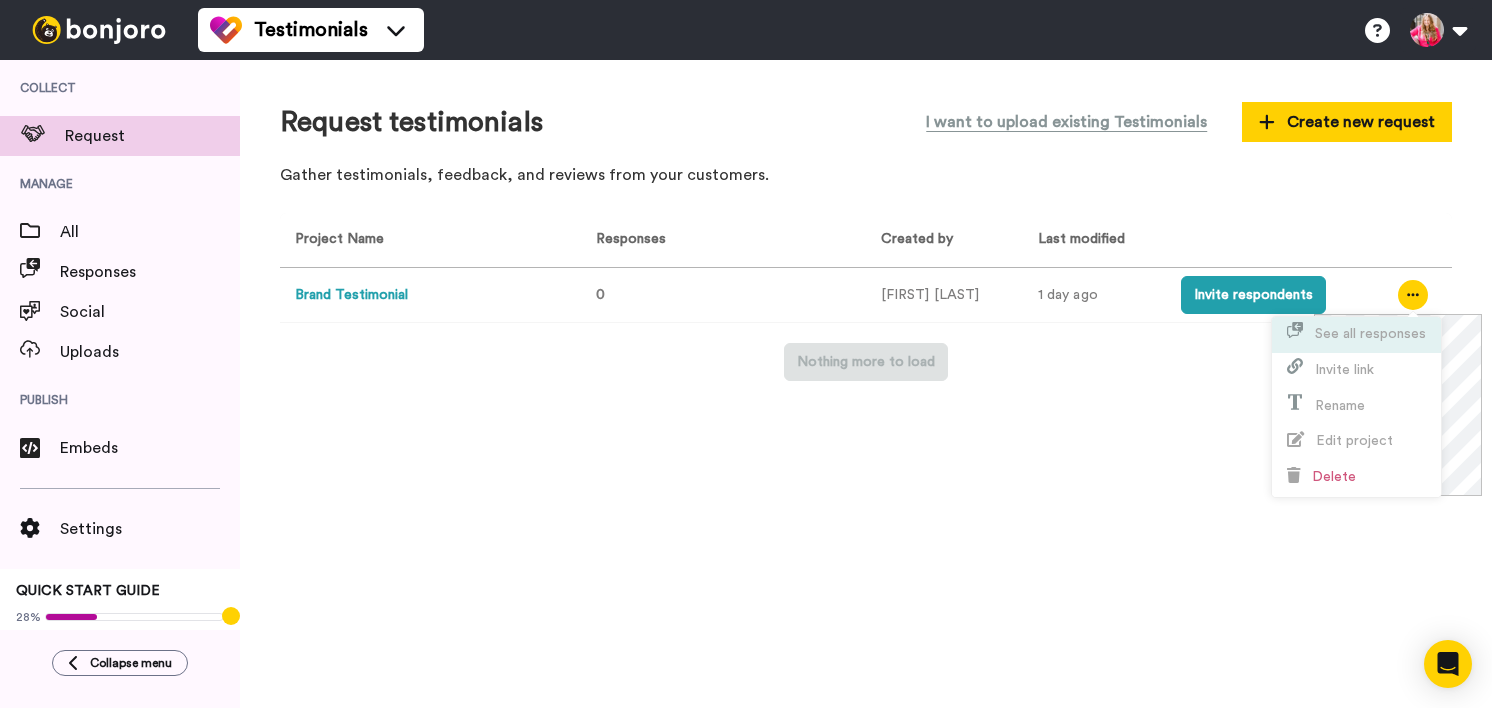 click on "See all responses" at bounding box center (1356, 335) 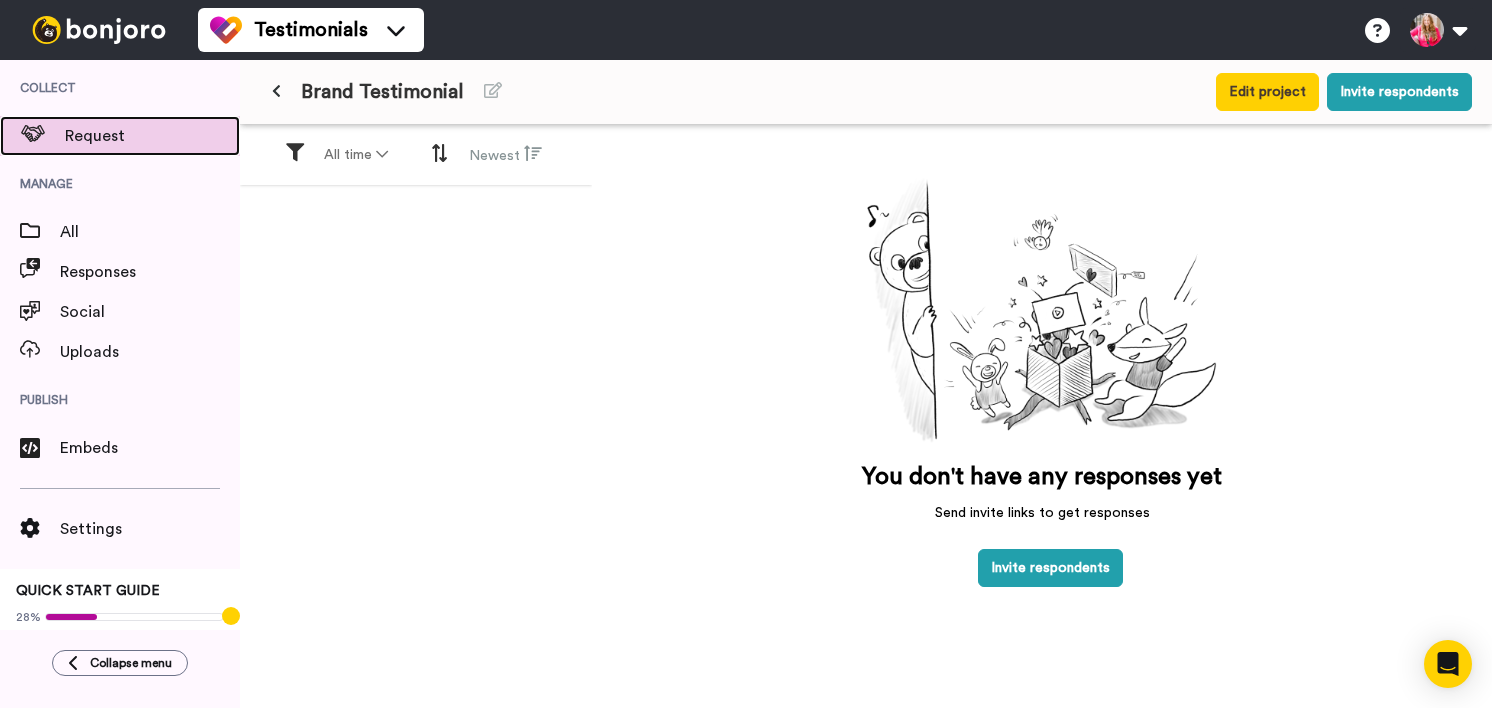 click on "Request" at bounding box center (152, 136) 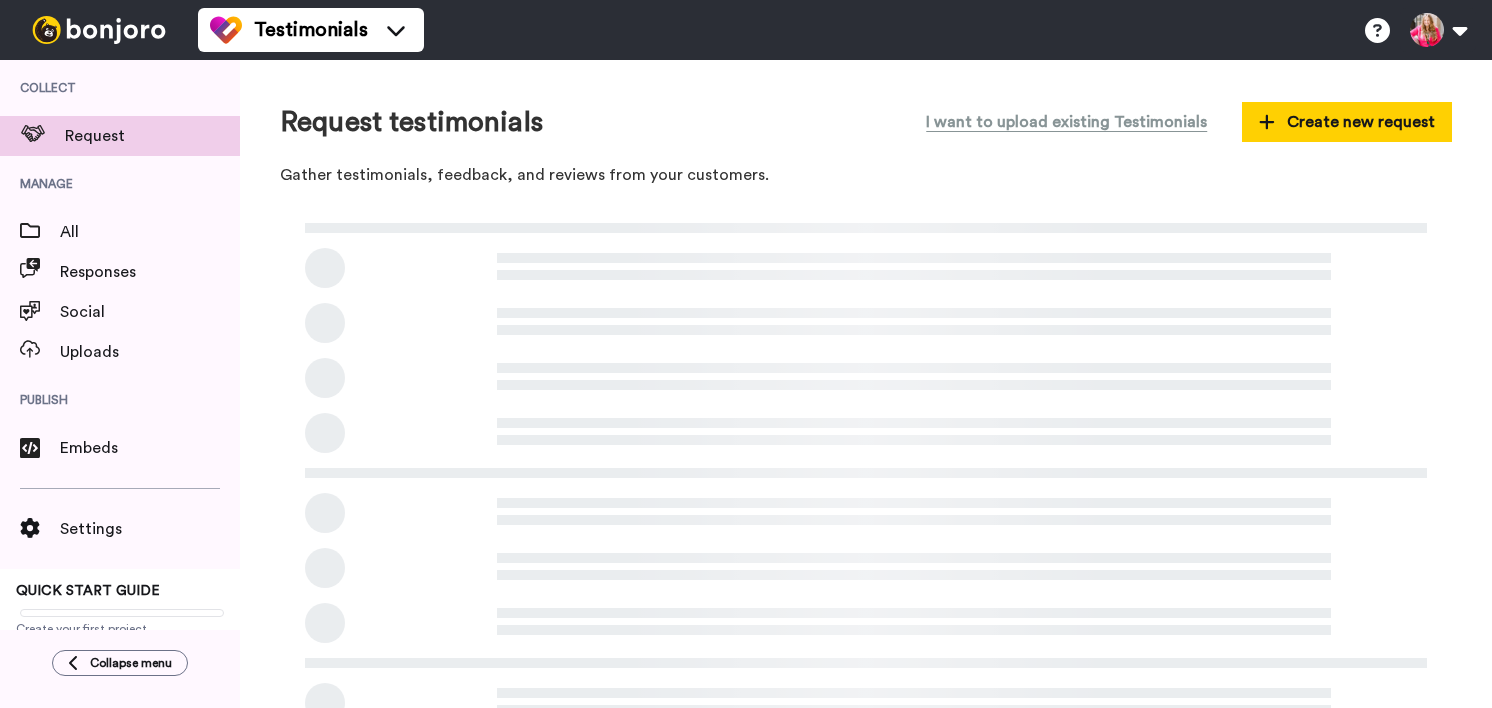 scroll, scrollTop: 0, scrollLeft: 0, axis: both 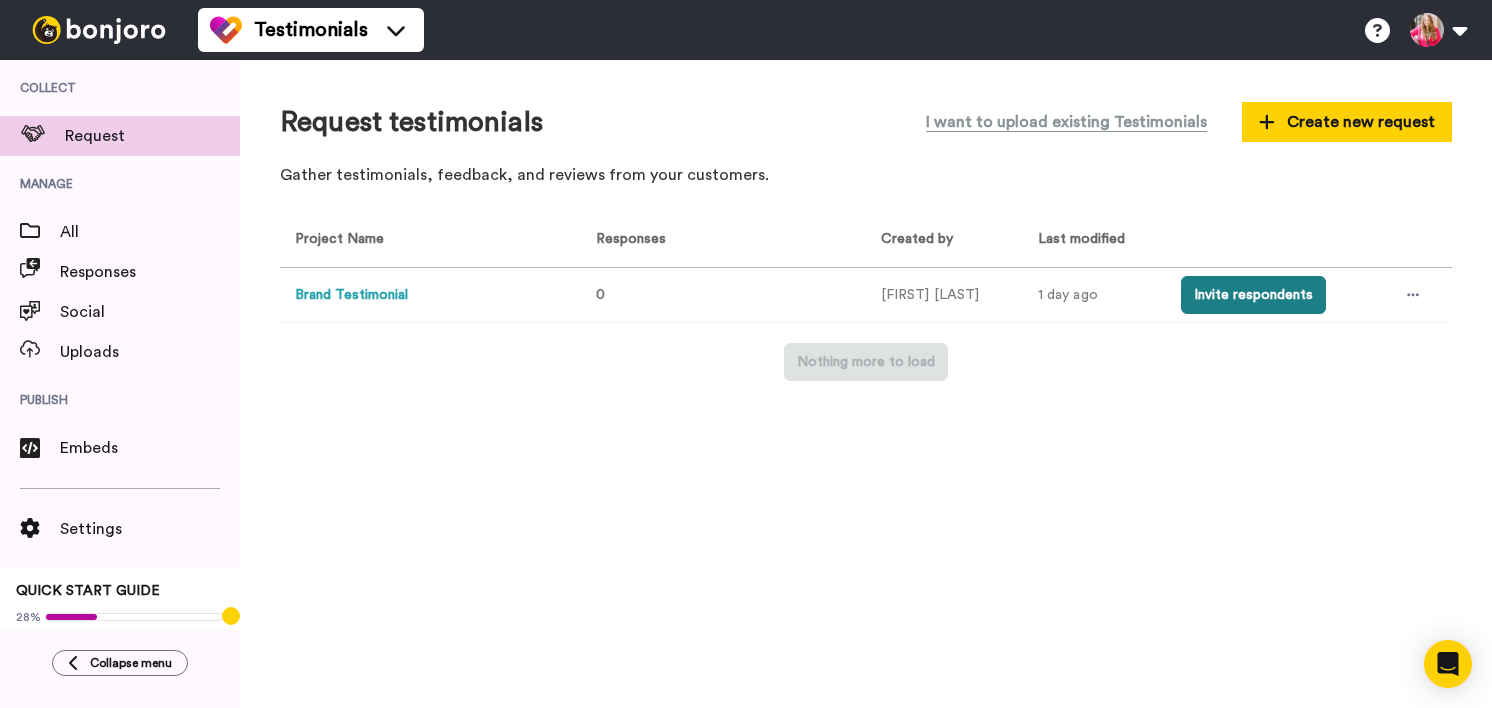 click on "Invite respondents" at bounding box center (1253, 295) 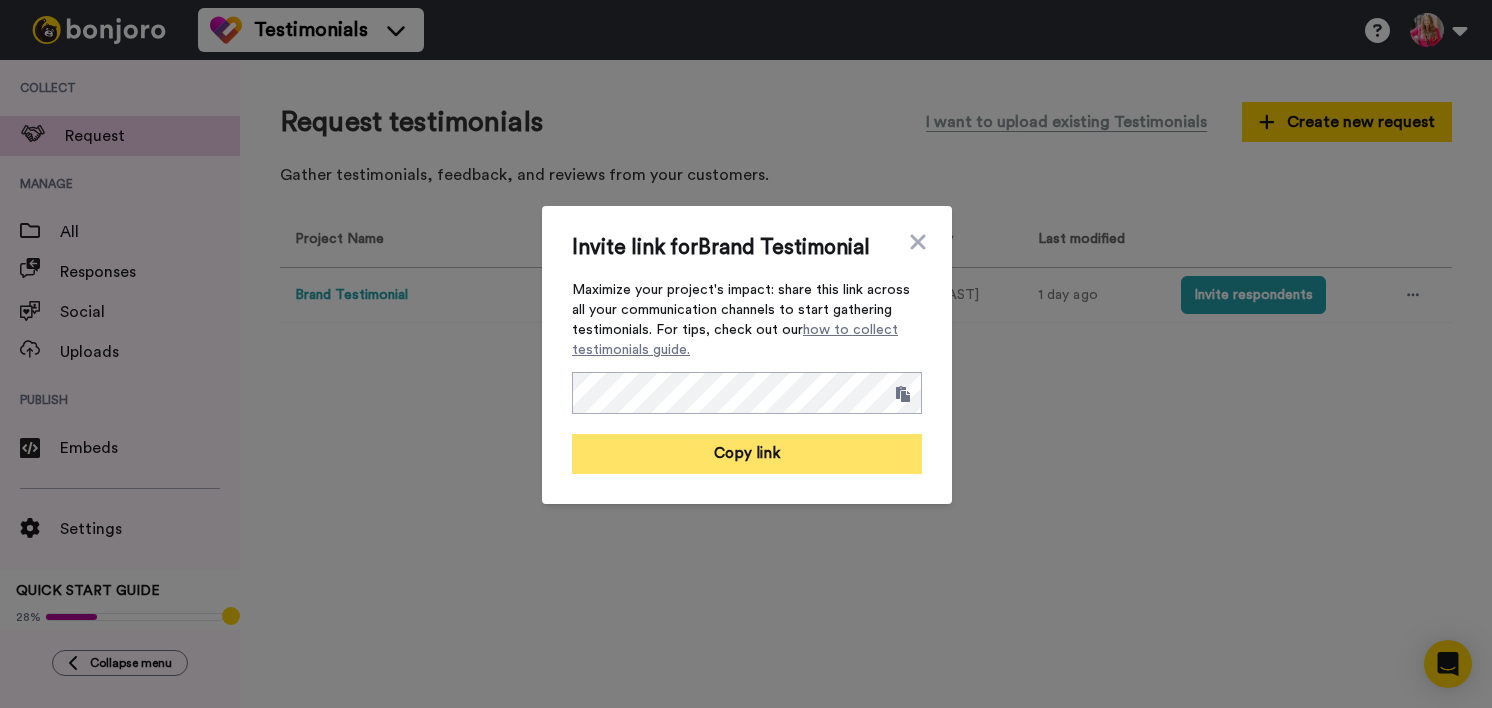 click on "Copy link" at bounding box center [747, 454] 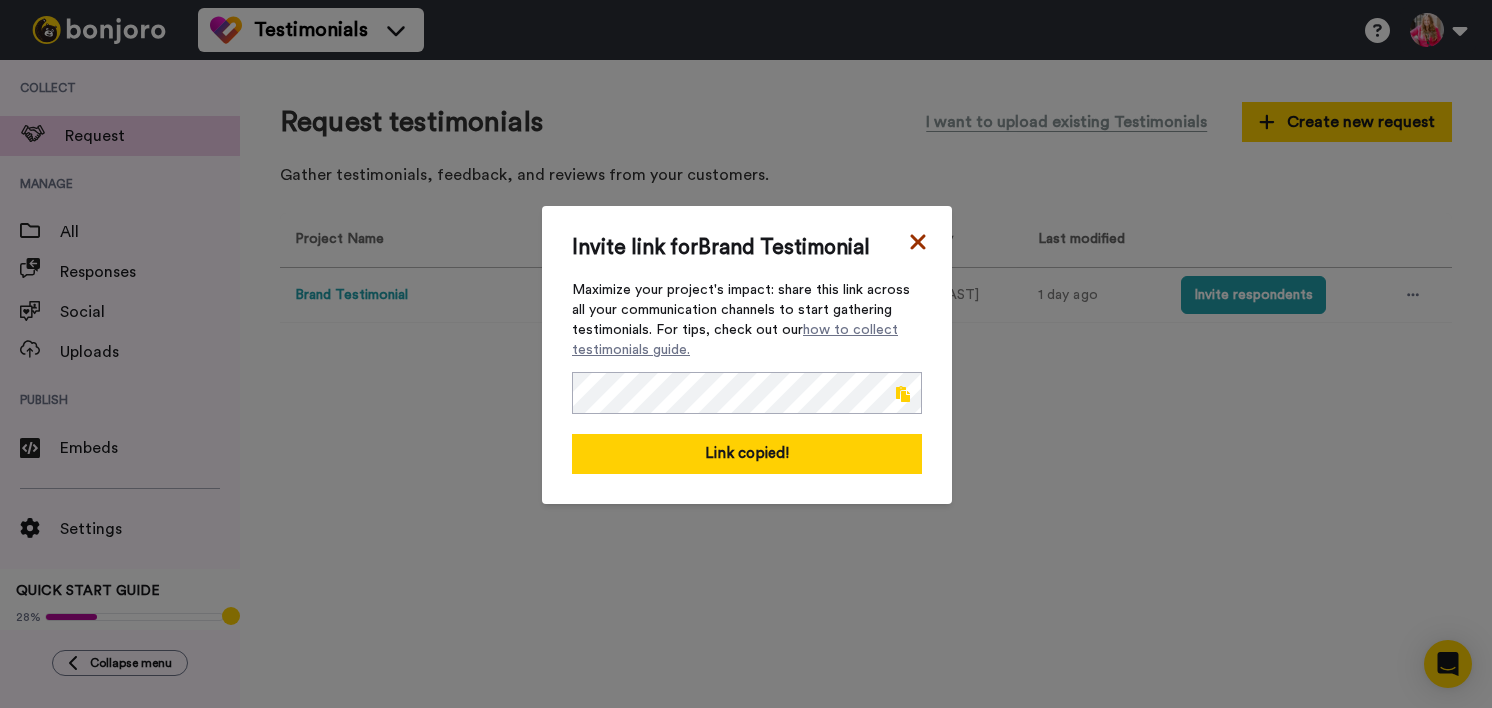click 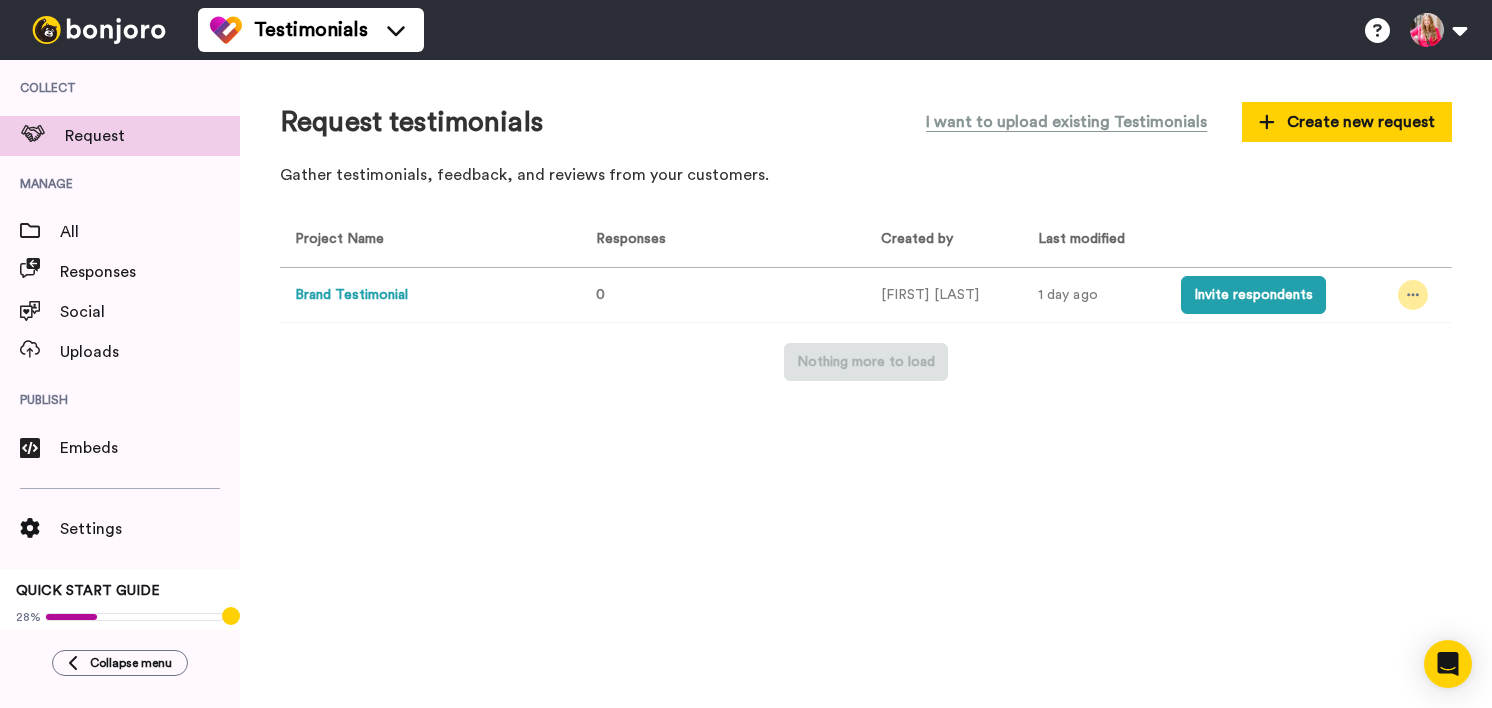 click 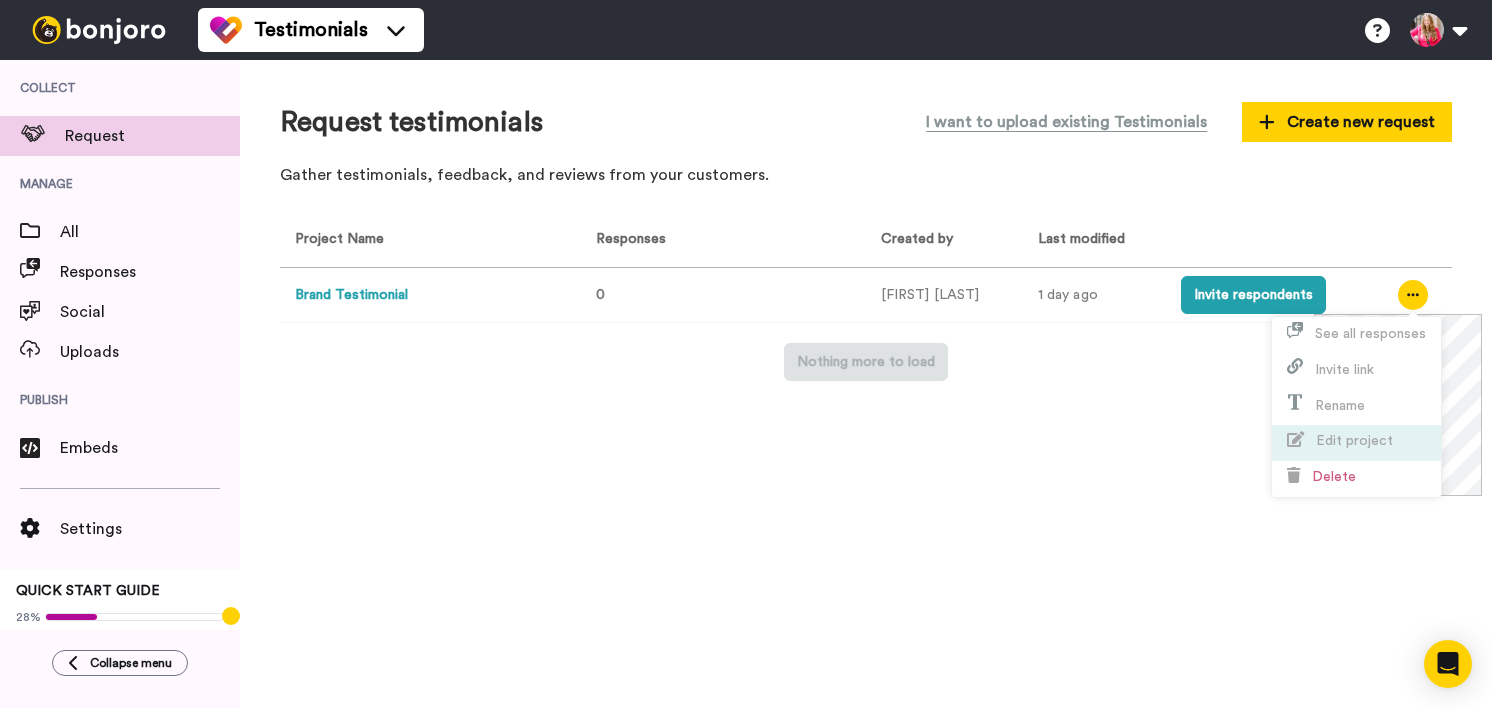 click on "Edit project" at bounding box center [1354, 441] 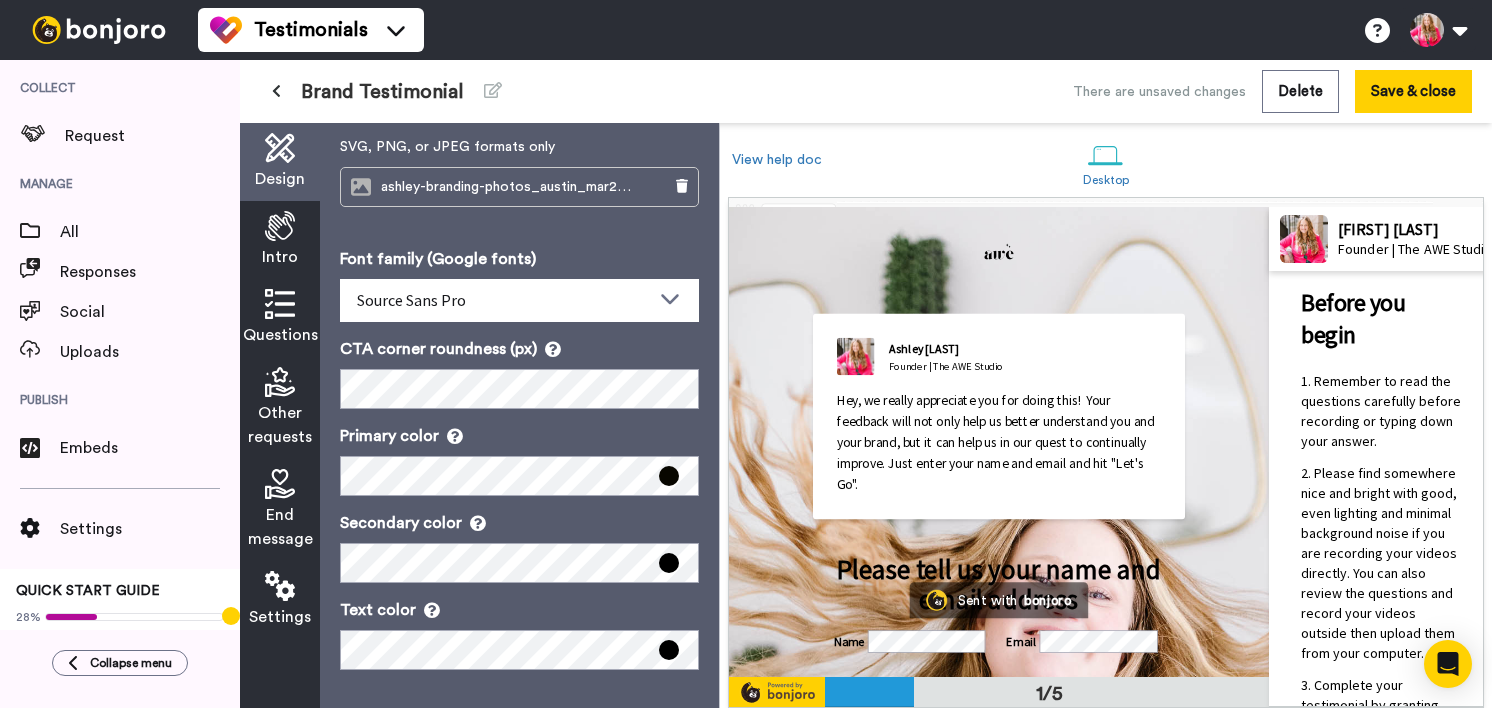 scroll, scrollTop: 255, scrollLeft: 0, axis: vertical 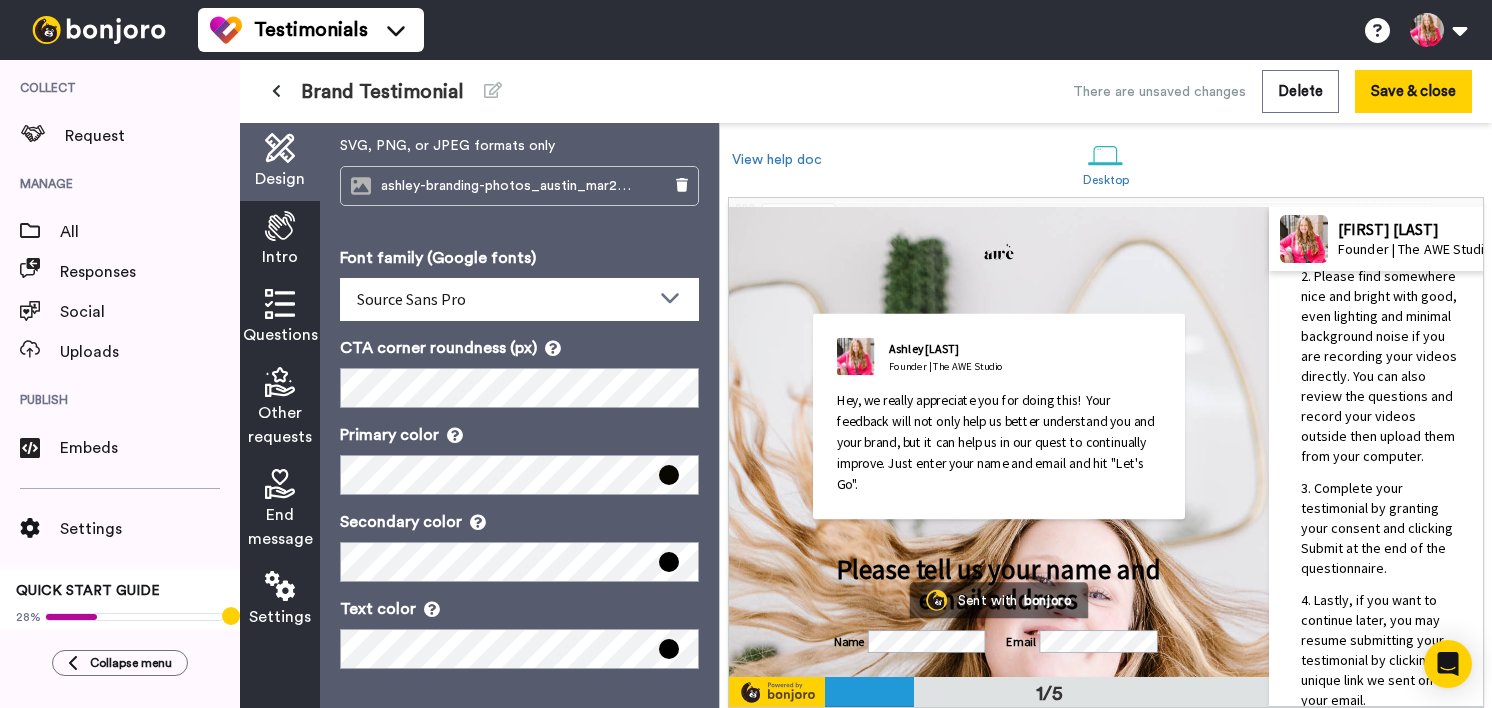 click on "Intro" at bounding box center (280, 257) 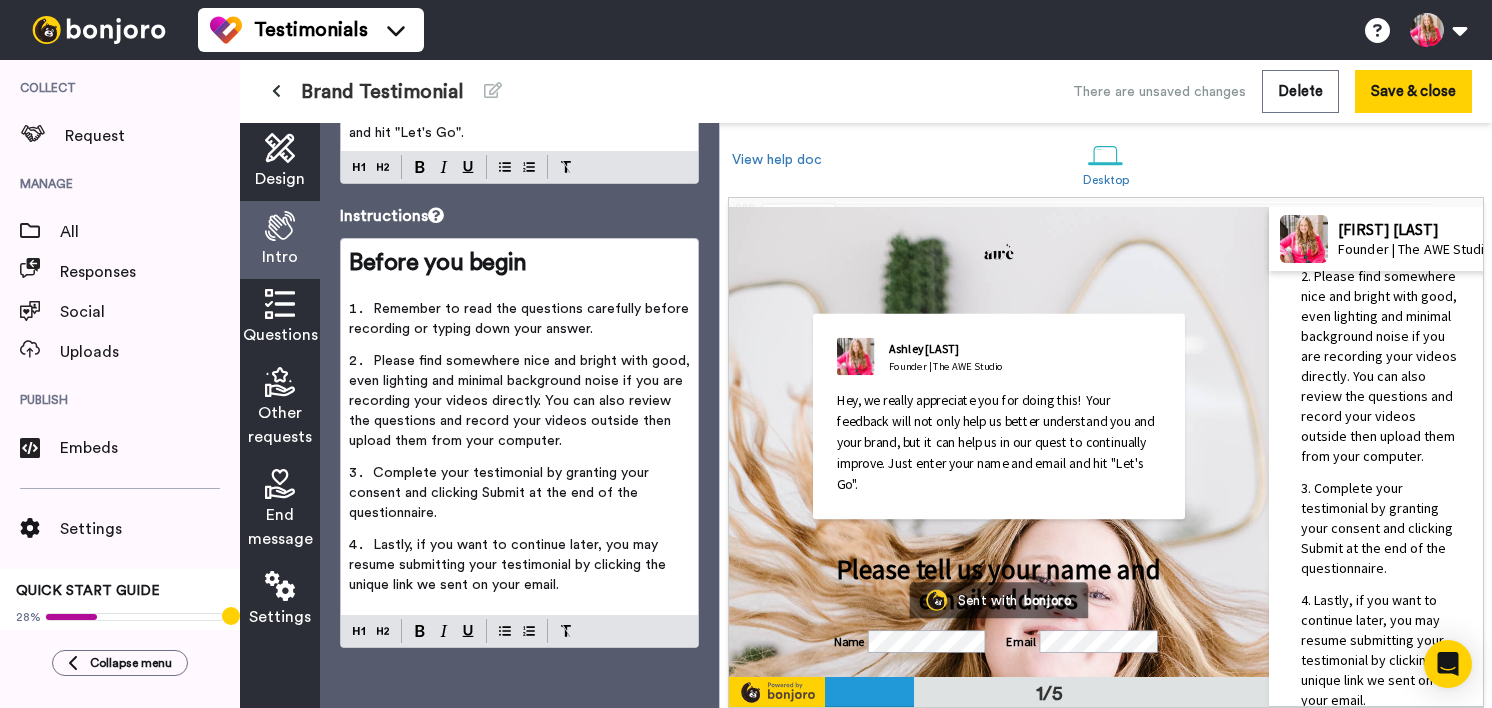 scroll, scrollTop: 0, scrollLeft: 0, axis: both 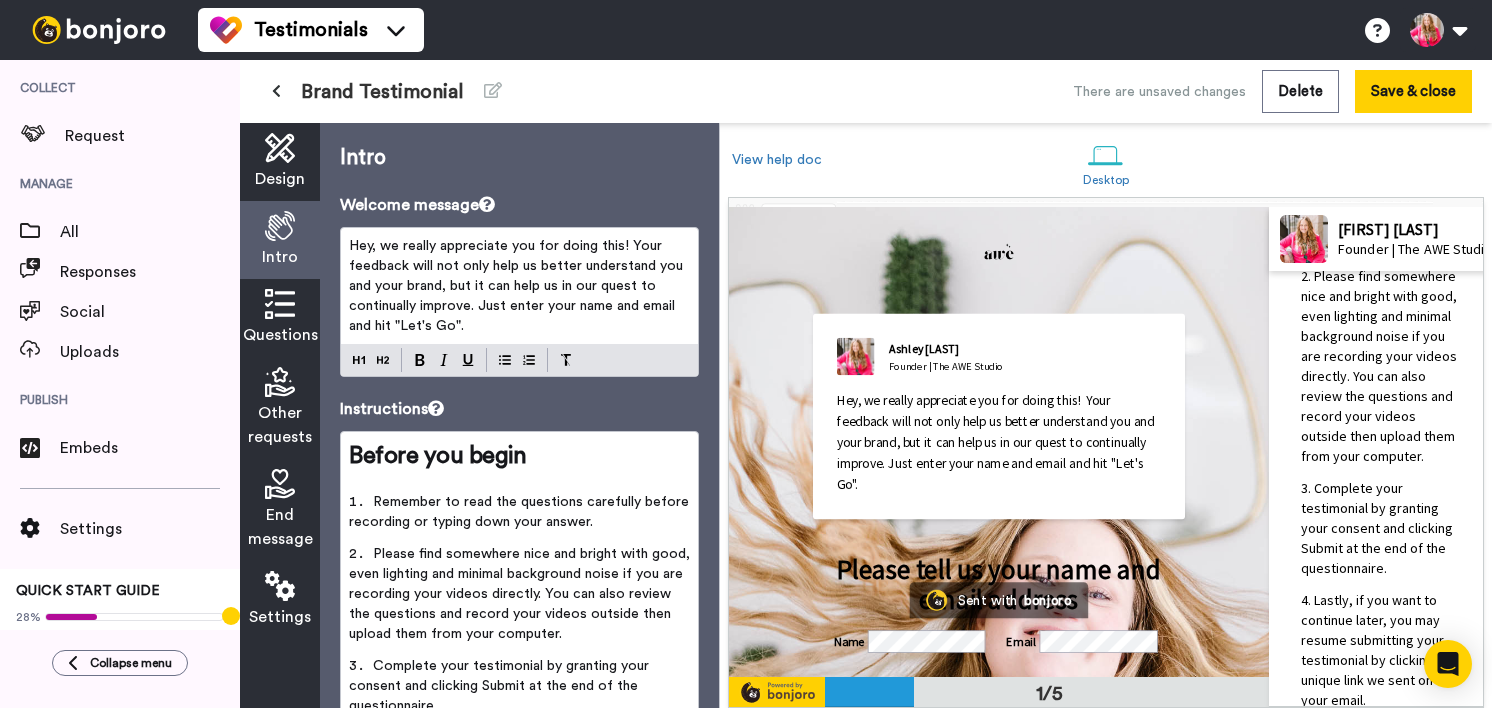 click on "Questions" at bounding box center (280, 335) 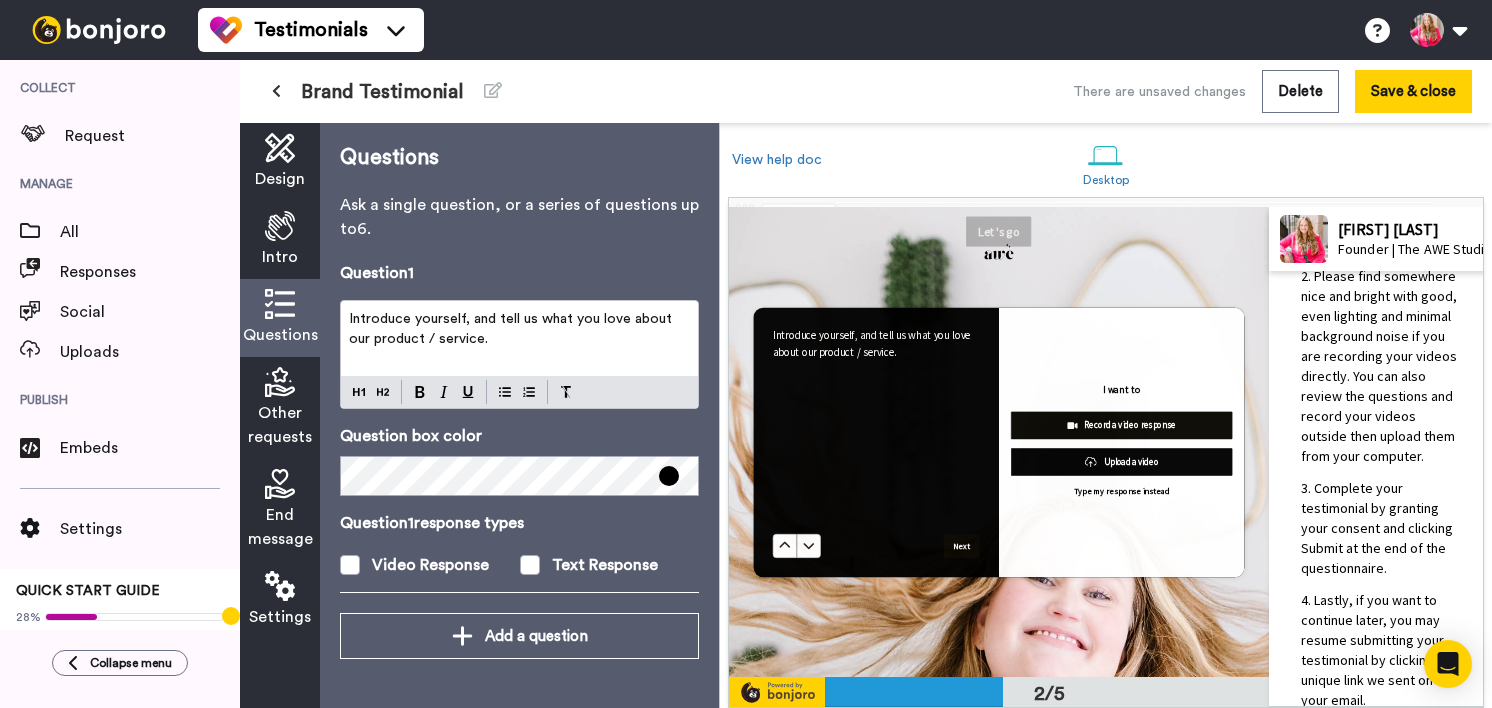 scroll, scrollTop: 480, scrollLeft: 0, axis: vertical 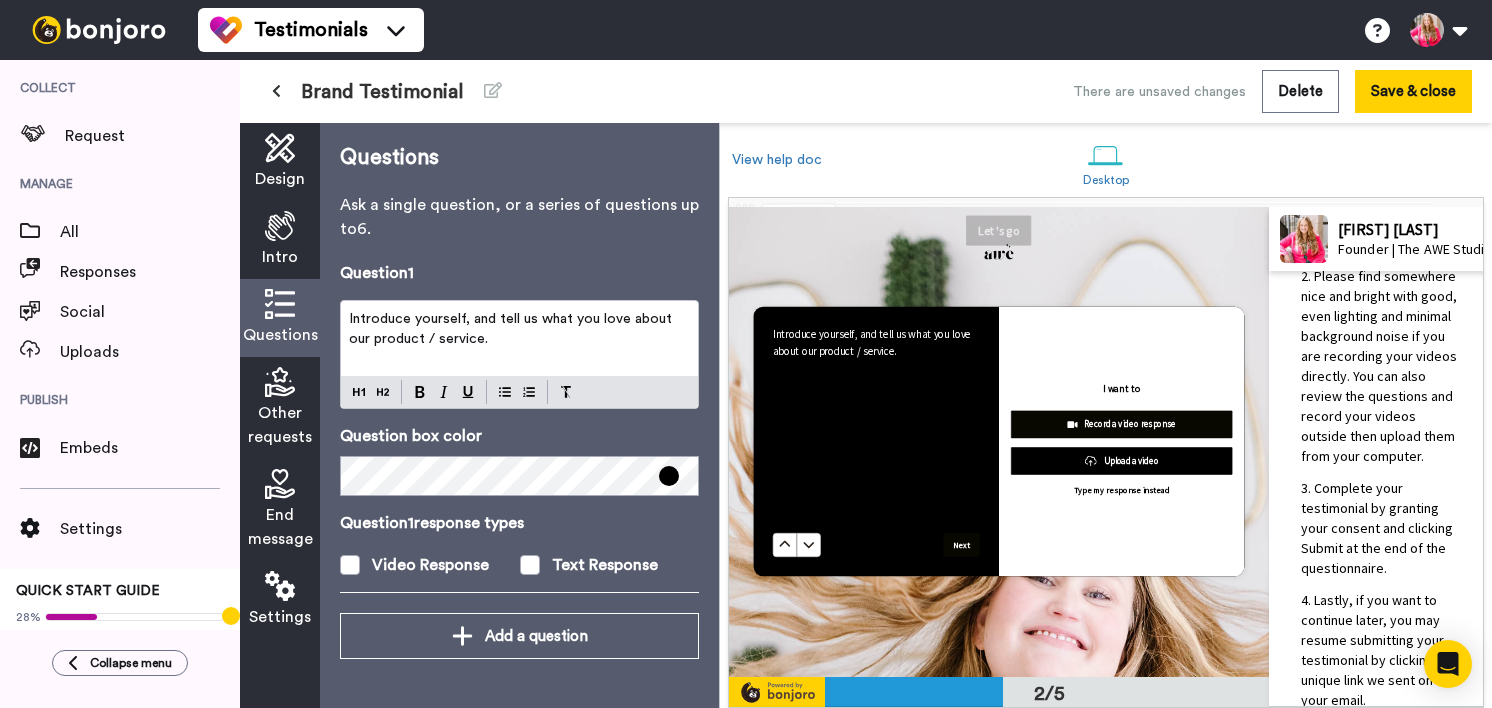 click on "Introduce yourself, and tell us what you love about our product / service." at bounding box center (519, 329) 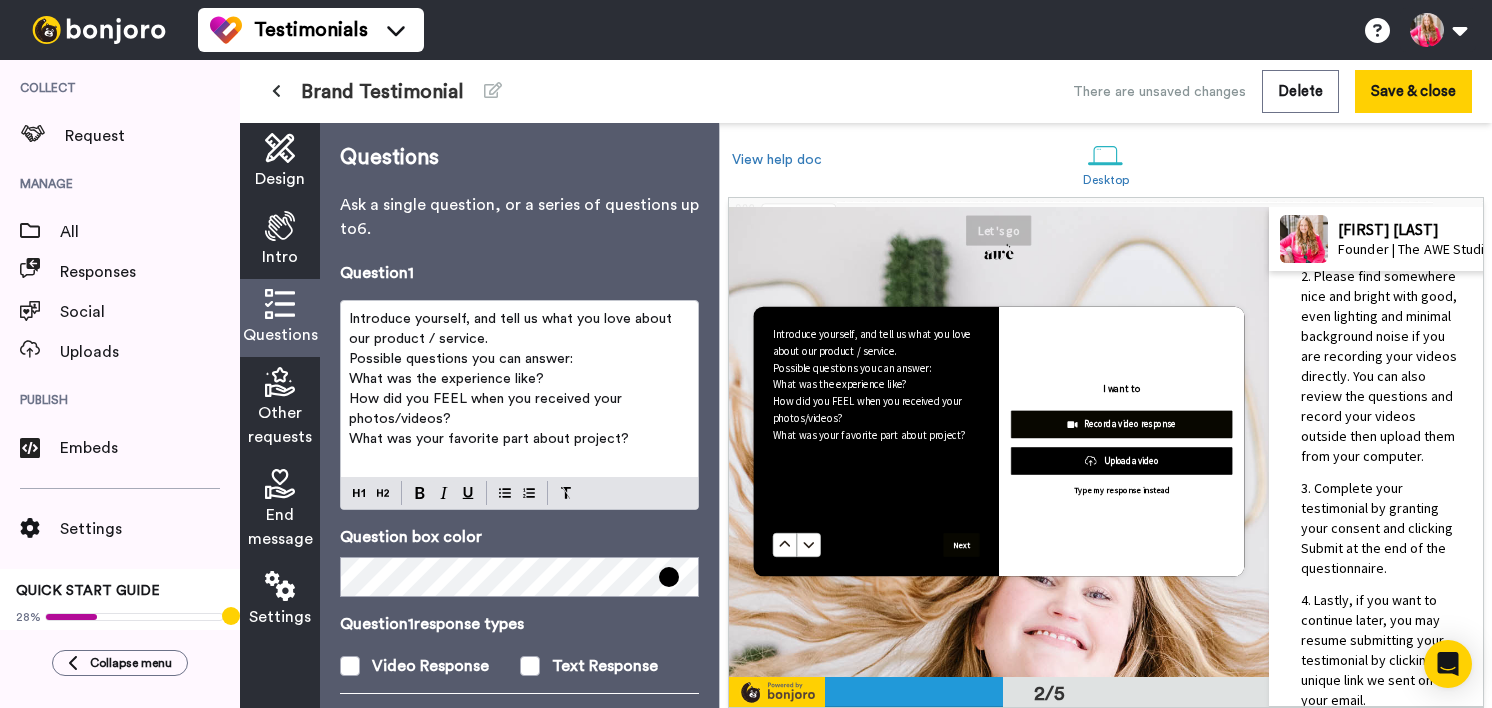 click on "Possible questions you can answer:" at bounding box center [519, 359] 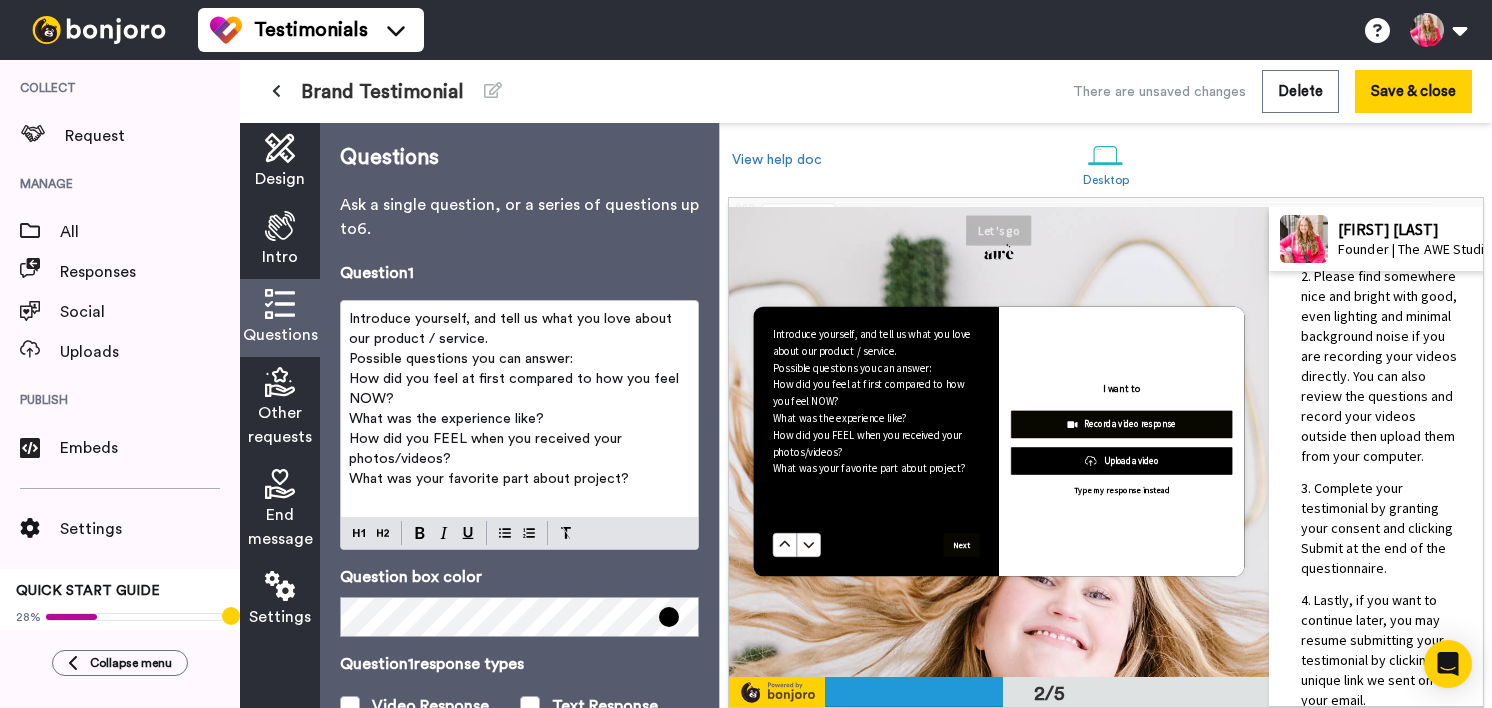 click on "﻿" at bounding box center (519, 499) 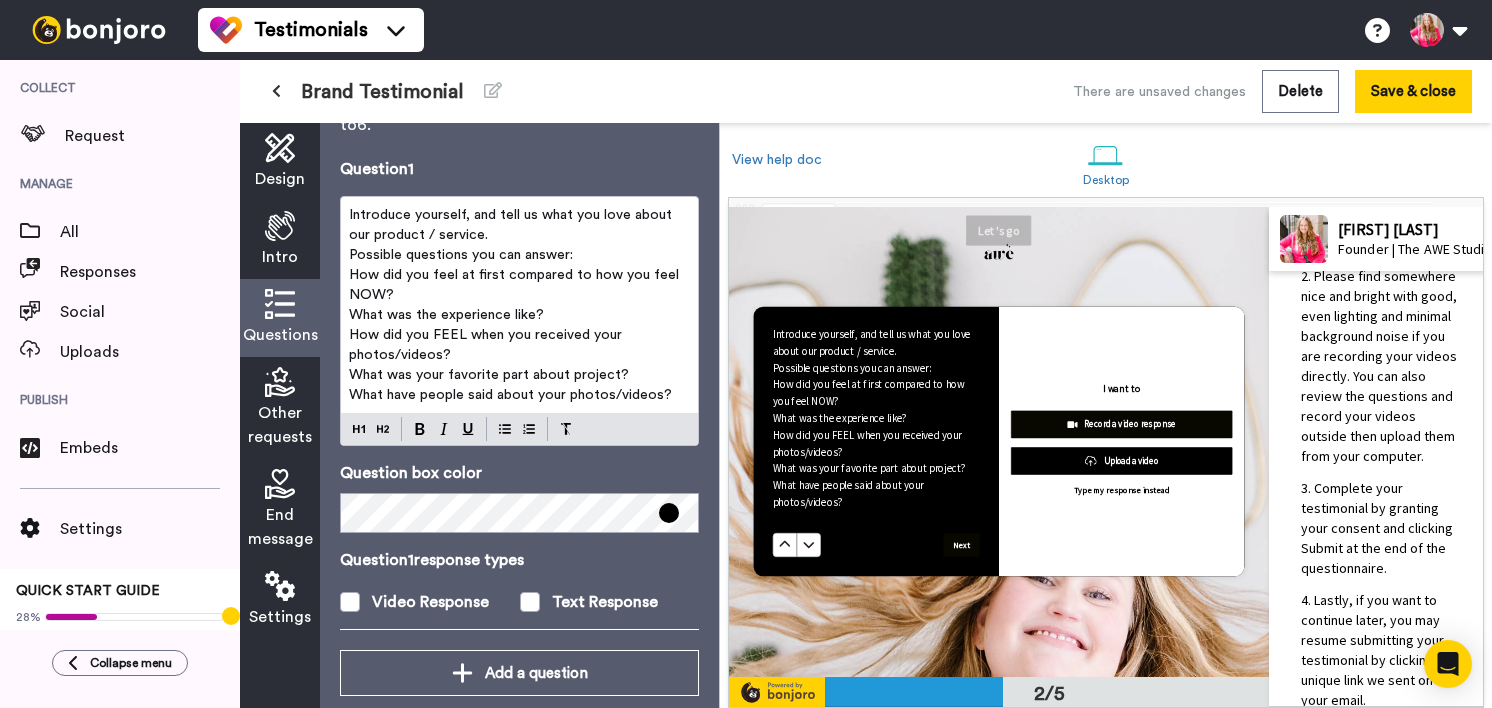 scroll, scrollTop: 119, scrollLeft: 0, axis: vertical 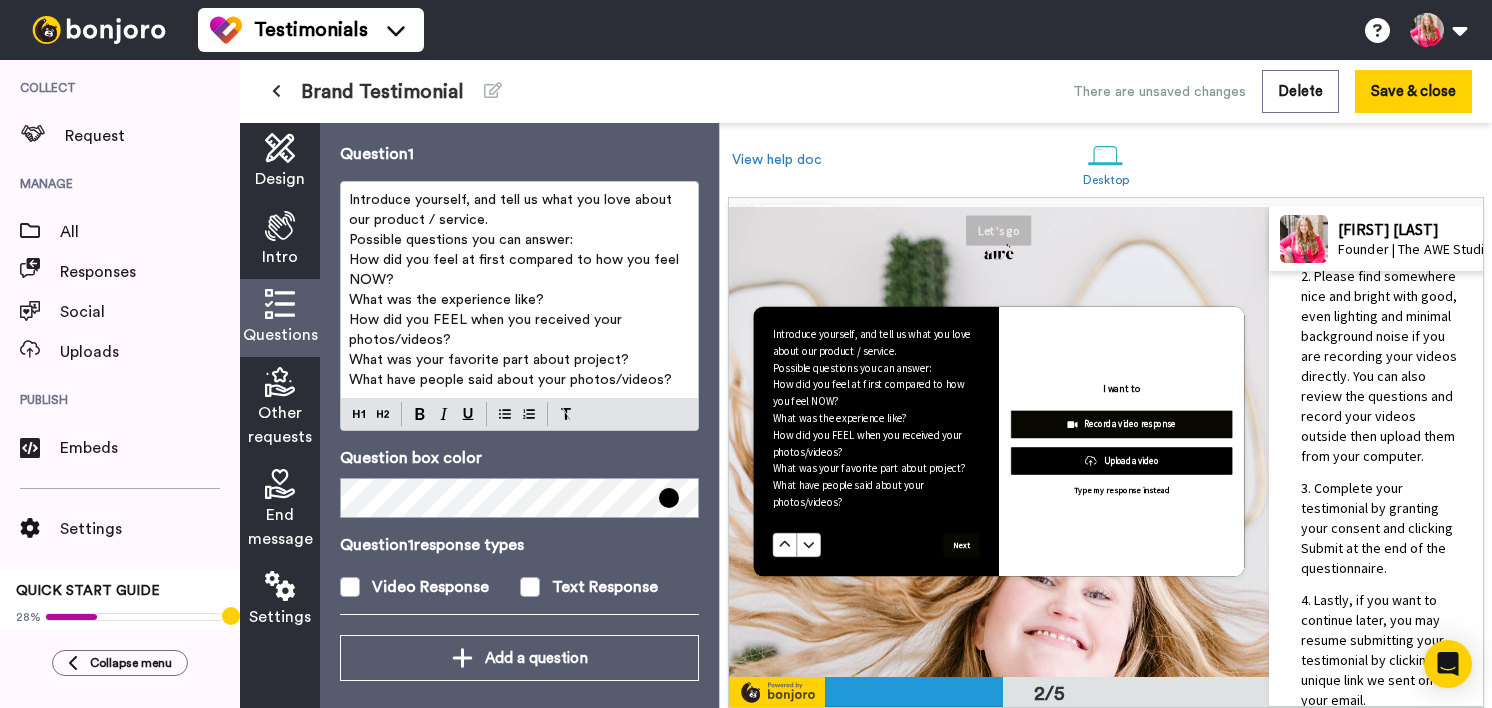 drag, startPoint x: 668, startPoint y: 376, endPoint x: 349, endPoint y: 249, distance: 343.35114 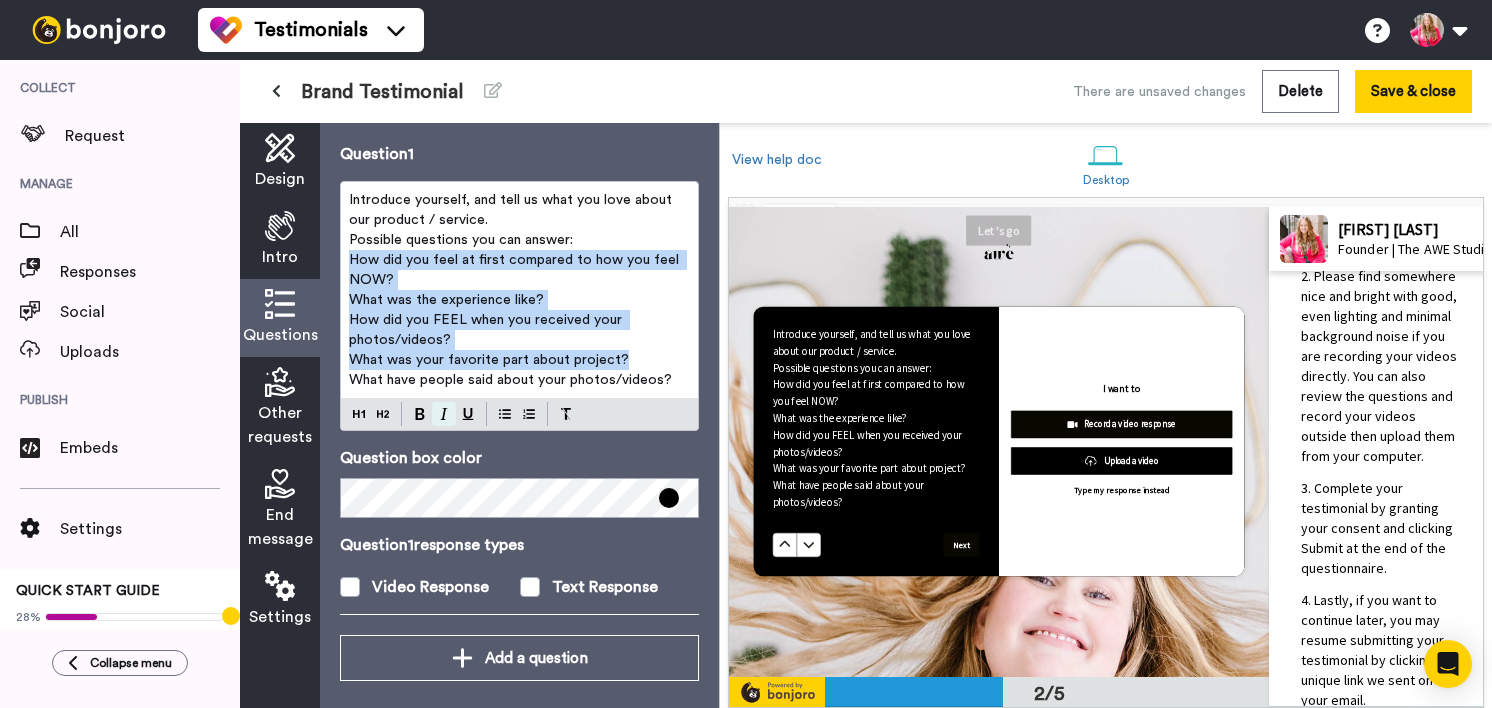 click at bounding box center [444, 414] 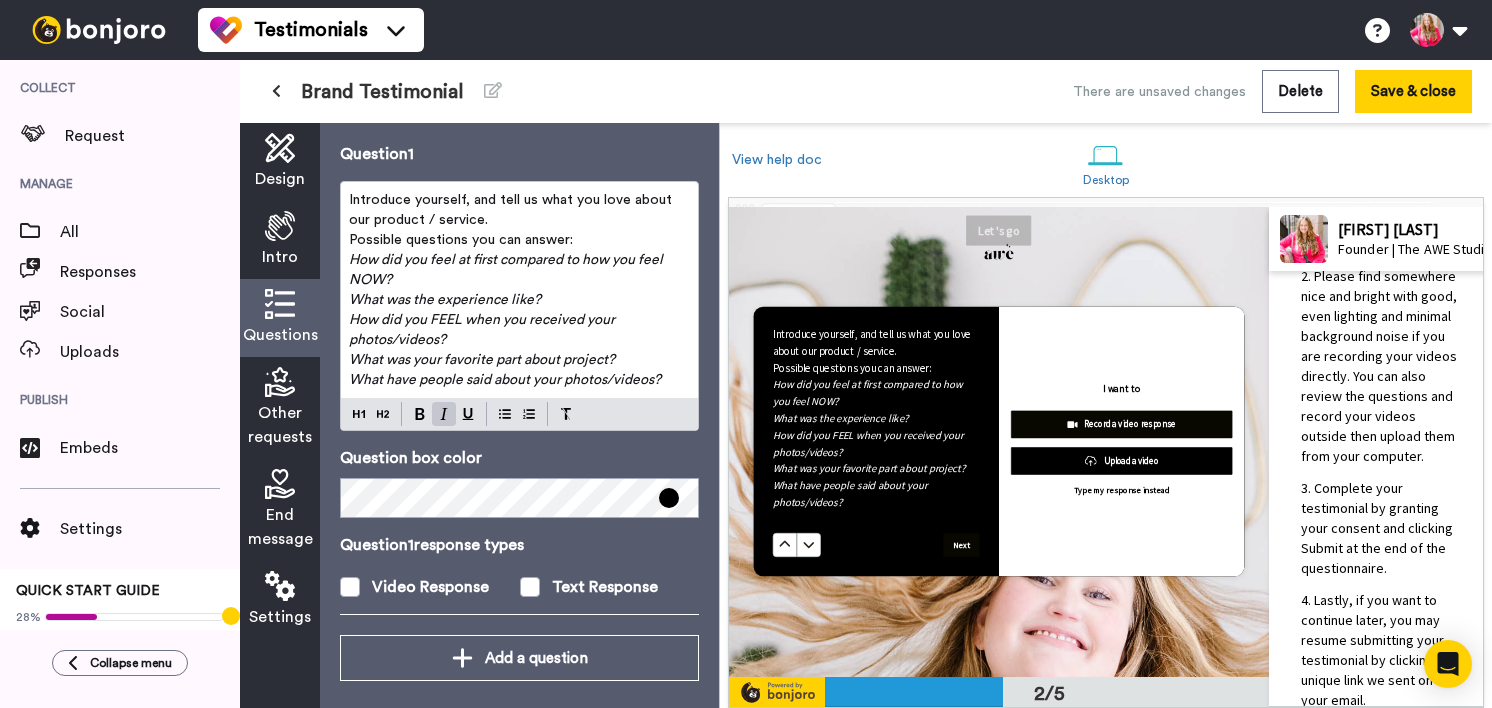 click on "Introduce yourself, and tell us what you love about our product / service." at bounding box center (519, 210) 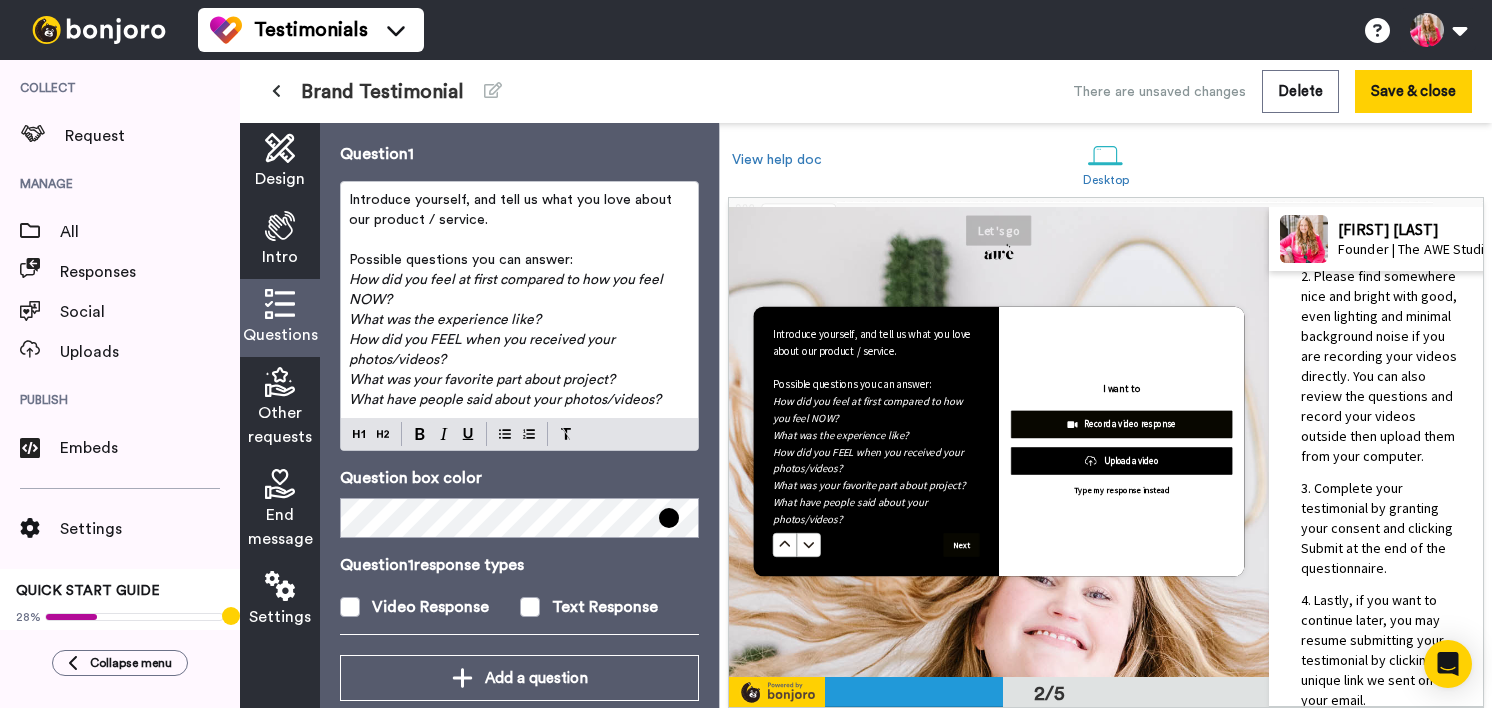 click on "Introduce yourself, and tell us what you love about our product / service." at bounding box center (512, 210) 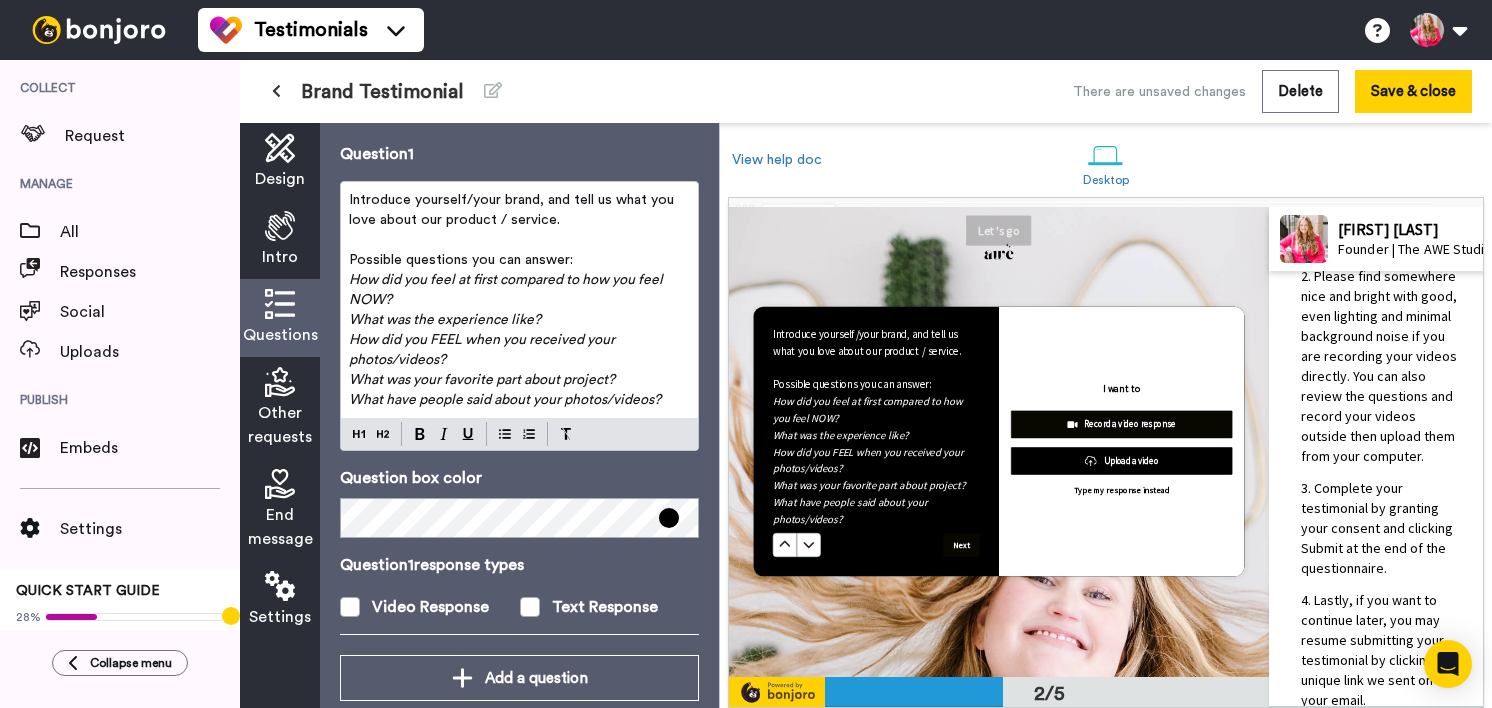 click on "Introduce yourself/your brand, and tell us what you love about our product / service." at bounding box center [519, 210] 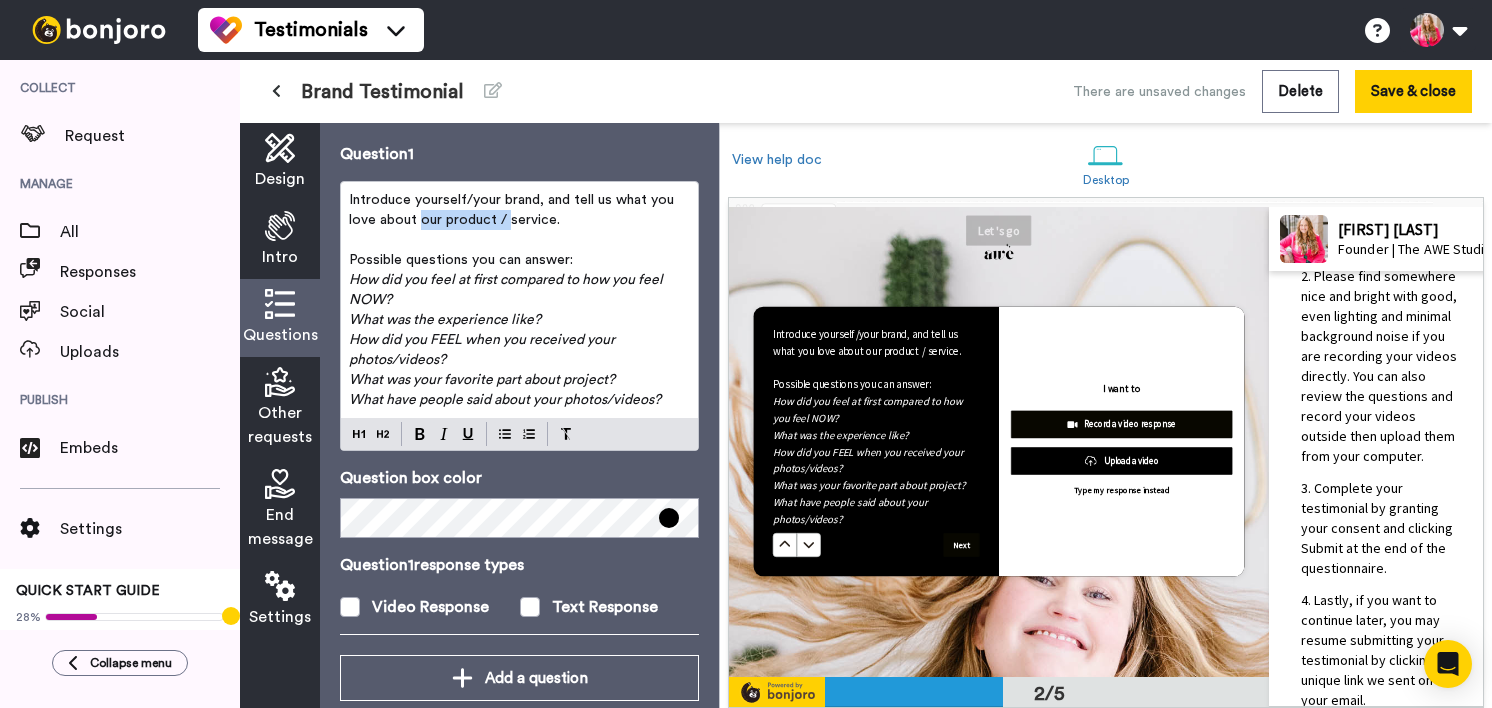drag, startPoint x: 504, startPoint y: 218, endPoint x: 417, endPoint y: 214, distance: 87.0919 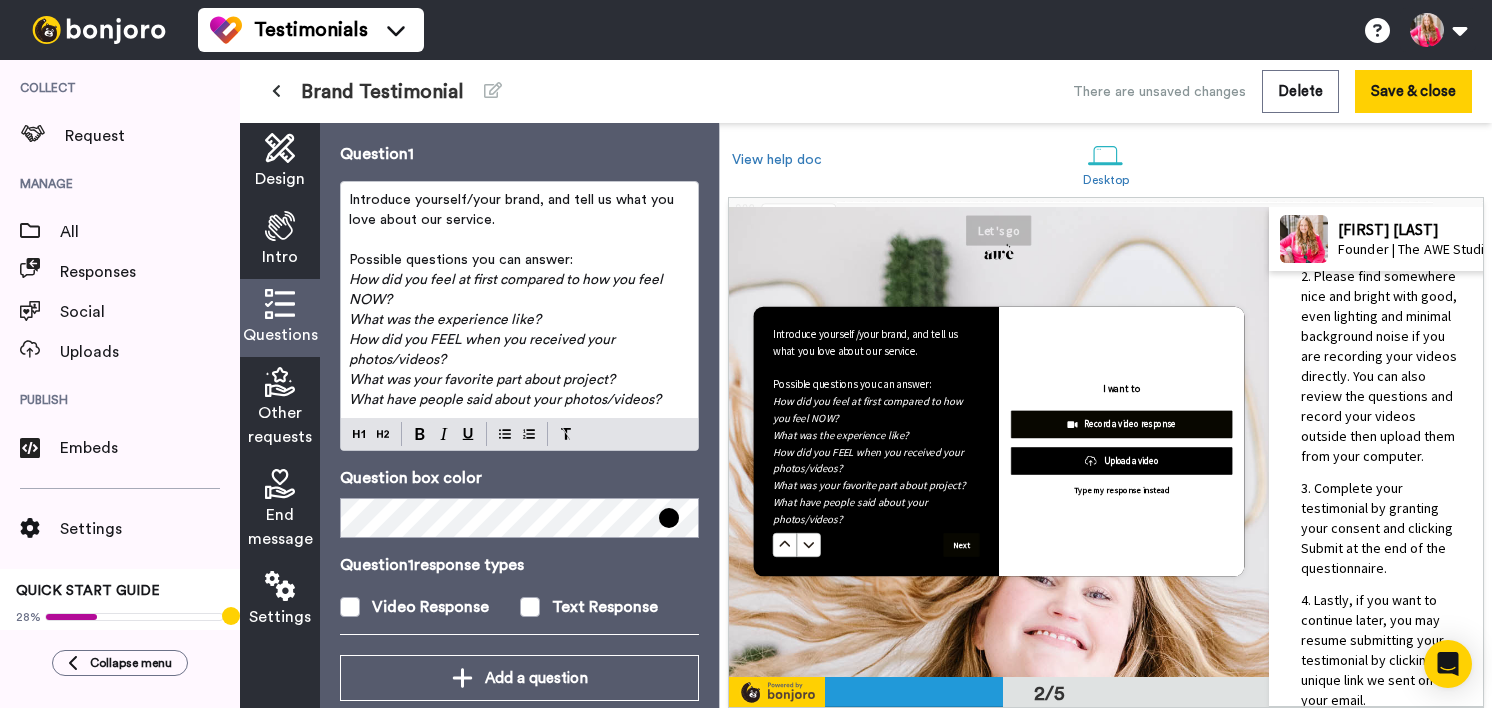 click on "Introduce yourself/your brand, and tell us what you love about our service." at bounding box center (519, 210) 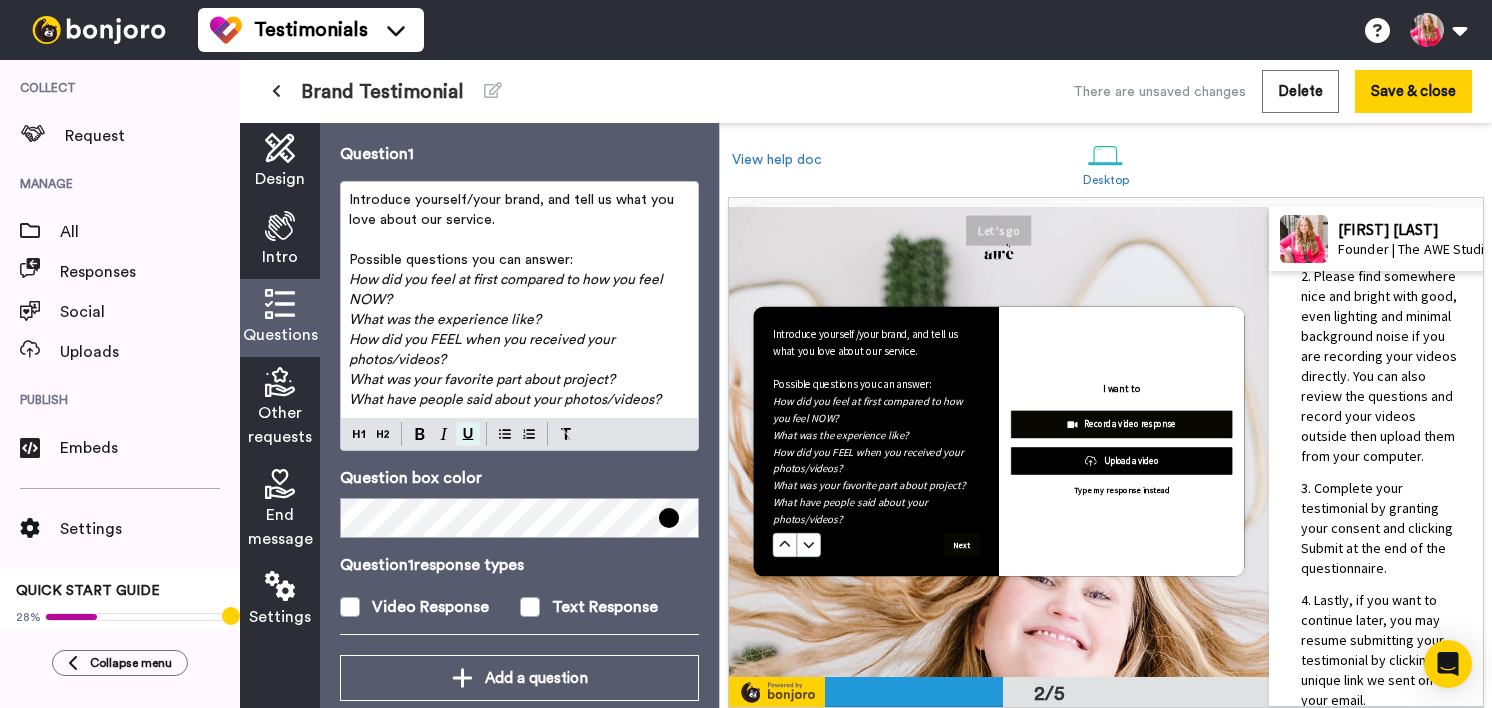 click at bounding box center [468, 434] 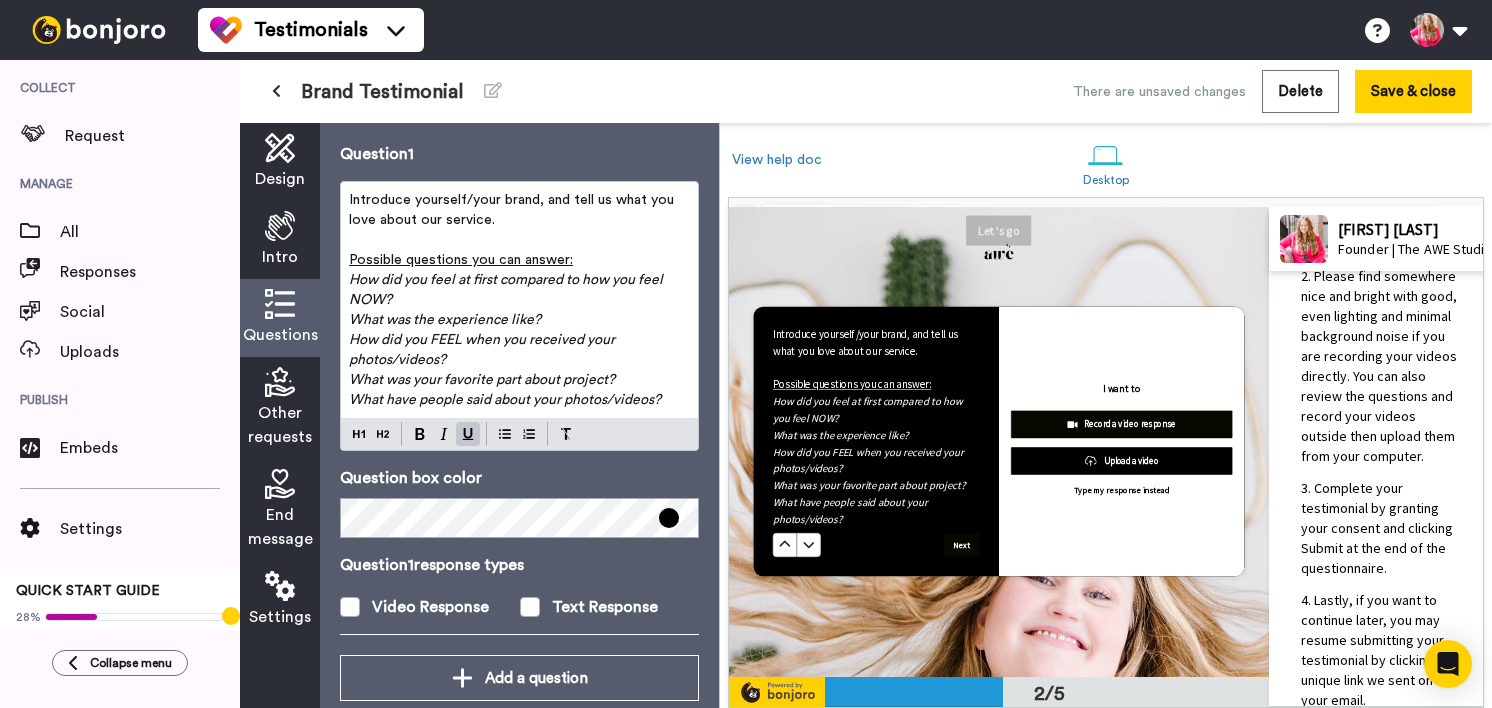 click on "Possible questions you can answer:" at bounding box center (461, 260) 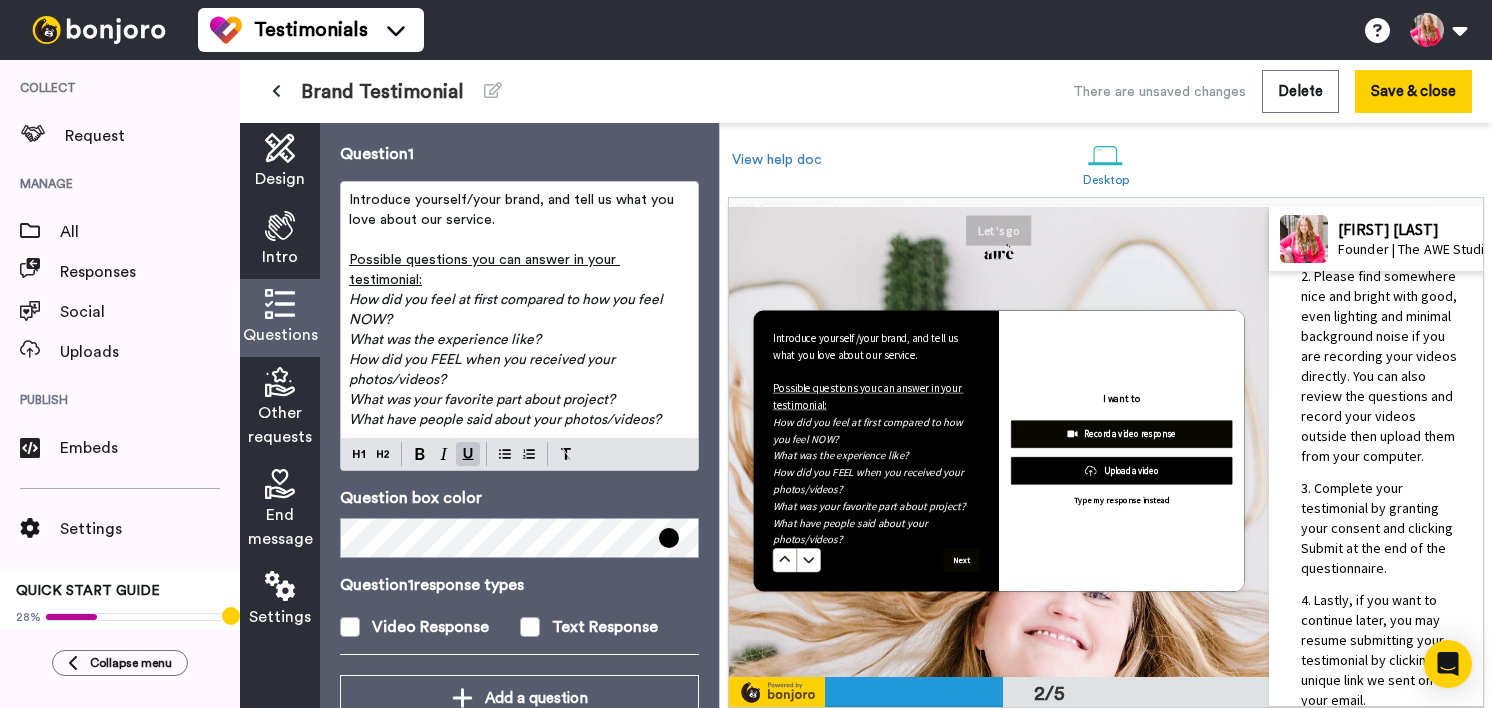 click on "What was the experience like?" at bounding box center (519, 340) 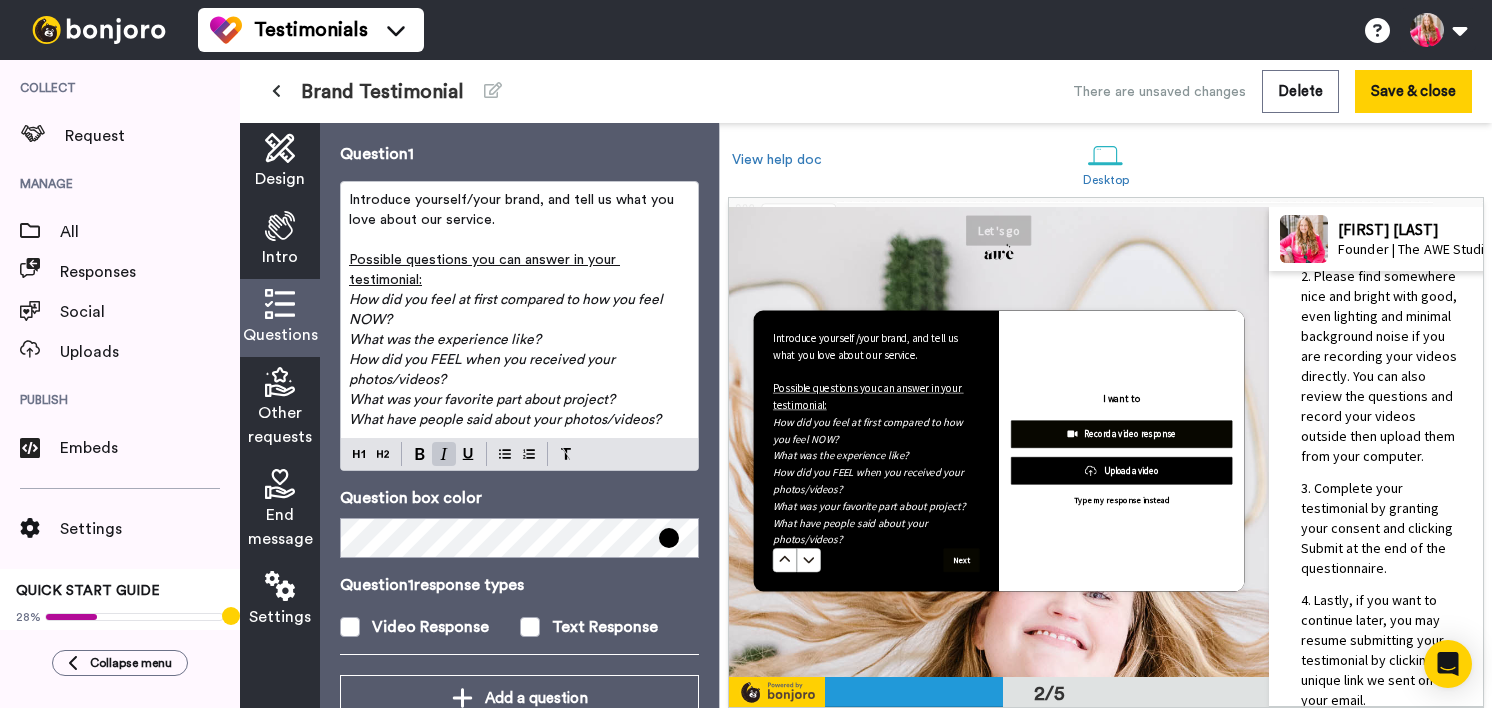 click on "Possible questions you can answer in your testimonial:" at bounding box center [484, 270] 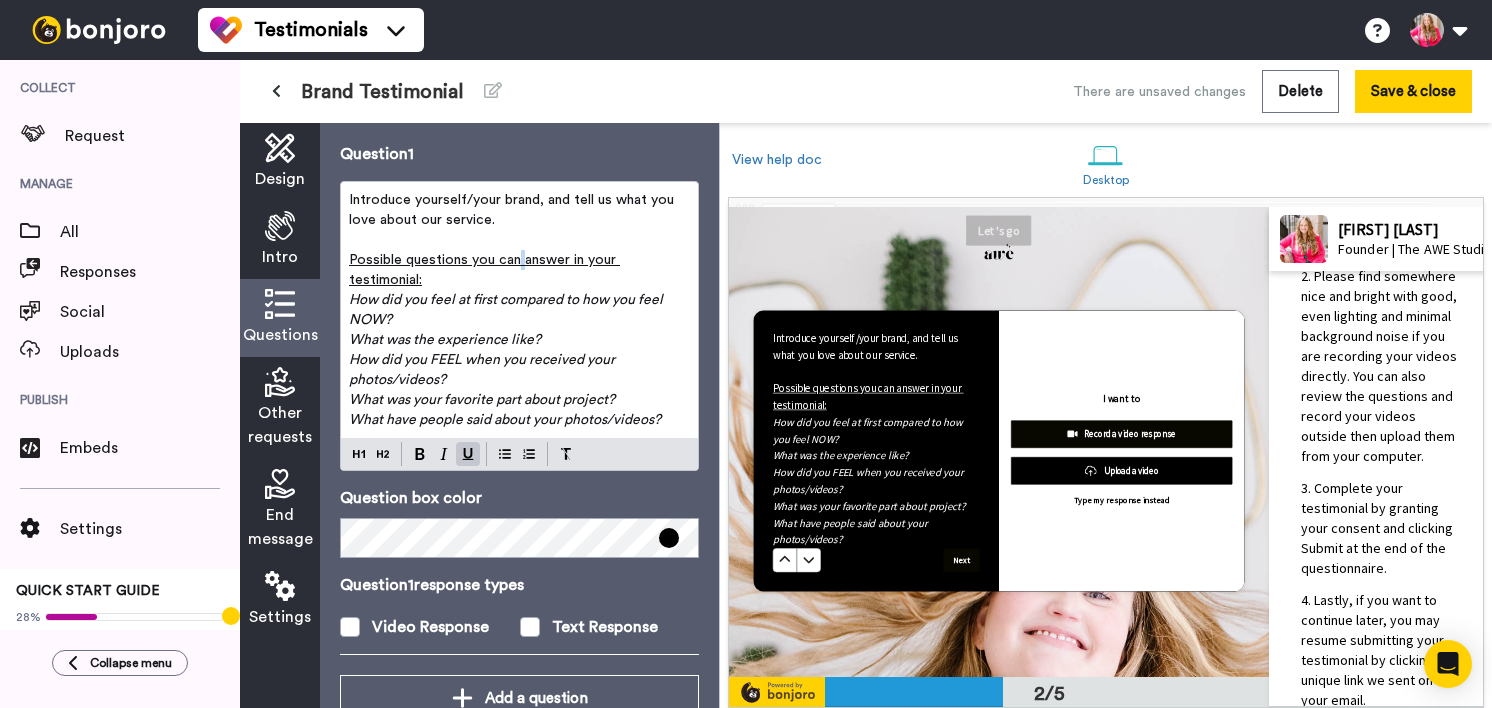 click on "Possible questions you can answer in your testimonial:" at bounding box center (484, 270) 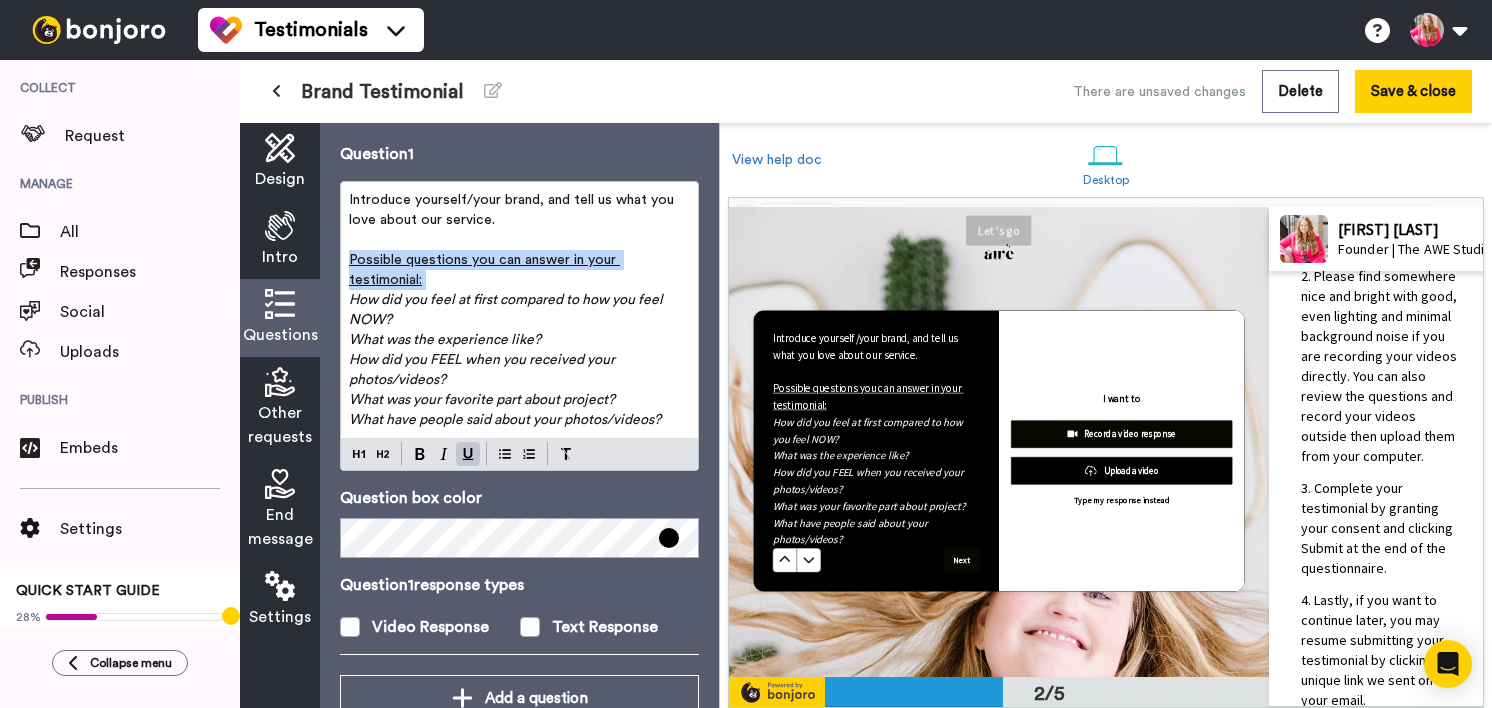 click on "Possible questions you can answer in your testimonial:" at bounding box center (484, 270) 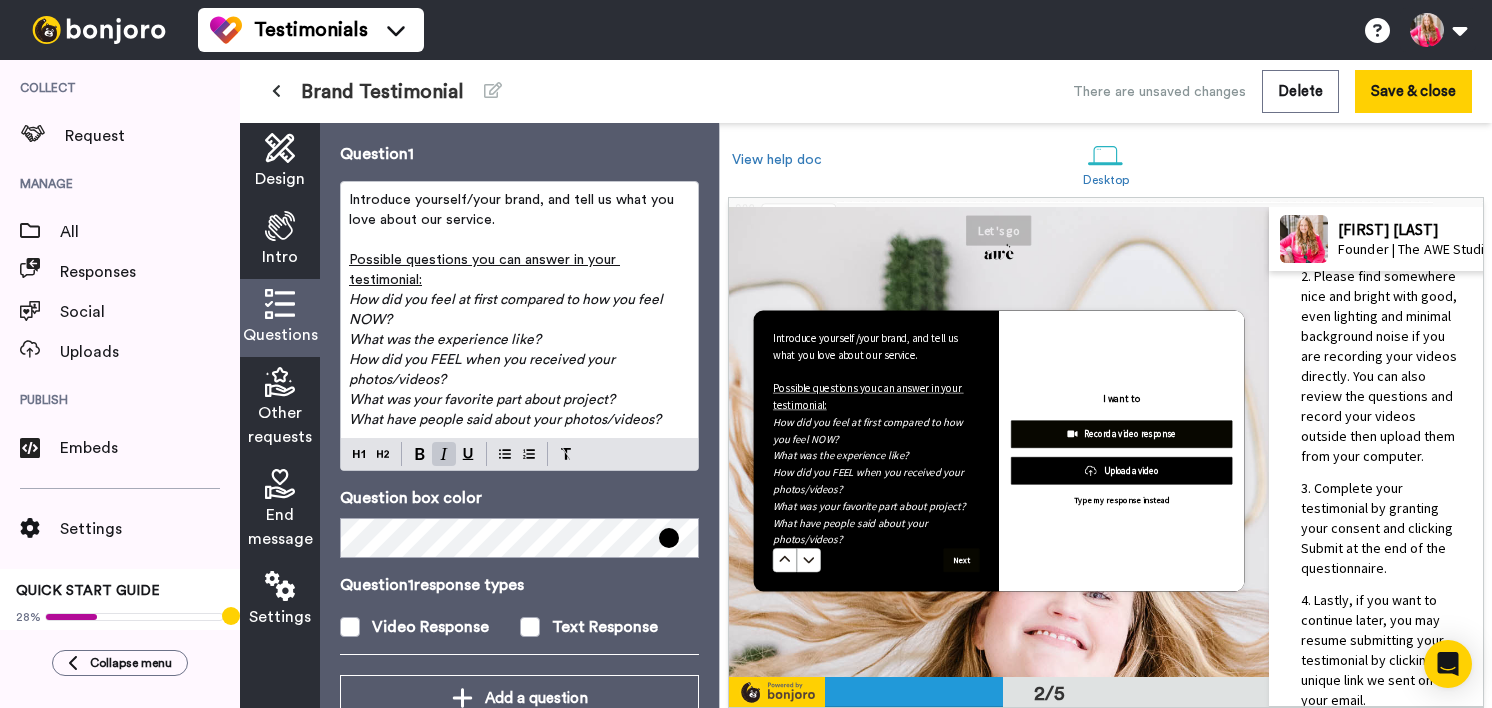 click on "How did you feel at first compared to how you feel NOW?" at bounding box center (519, 310) 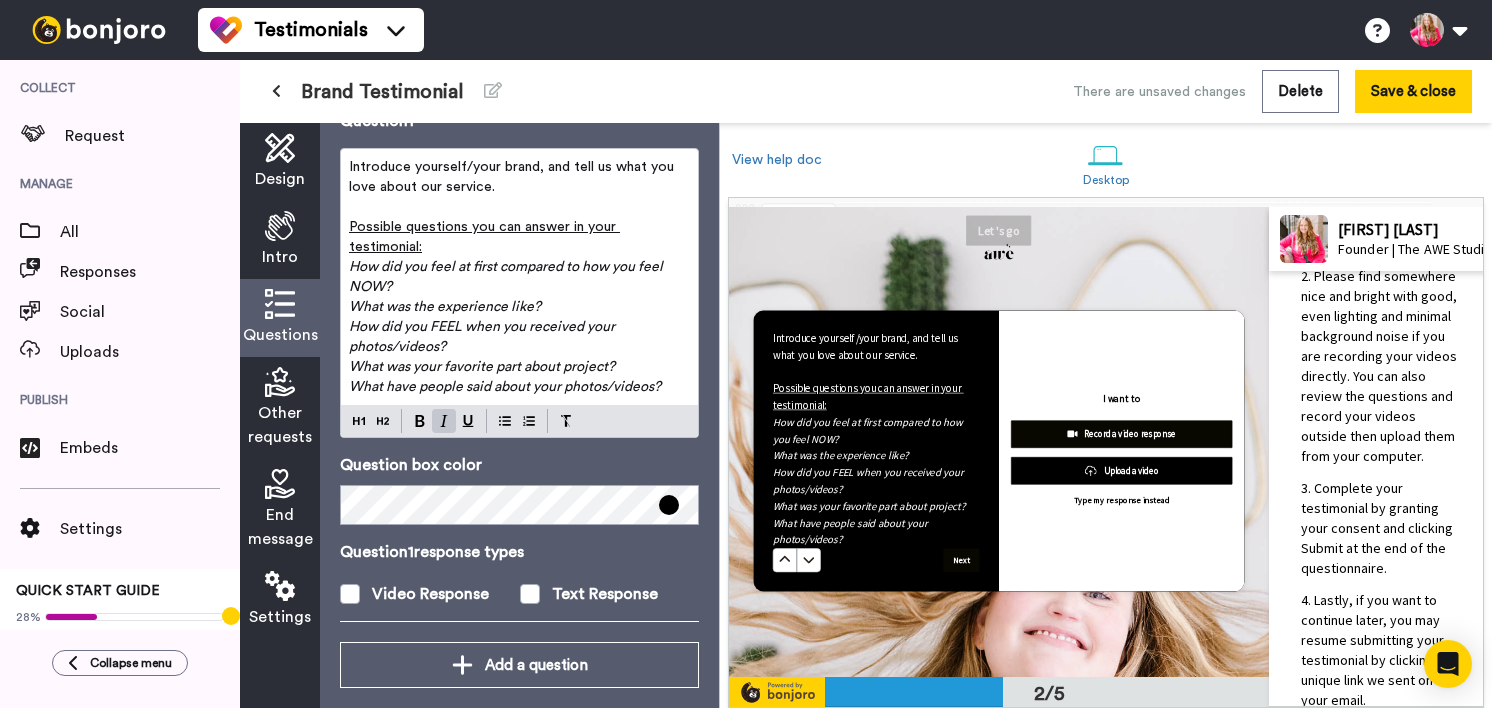 drag, startPoint x: 674, startPoint y: 362, endPoint x: 352, endPoint y: 241, distance: 343.984 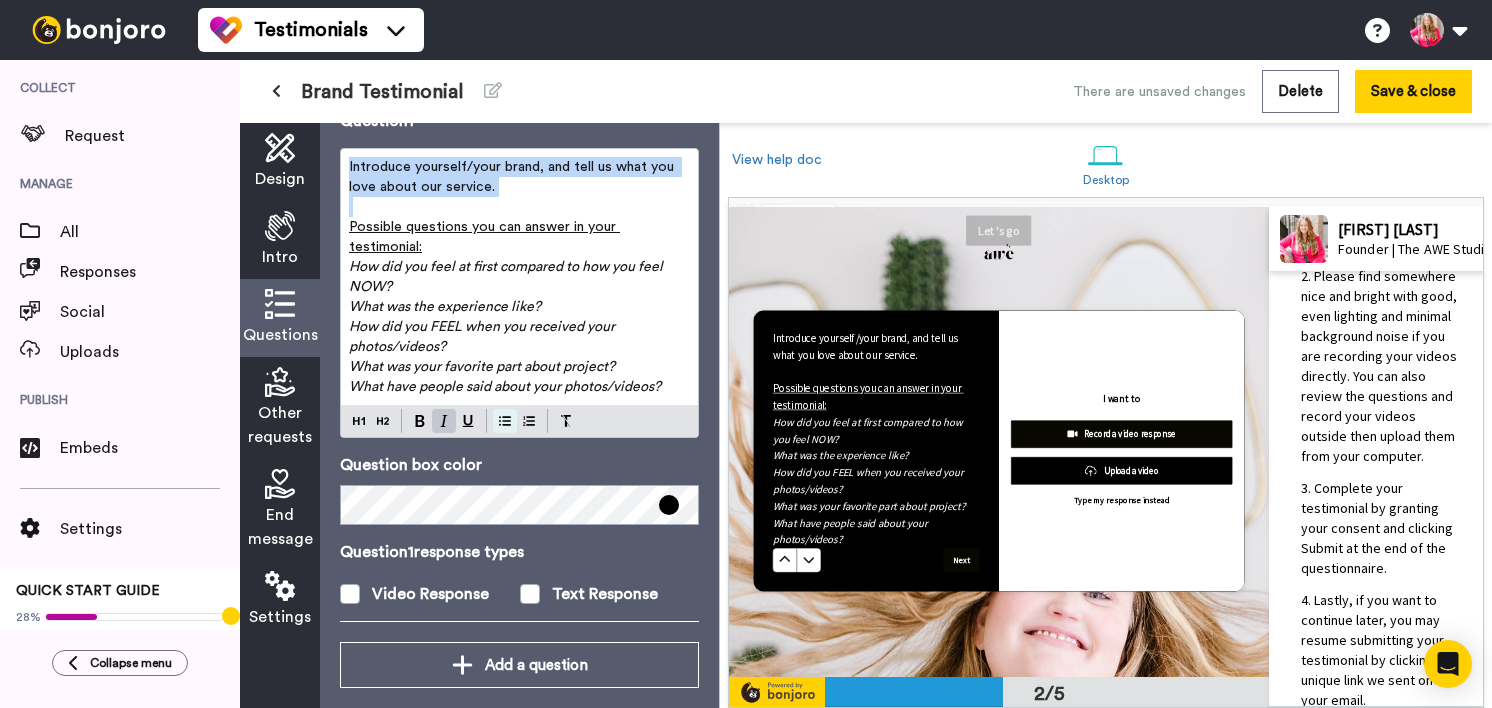 click at bounding box center [505, 421] 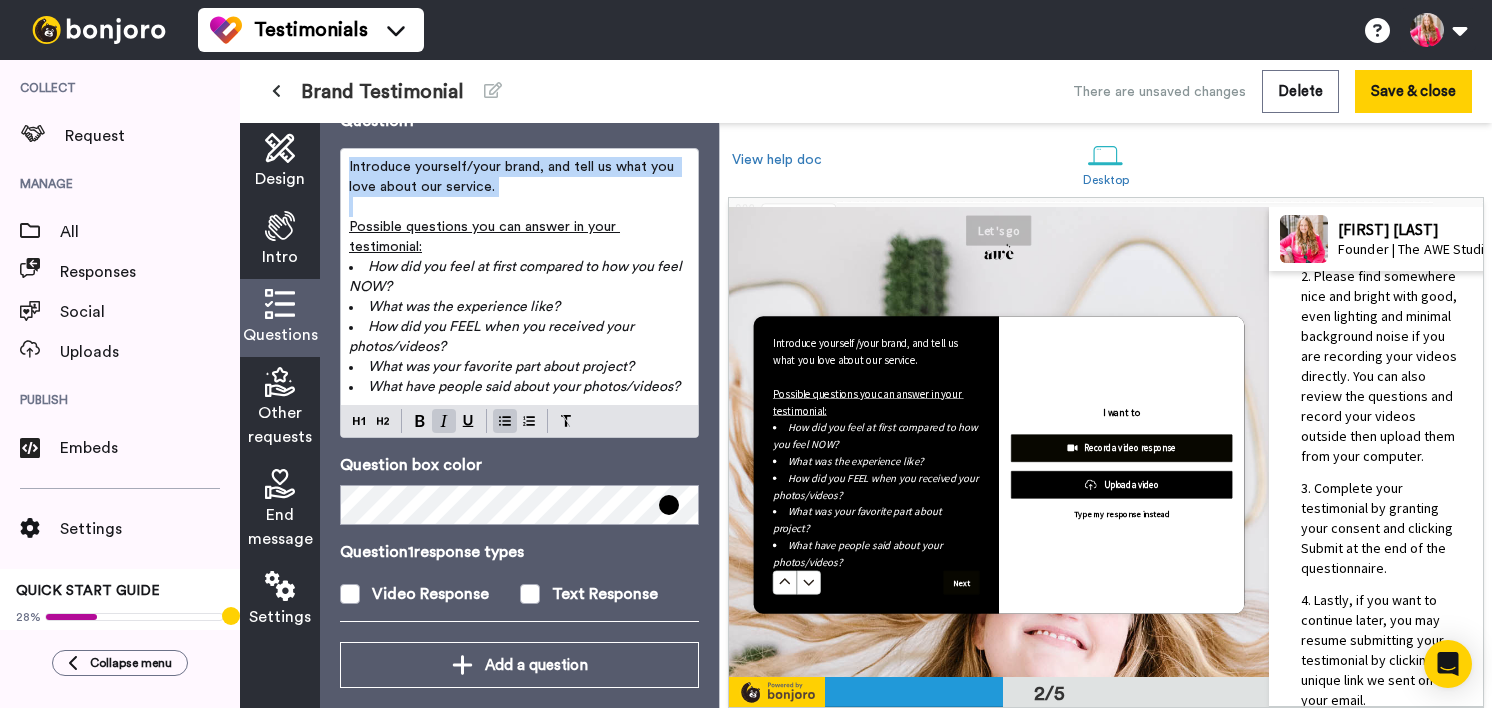 click on "How did you feel at first compared to how you feel NOW?" at bounding box center (519, 277) 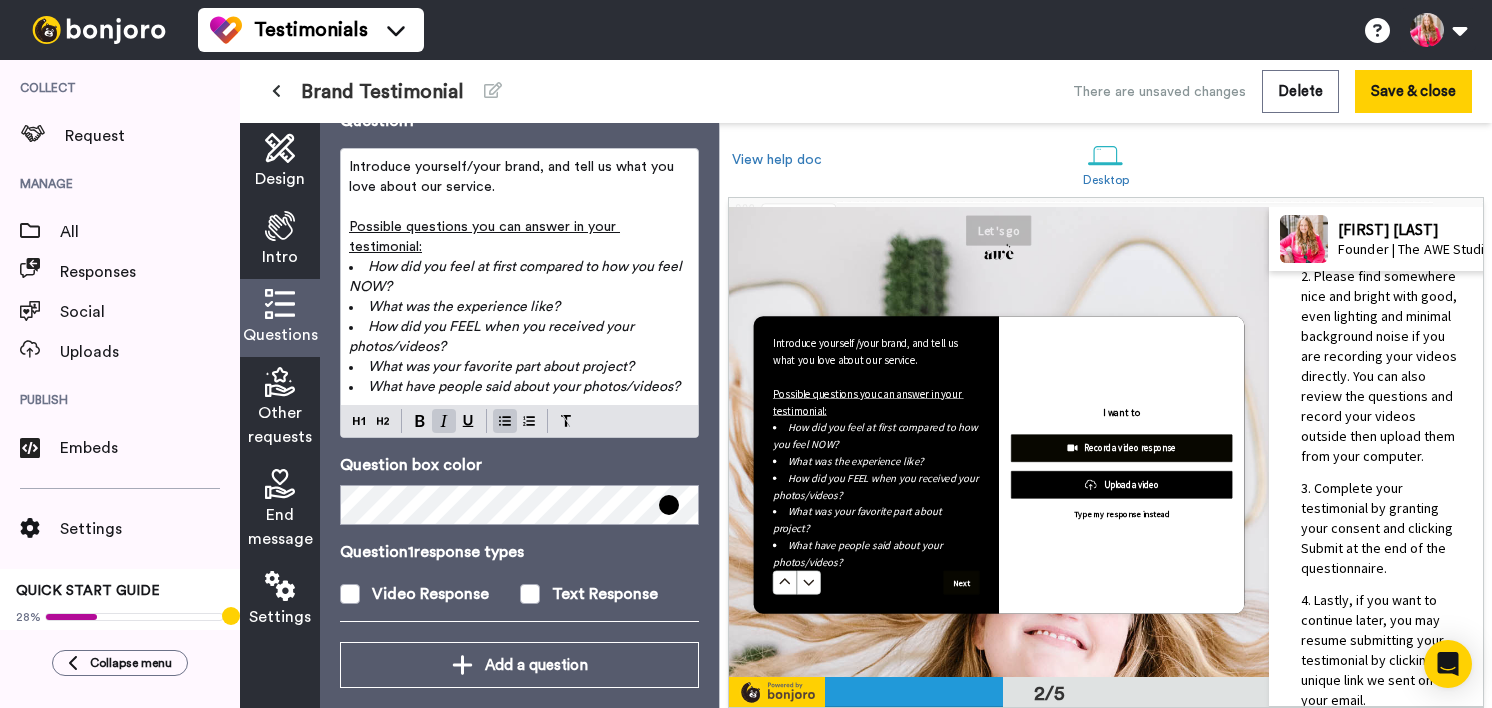 click on "How did you feel at first compared to how you feel NOW?" at bounding box center (517, 277) 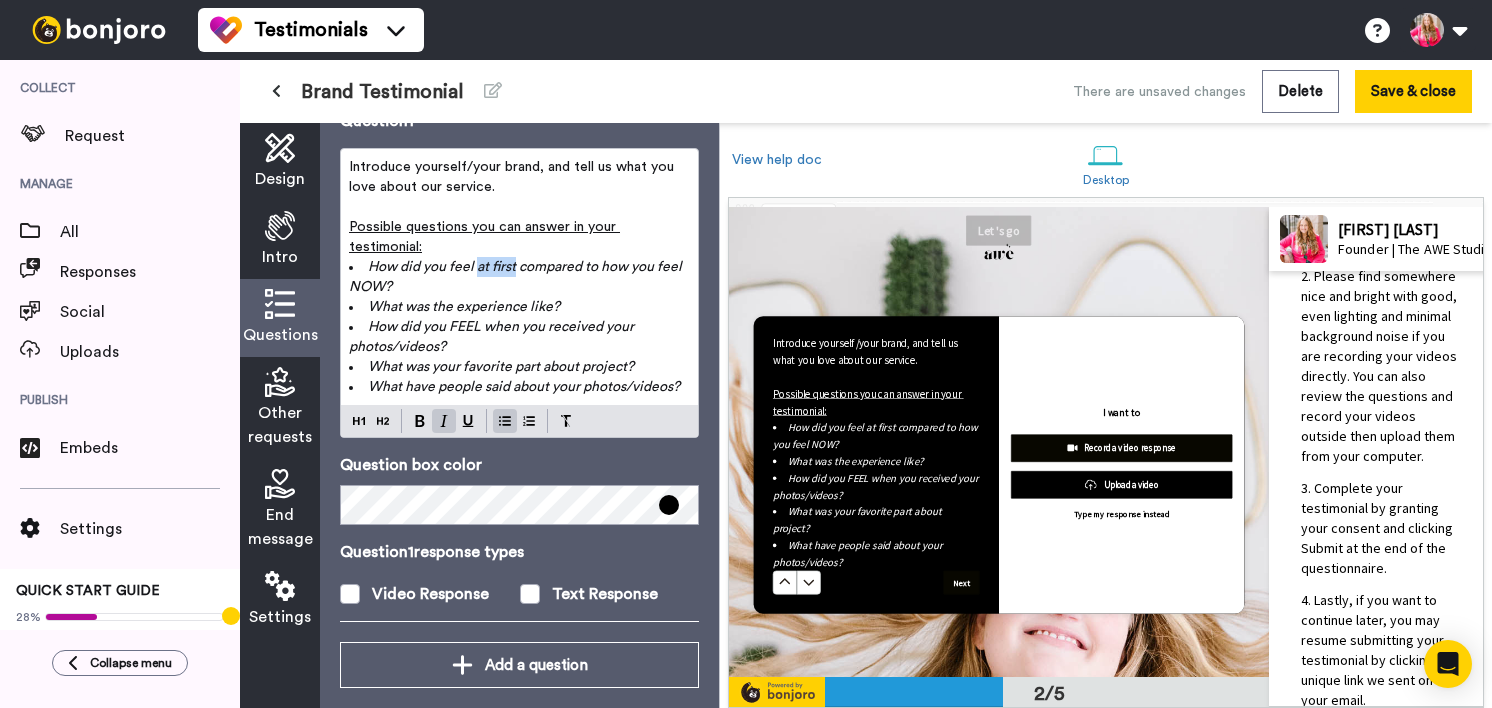 drag, startPoint x: 517, startPoint y: 250, endPoint x: 478, endPoint y: 249, distance: 39.012817 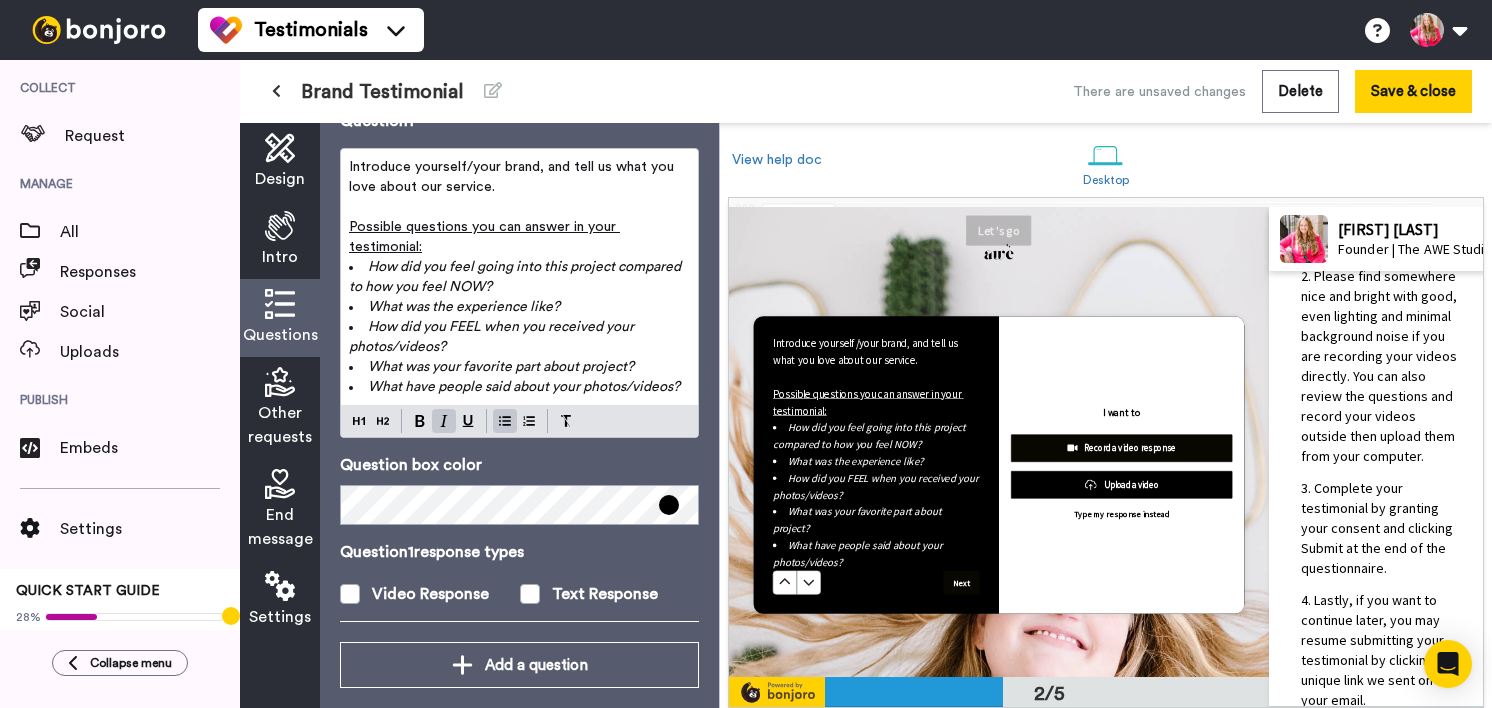 click on "How did you feel going into this project compared to how you feel NOW?" at bounding box center (516, 277) 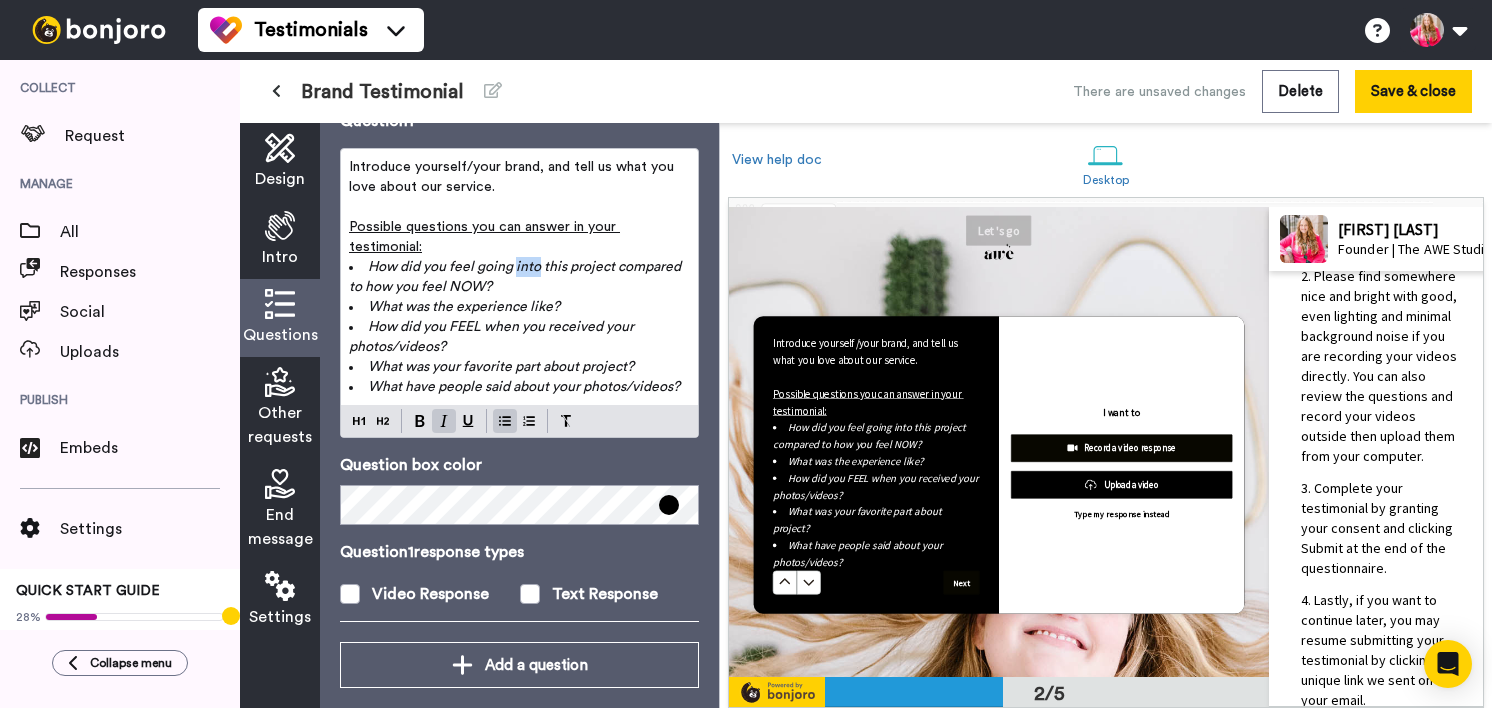 click on "How did you feel going into this project compared to how you feel NOW?" at bounding box center (516, 277) 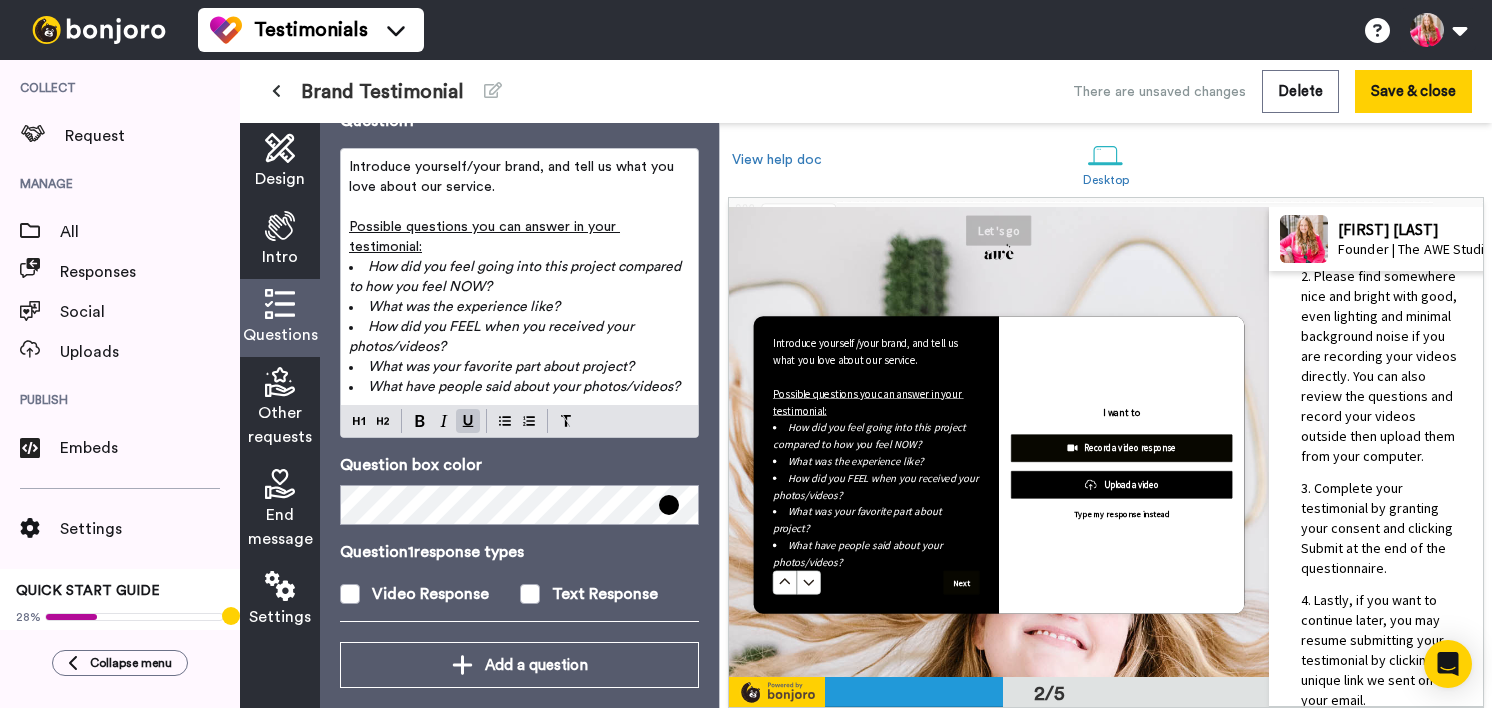 click on "Possible questions you can answer in your testimonial:" at bounding box center (519, 237) 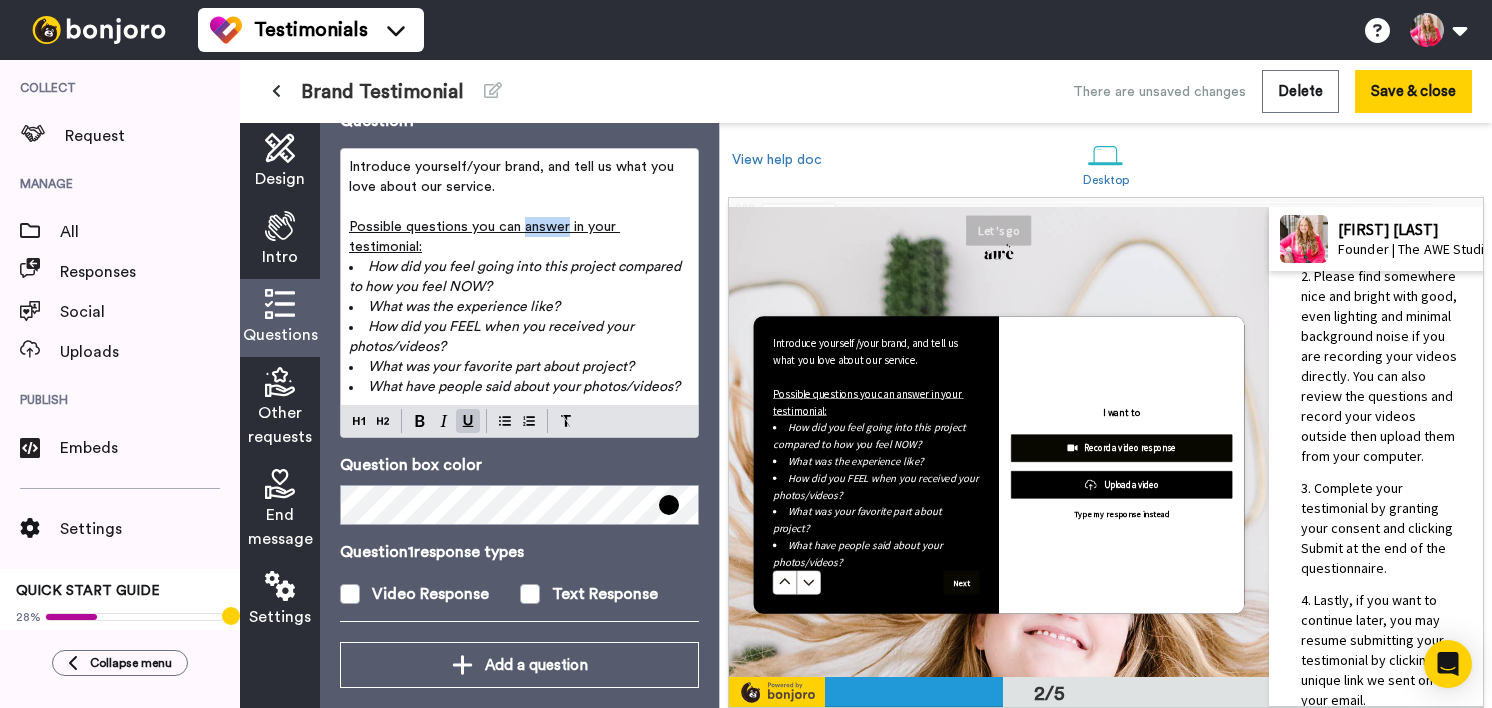 click on "Possible questions you can answer in your testimonial:" at bounding box center (519, 237) 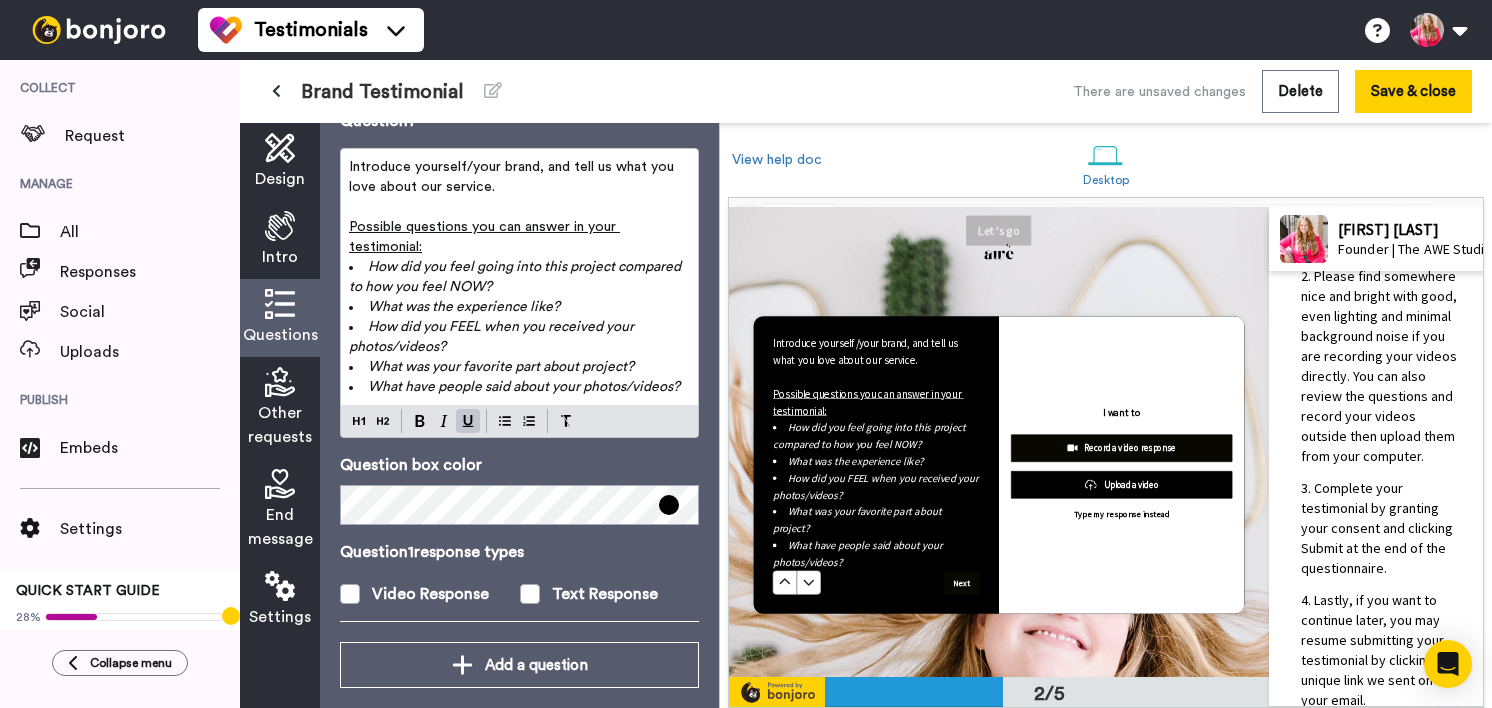 click on "How did you feel going into this project compared to how you feel NOW?" at bounding box center (516, 277) 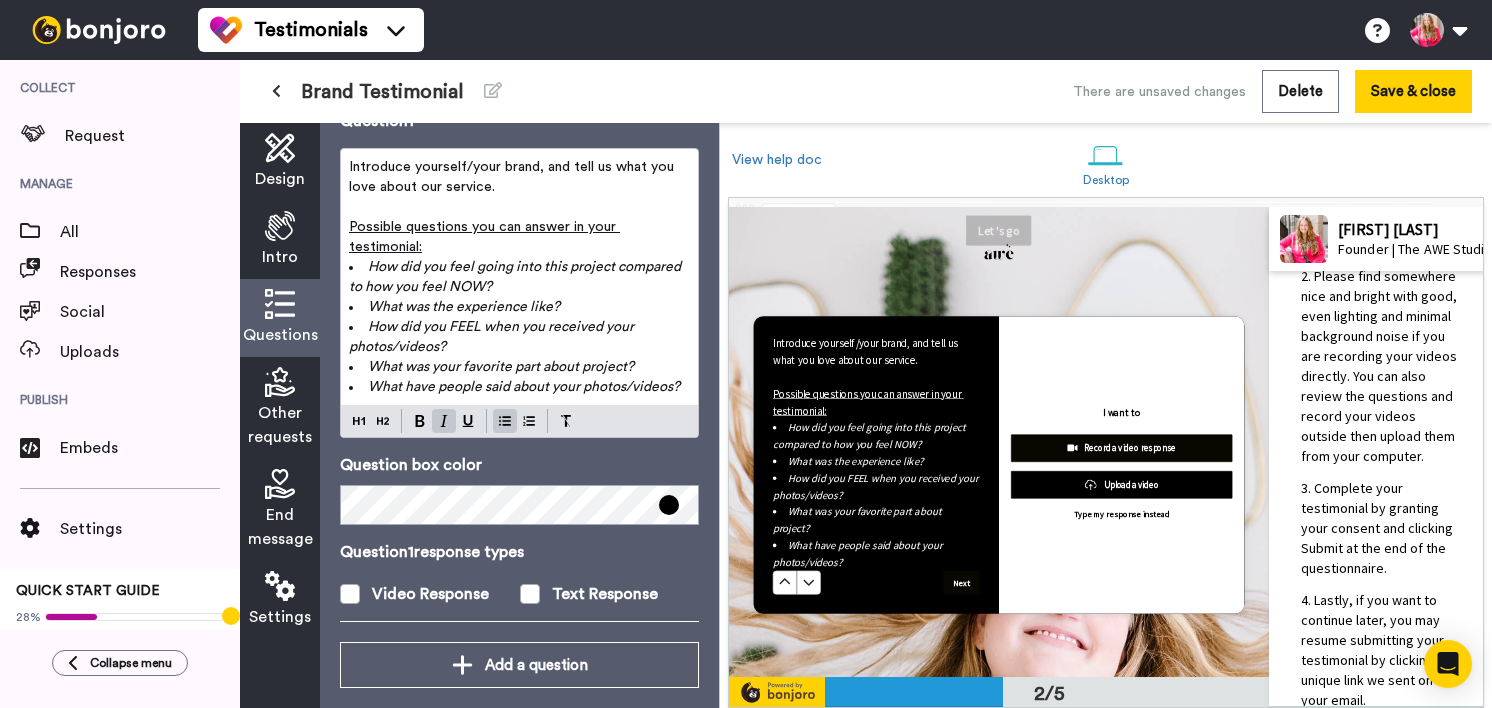 click on "How did you feel going into this project compared to how you feel NOW?" at bounding box center [516, 277] 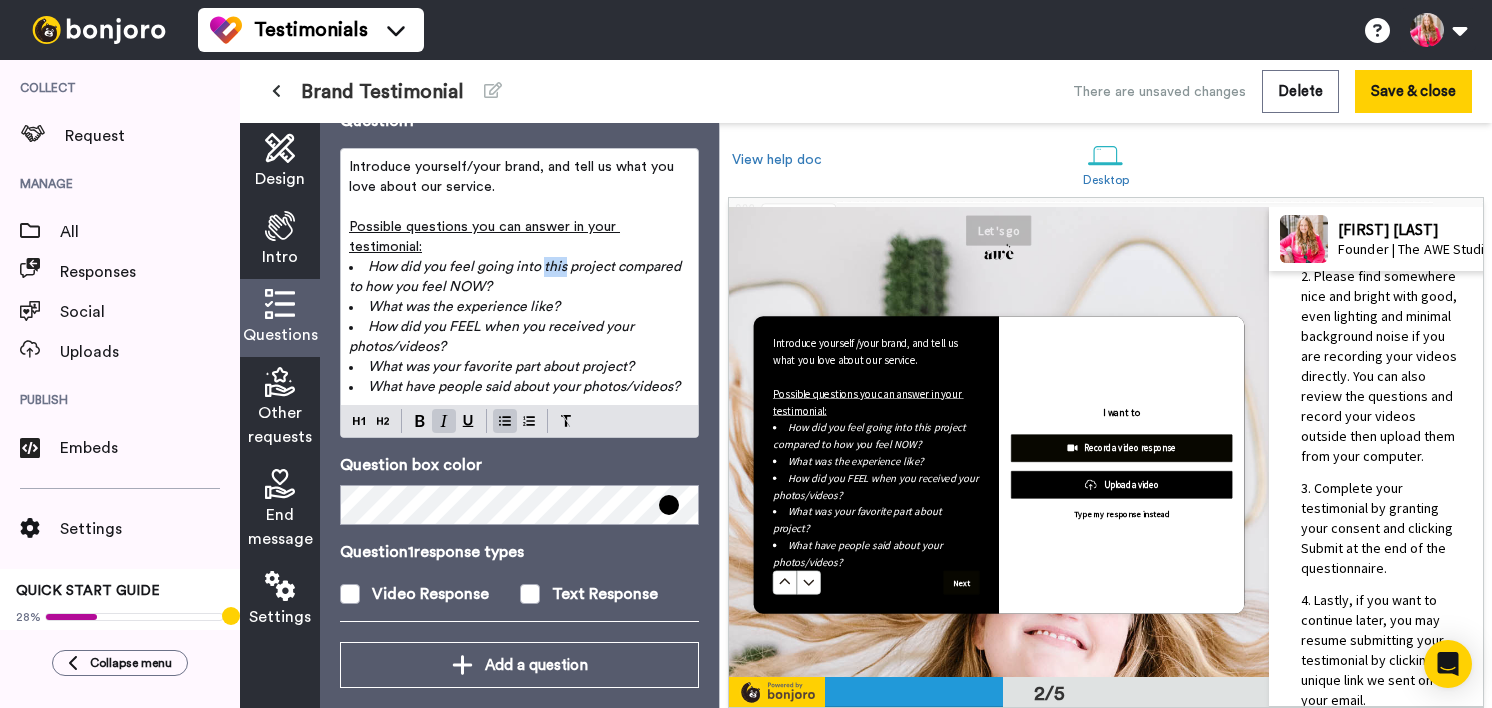 click on "How did you feel going into this project compared to how you feel NOW?" at bounding box center [516, 277] 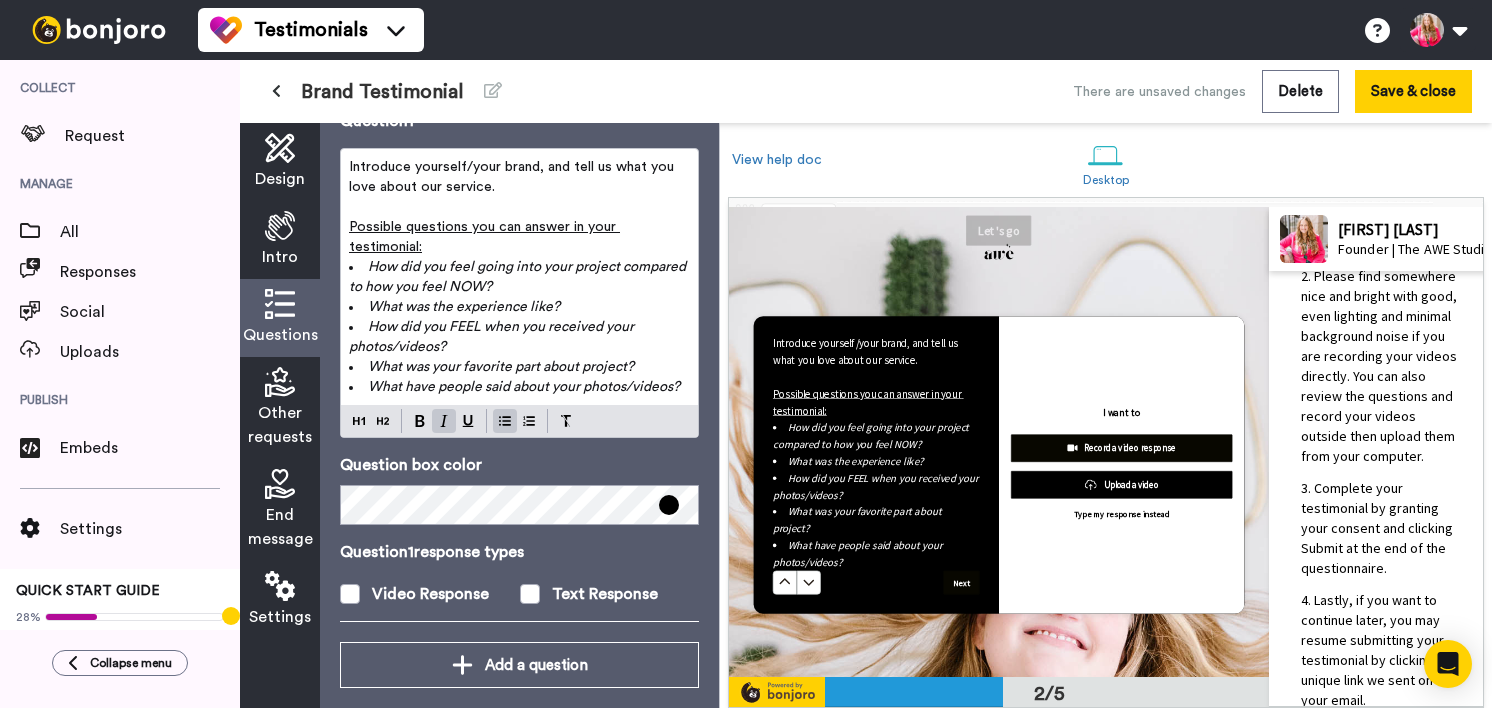 click on "How did you feel going into your project compared to how you feel NOW?" at bounding box center (519, 277) 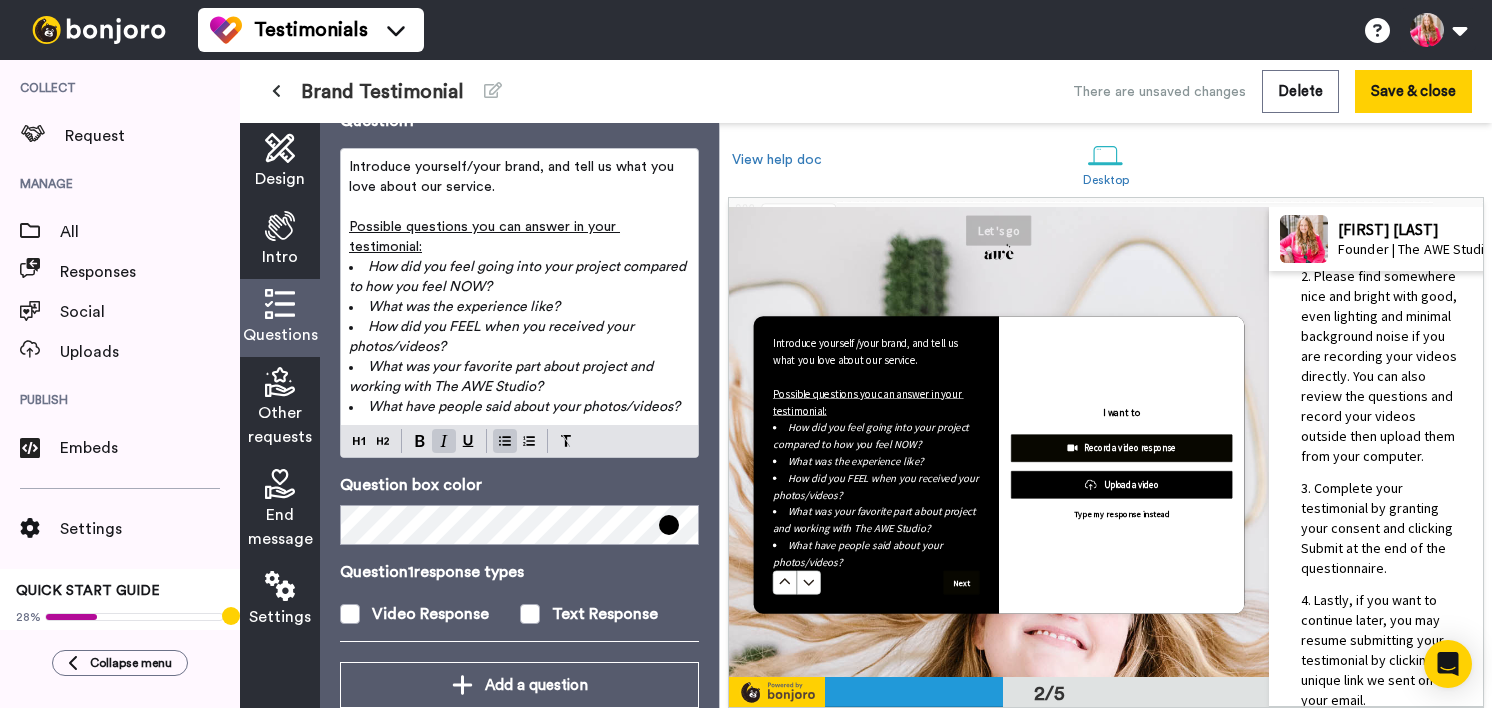 scroll, scrollTop: 172, scrollLeft: 0, axis: vertical 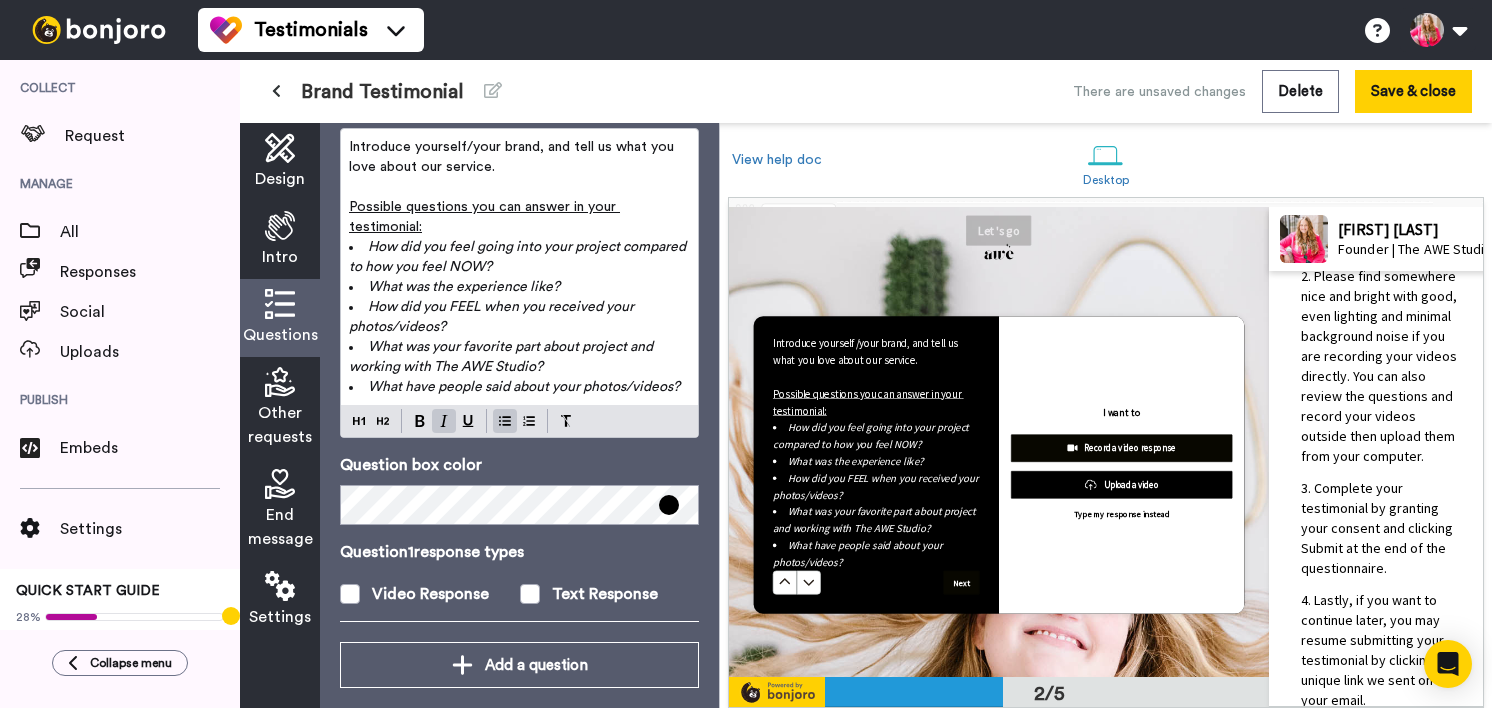 click on "Introduce yourself/your brand, and tell us what you love about our service.  ﻿ Possible questions you can answer in your testimonial:  How did you feel going into your project compared to how you feel NOW?  What was the experience like? How did you FEEL when you received your photos/videos? What was your favorite part about project and working with The AWE Studio? What have people said about your photos/videos?" at bounding box center [519, 267] 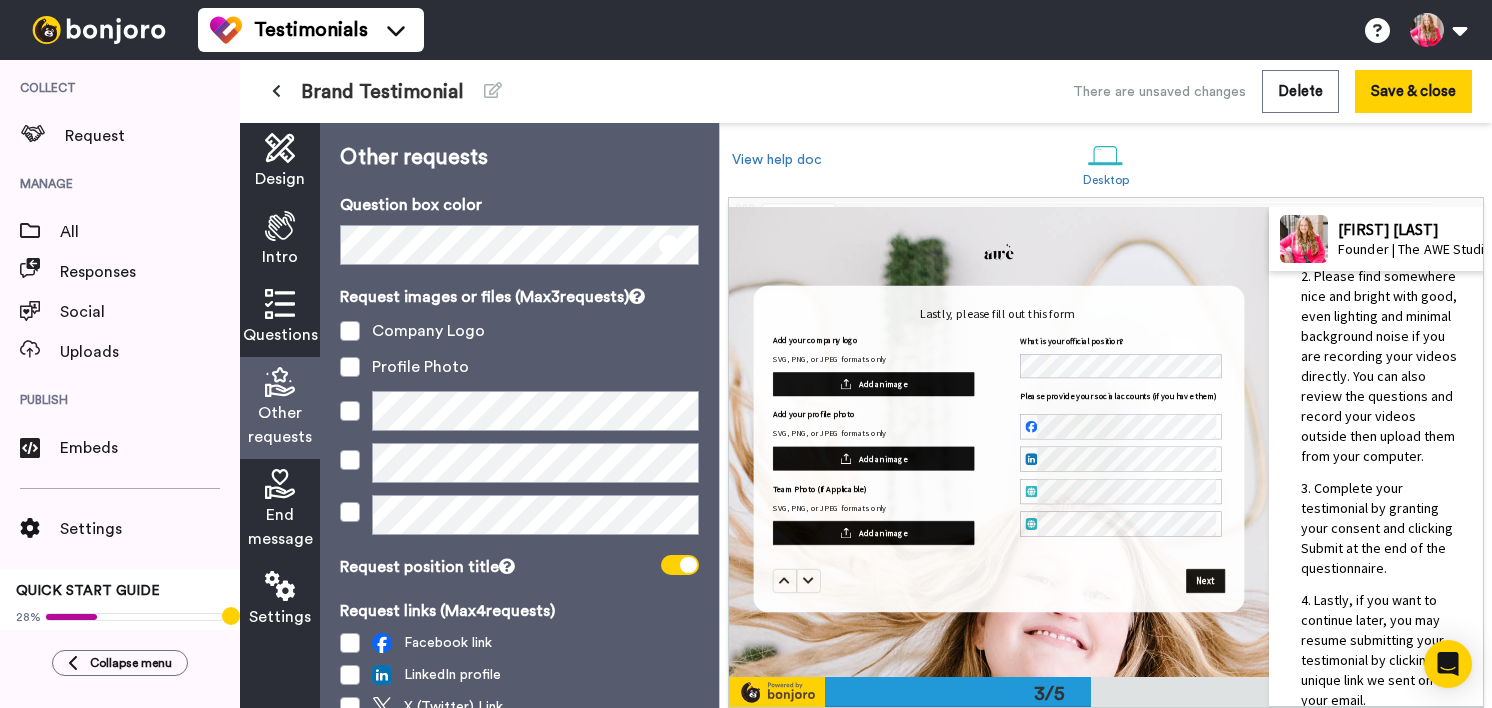 scroll, scrollTop: 977, scrollLeft: 0, axis: vertical 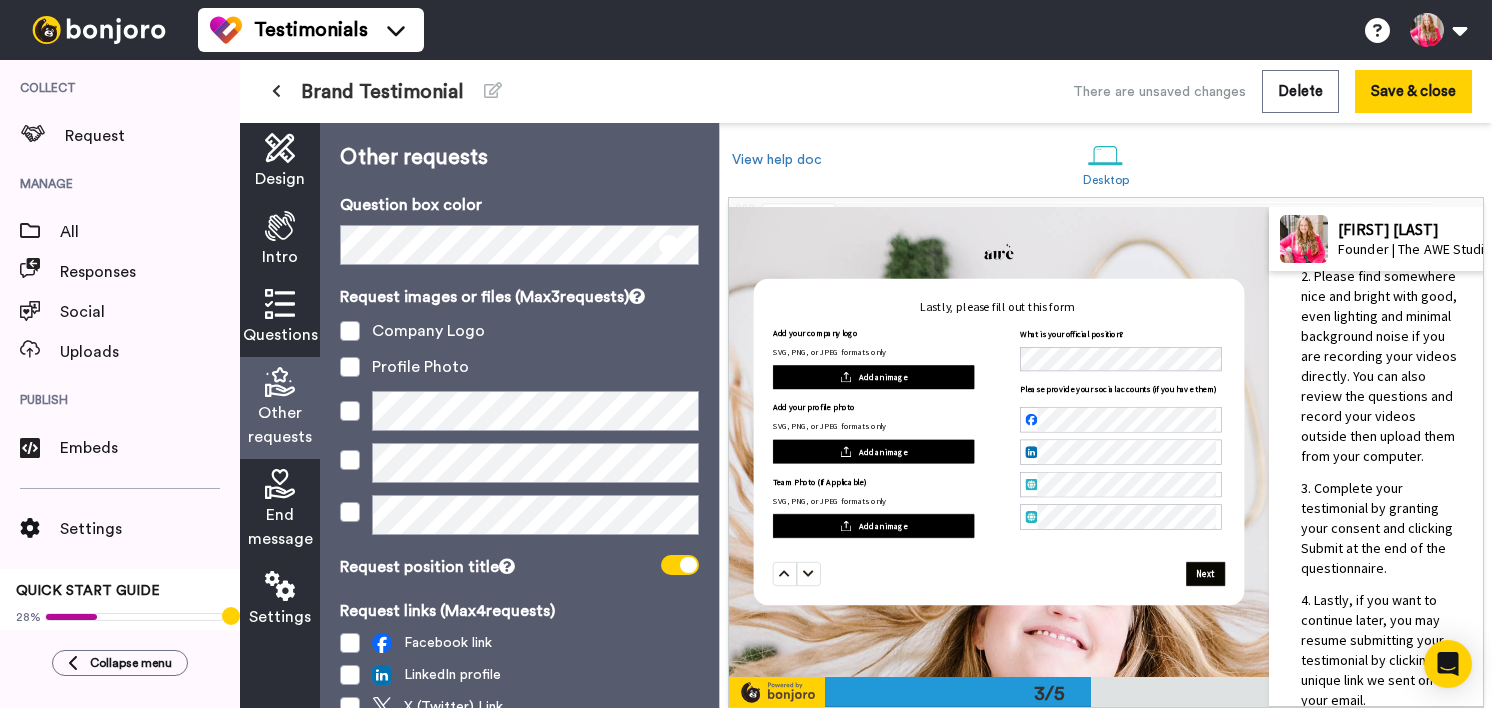click at bounding box center [280, 484] 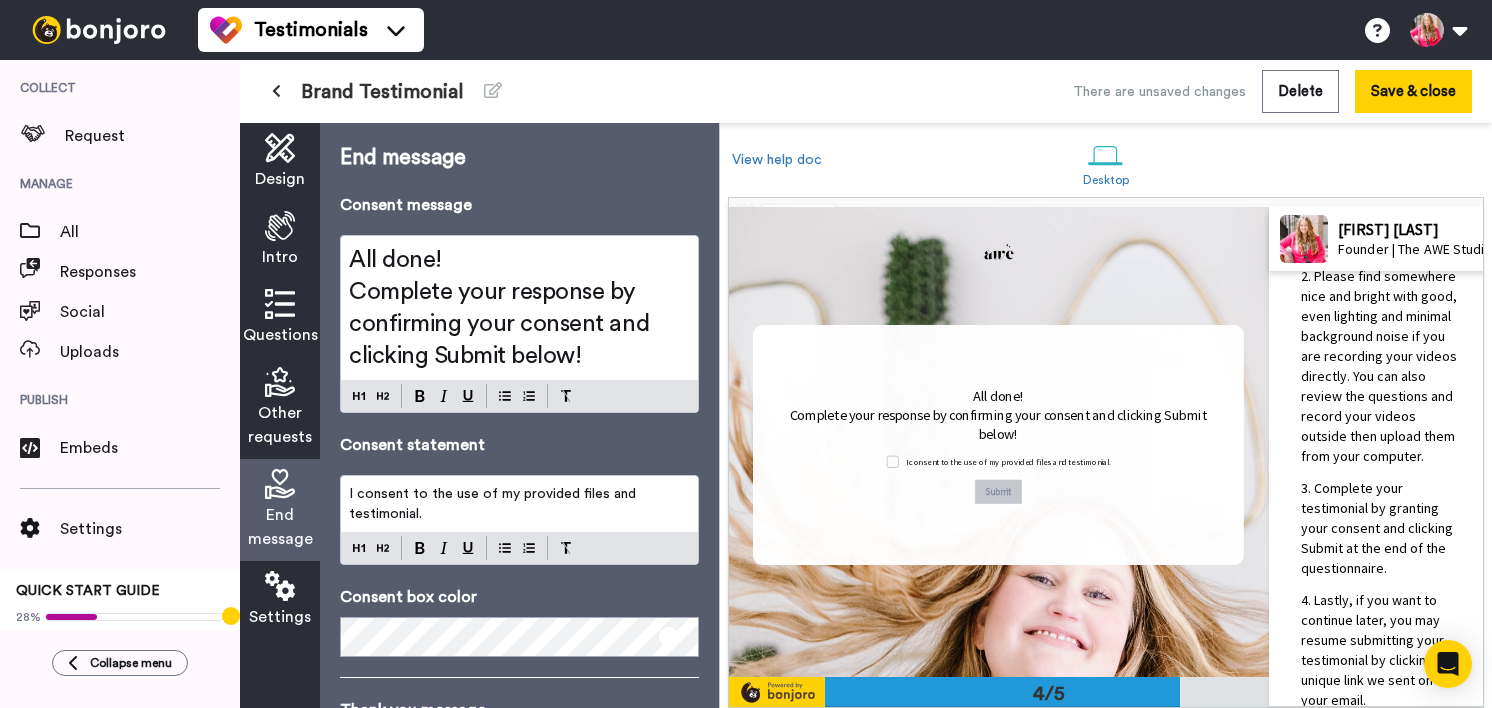 scroll, scrollTop: 1409, scrollLeft: 0, axis: vertical 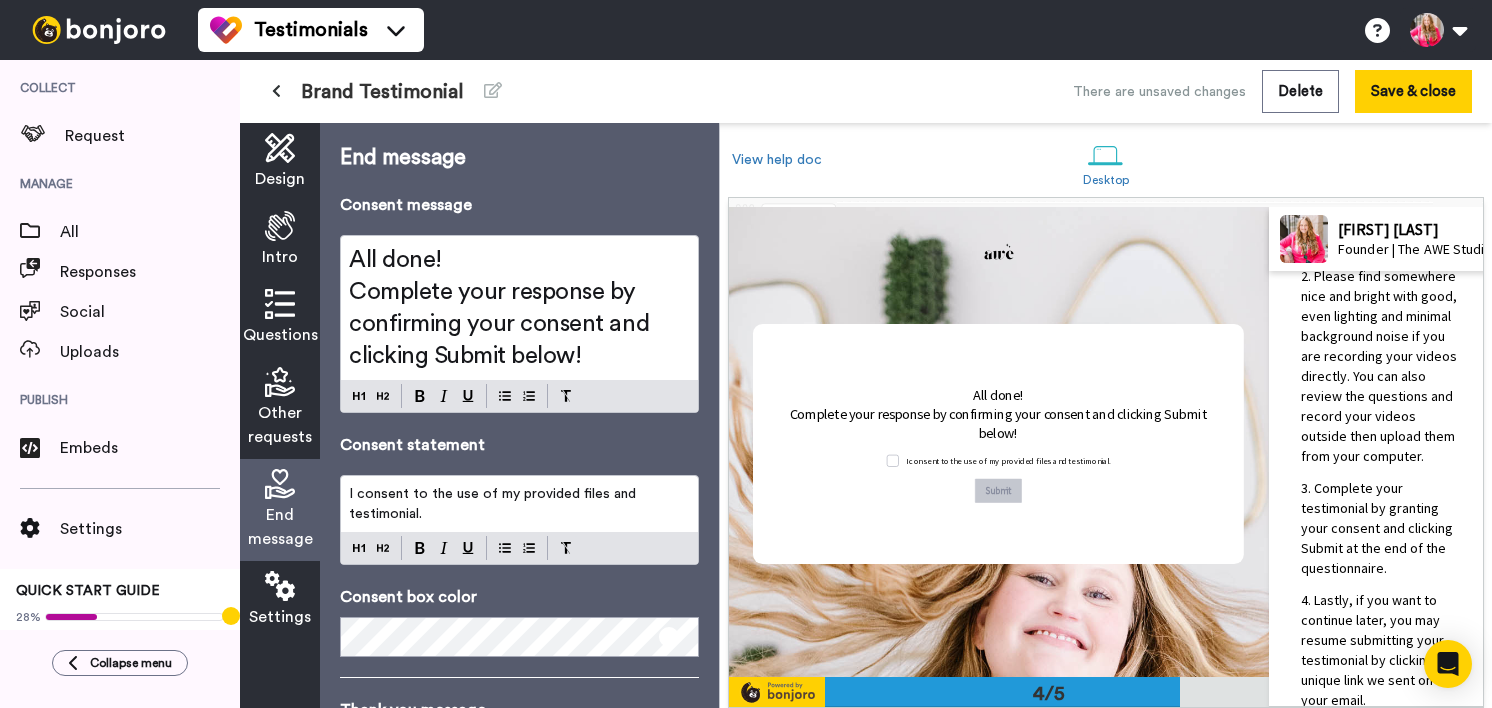 click at bounding box center [280, 586] 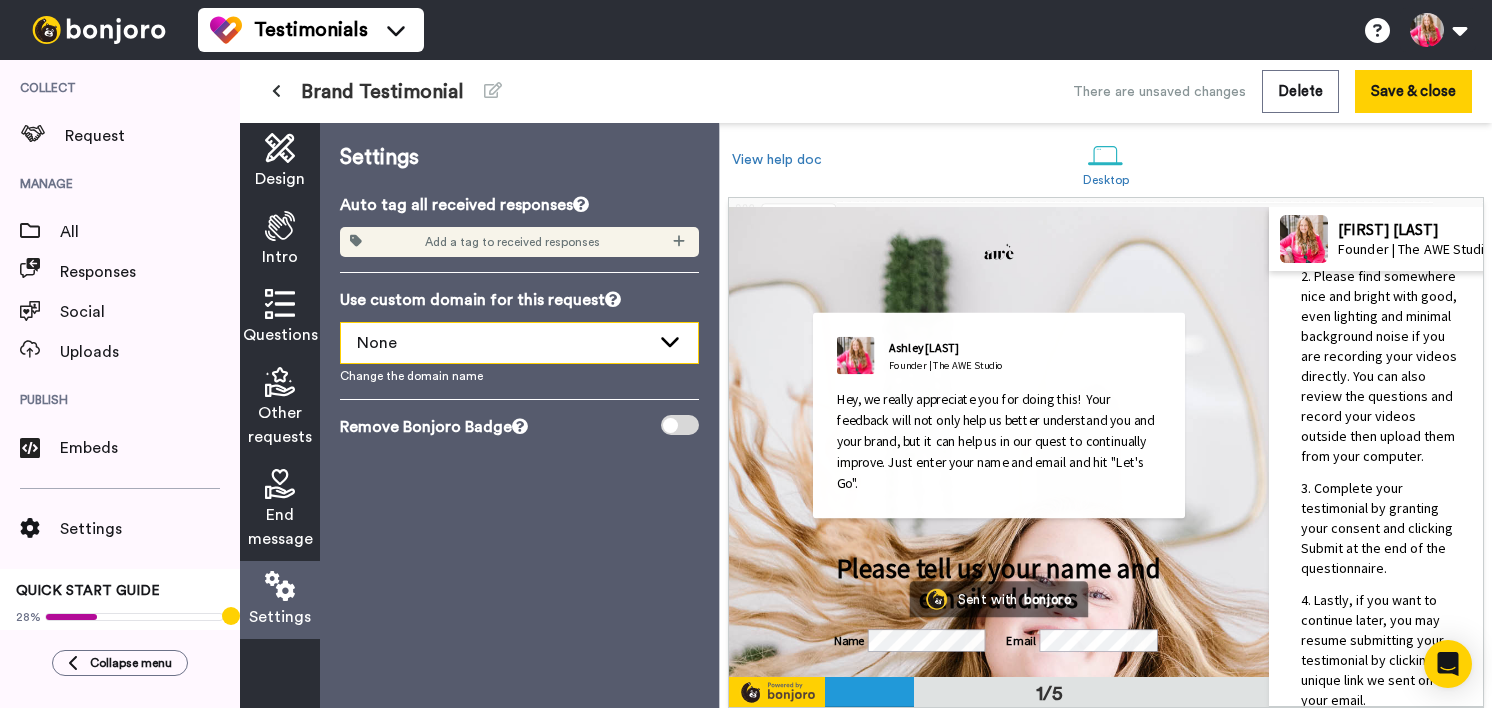 scroll, scrollTop: 0, scrollLeft: 0, axis: both 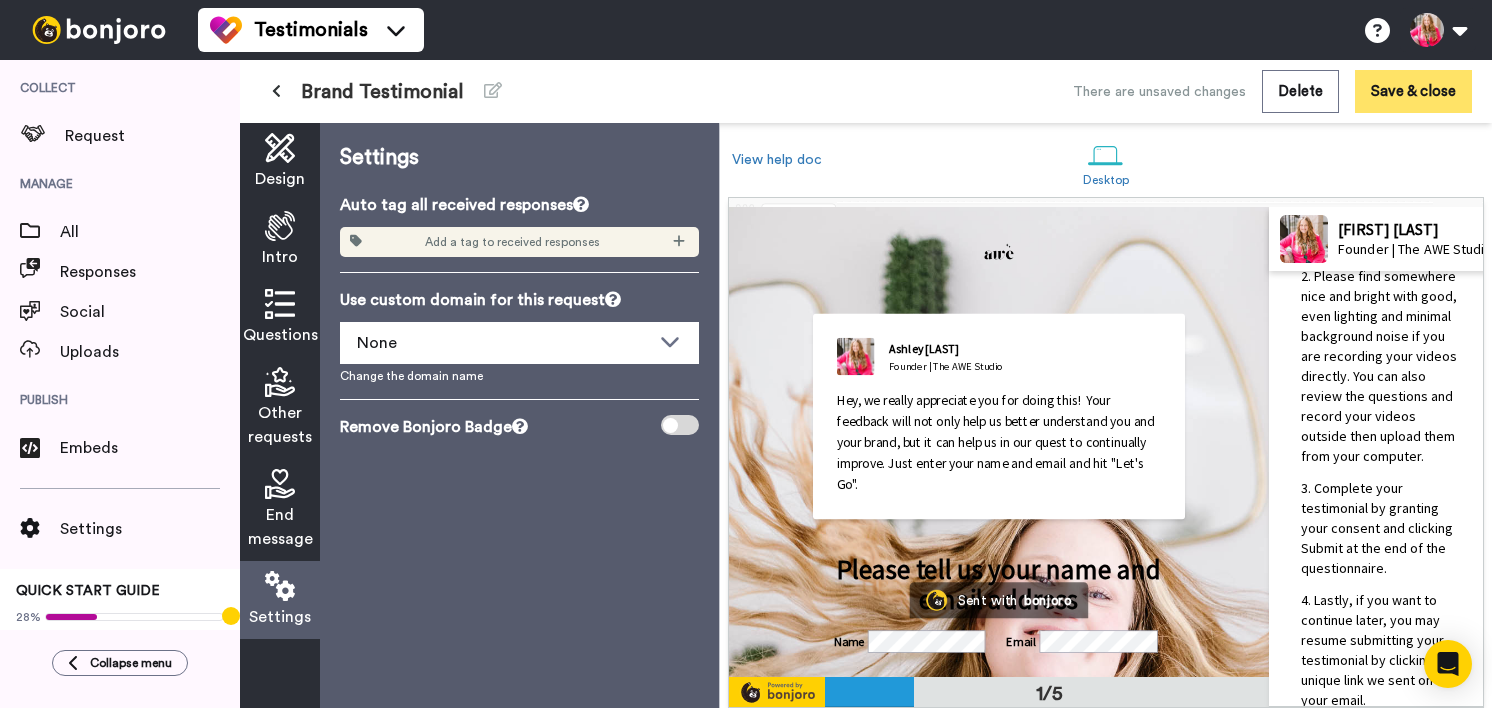 click on "Save & close" at bounding box center (1413, 91) 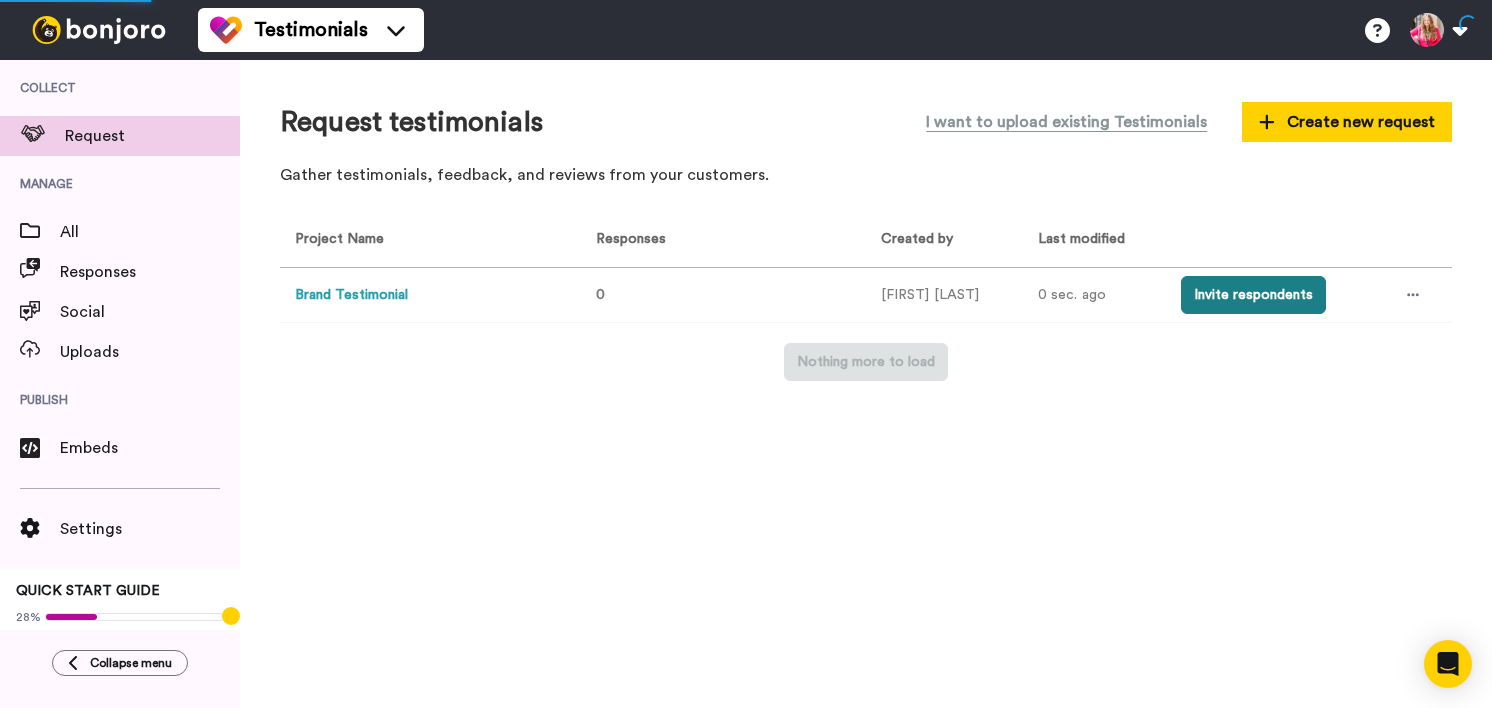 click on "Invite respondents" at bounding box center (1253, 295) 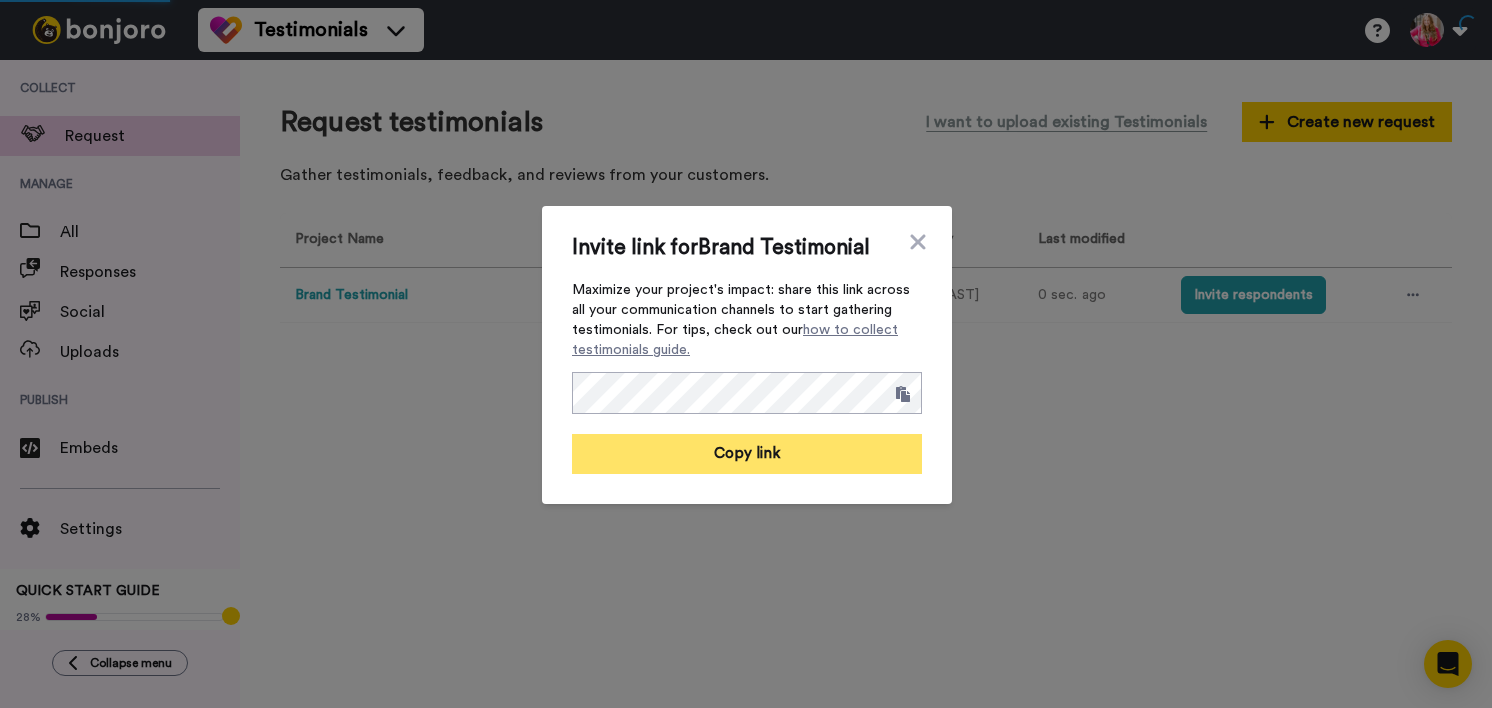 click on "Copy link" at bounding box center (747, 454) 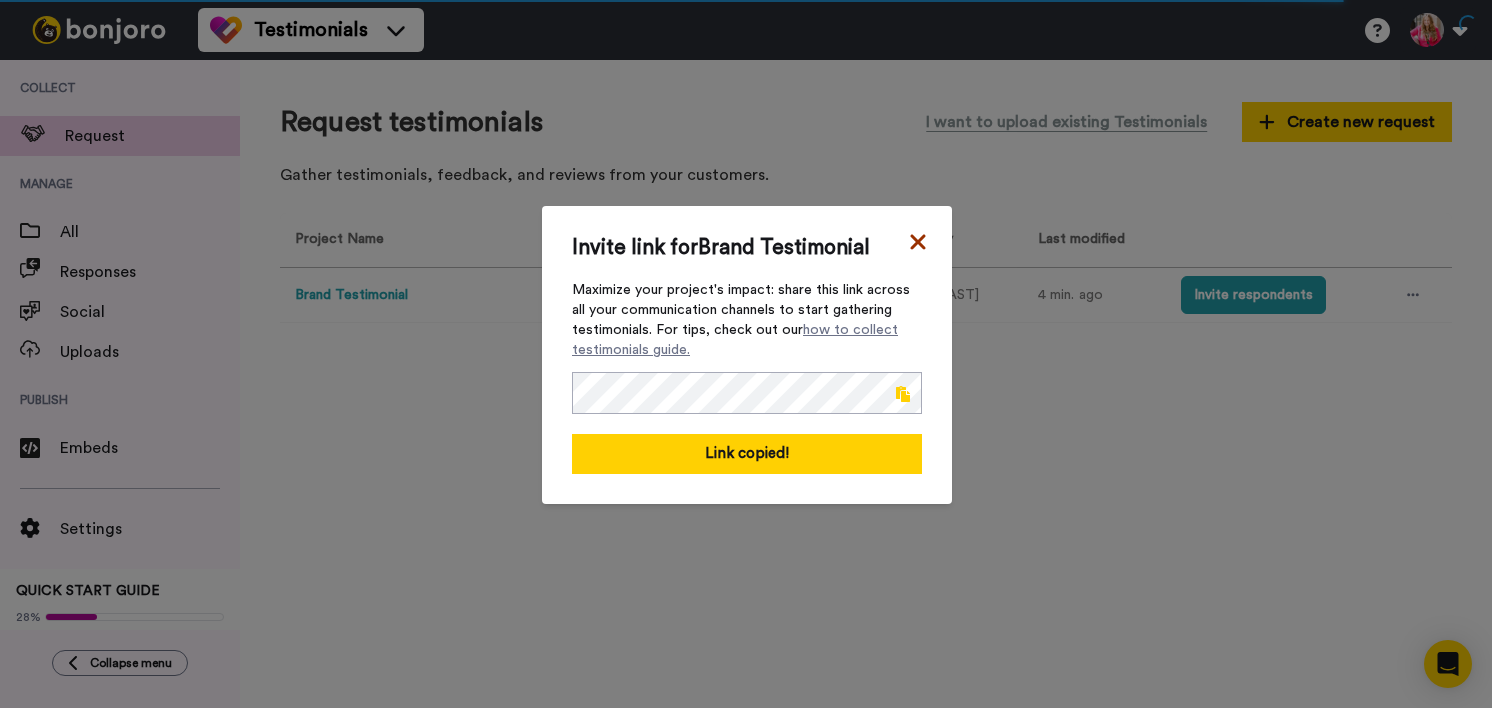 click 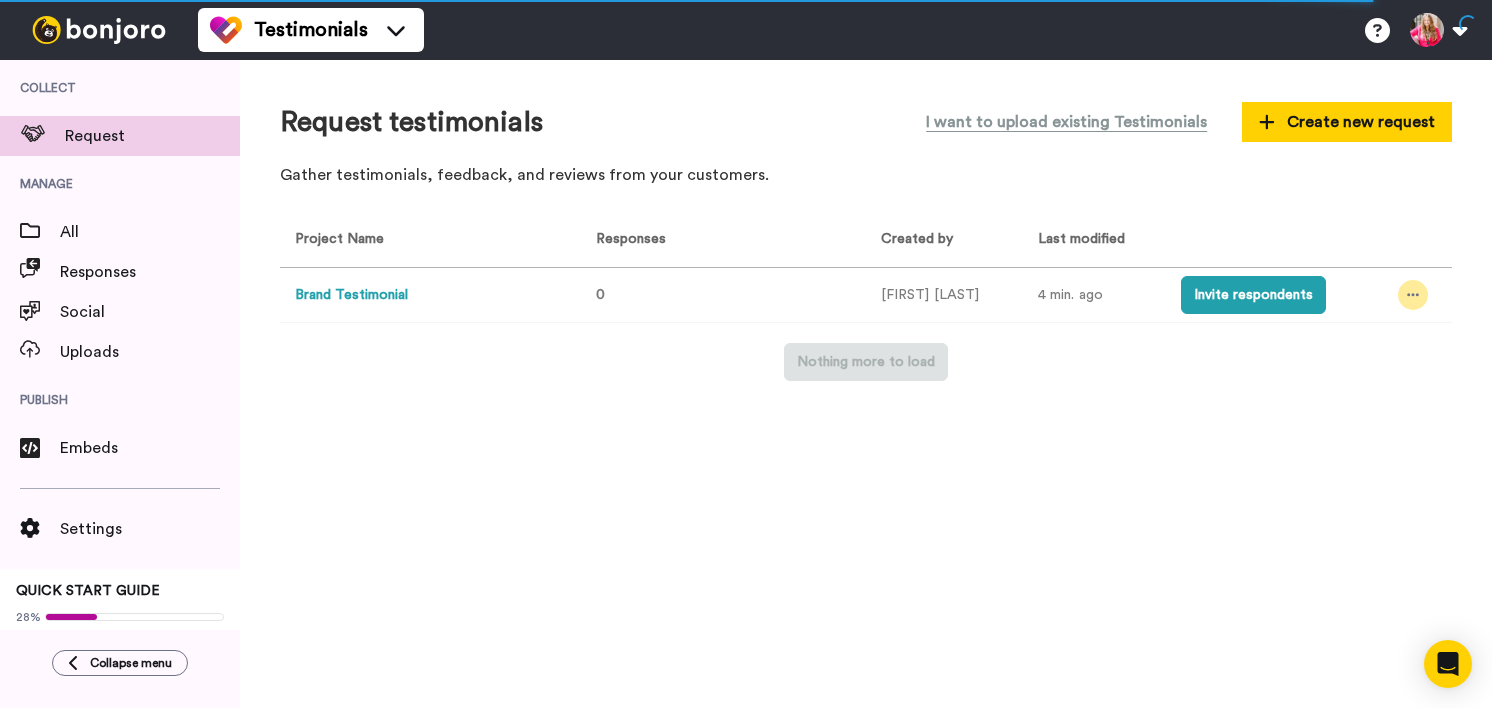 click at bounding box center [1413, 295] 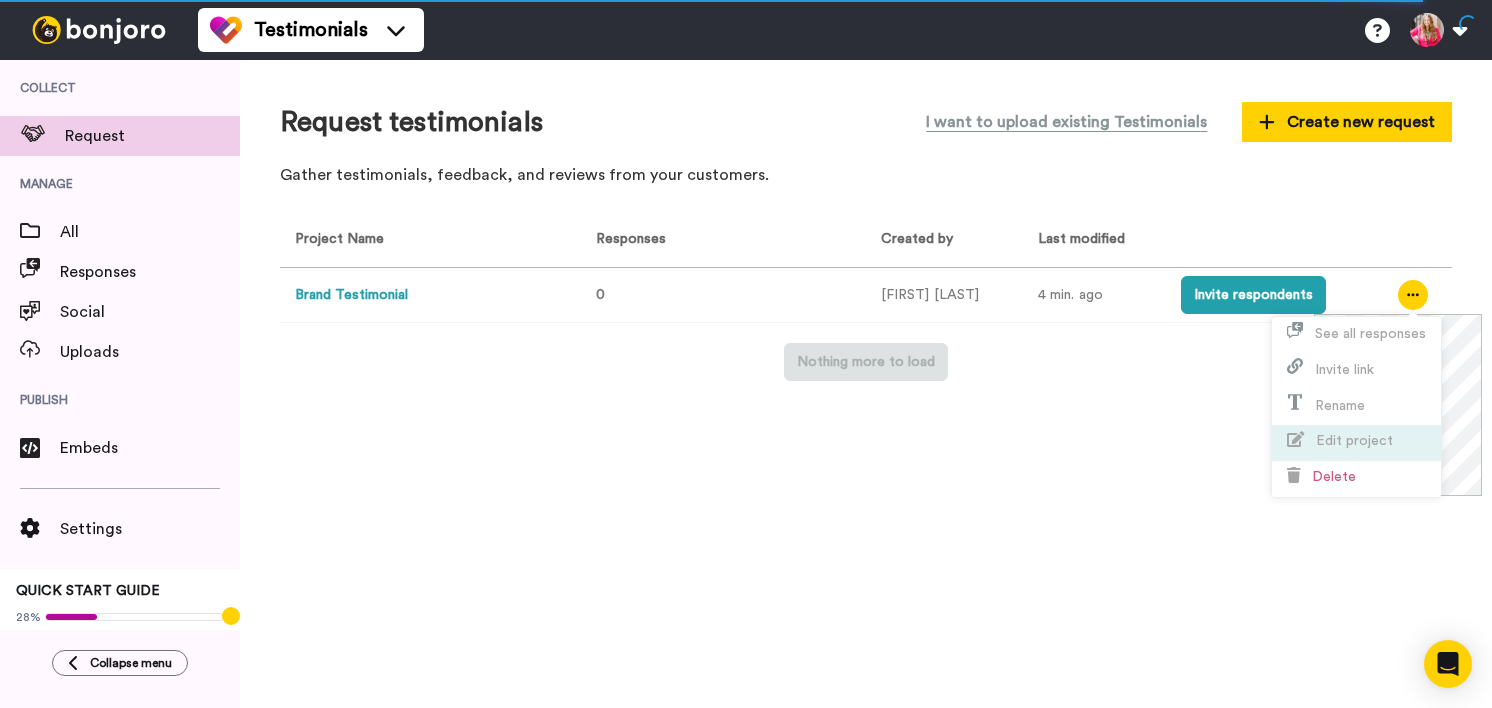 click on "Edit project" at bounding box center [1354, 441] 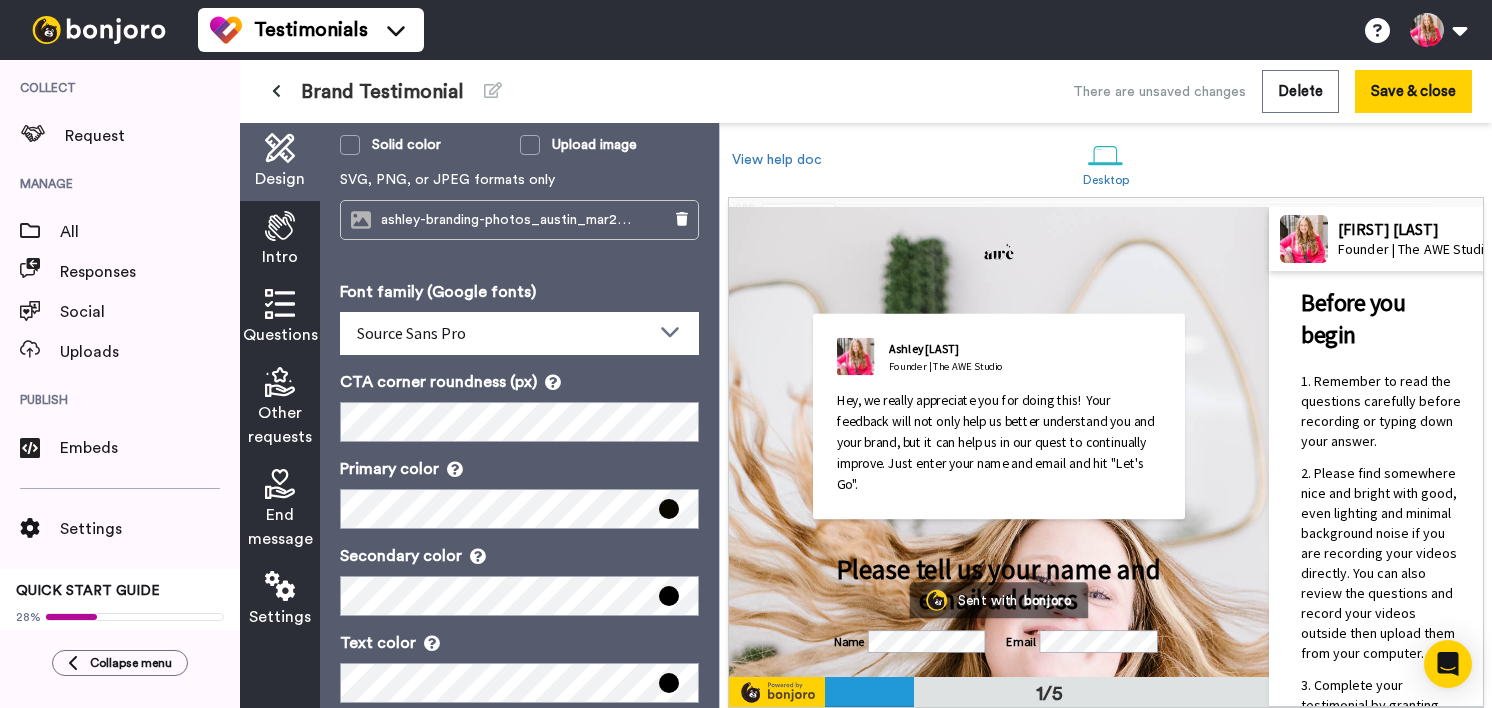 scroll, scrollTop: 255, scrollLeft: 0, axis: vertical 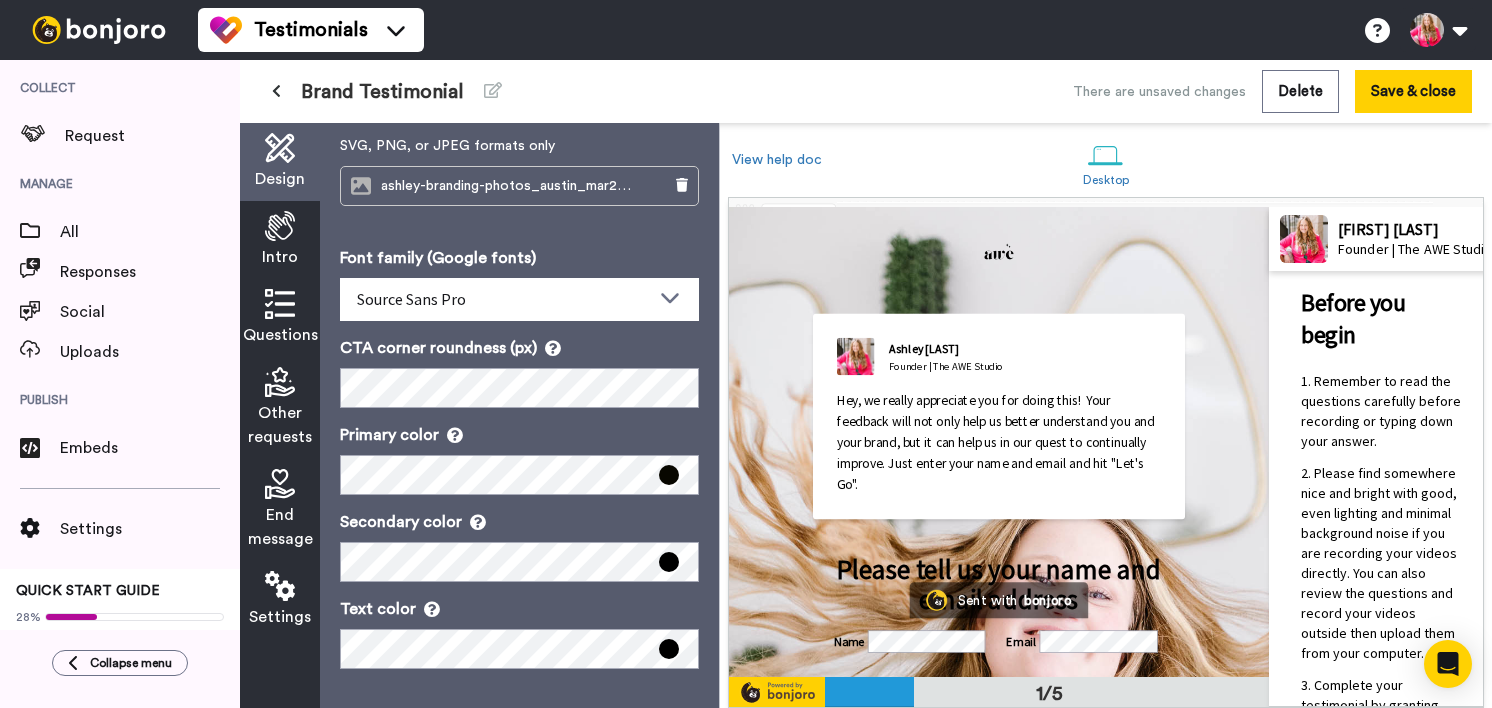 click on "End message" at bounding box center [280, 527] 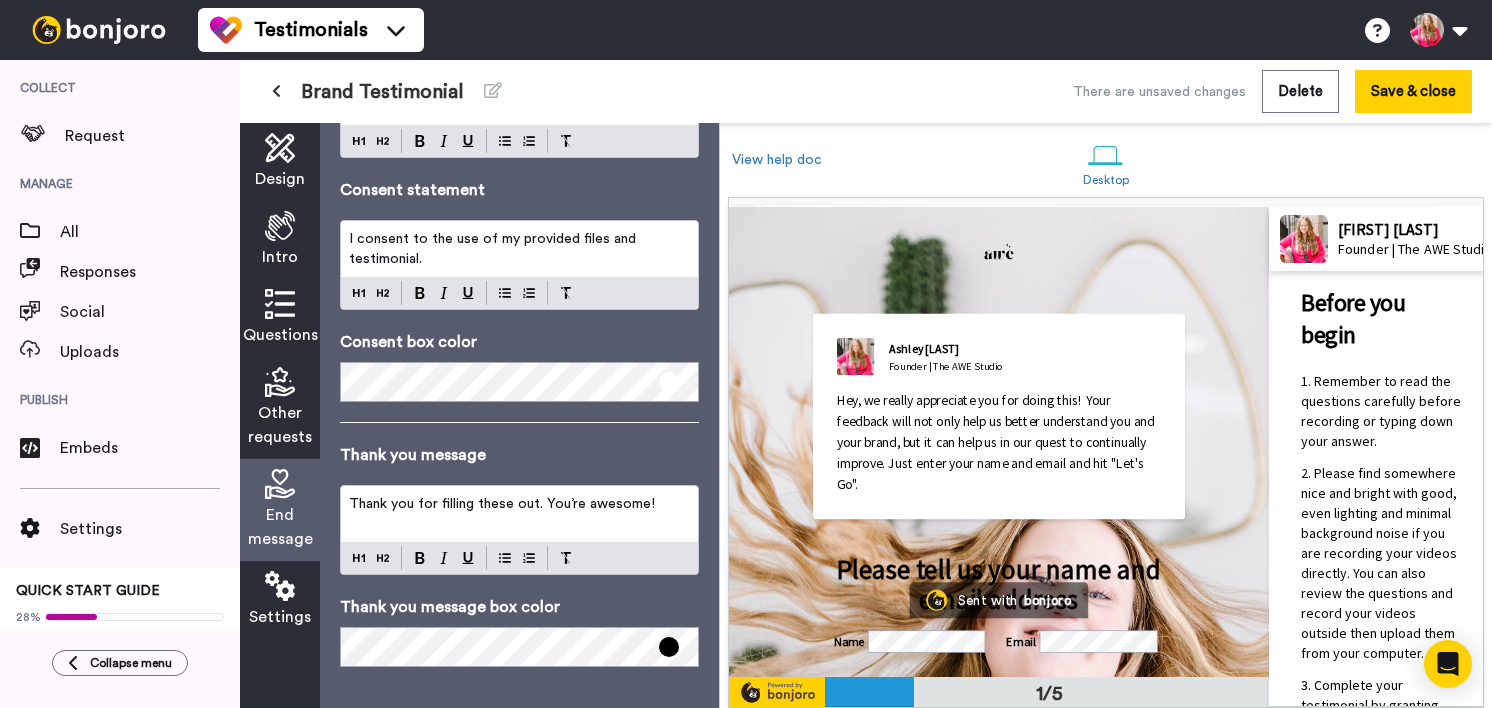 scroll, scrollTop: 0, scrollLeft: 0, axis: both 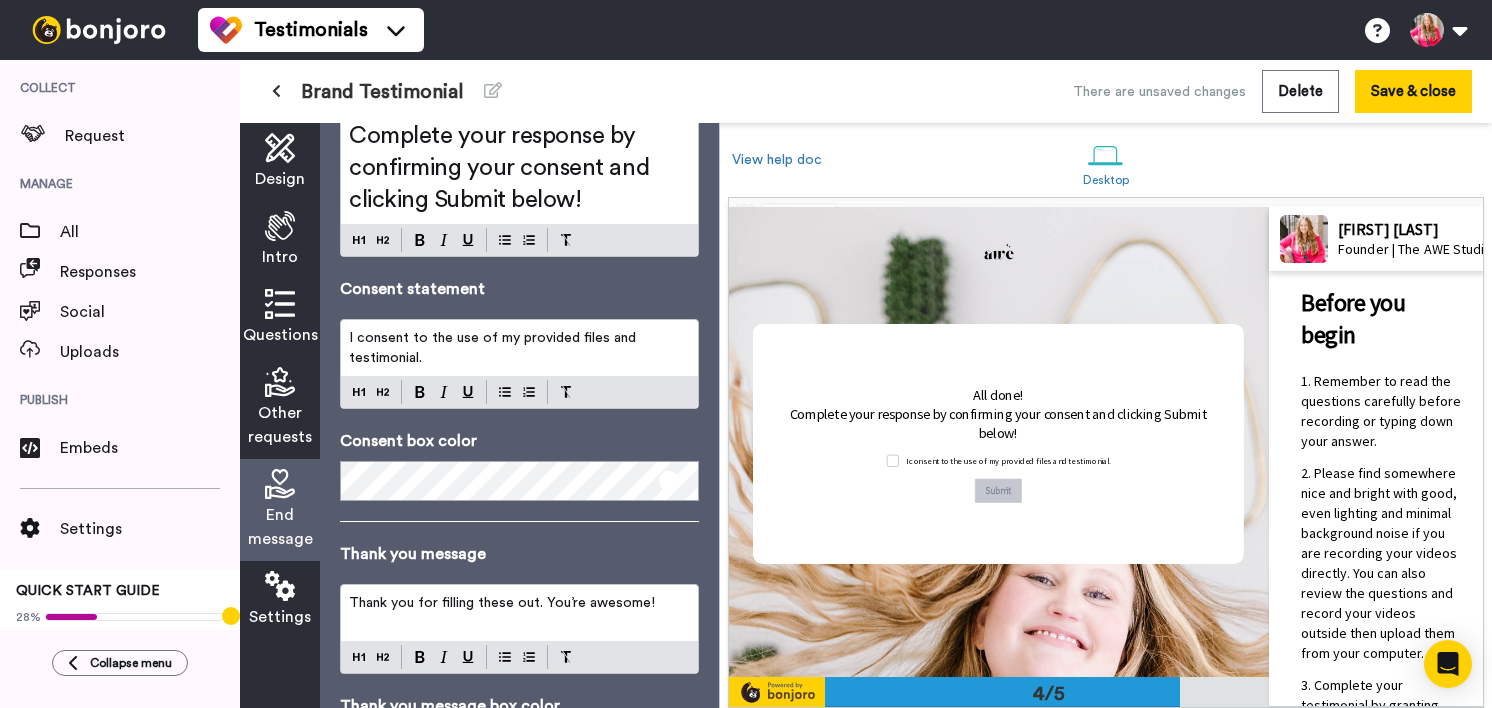 click on "I consent to the use of my provided files and testimonial." at bounding box center (519, 348) 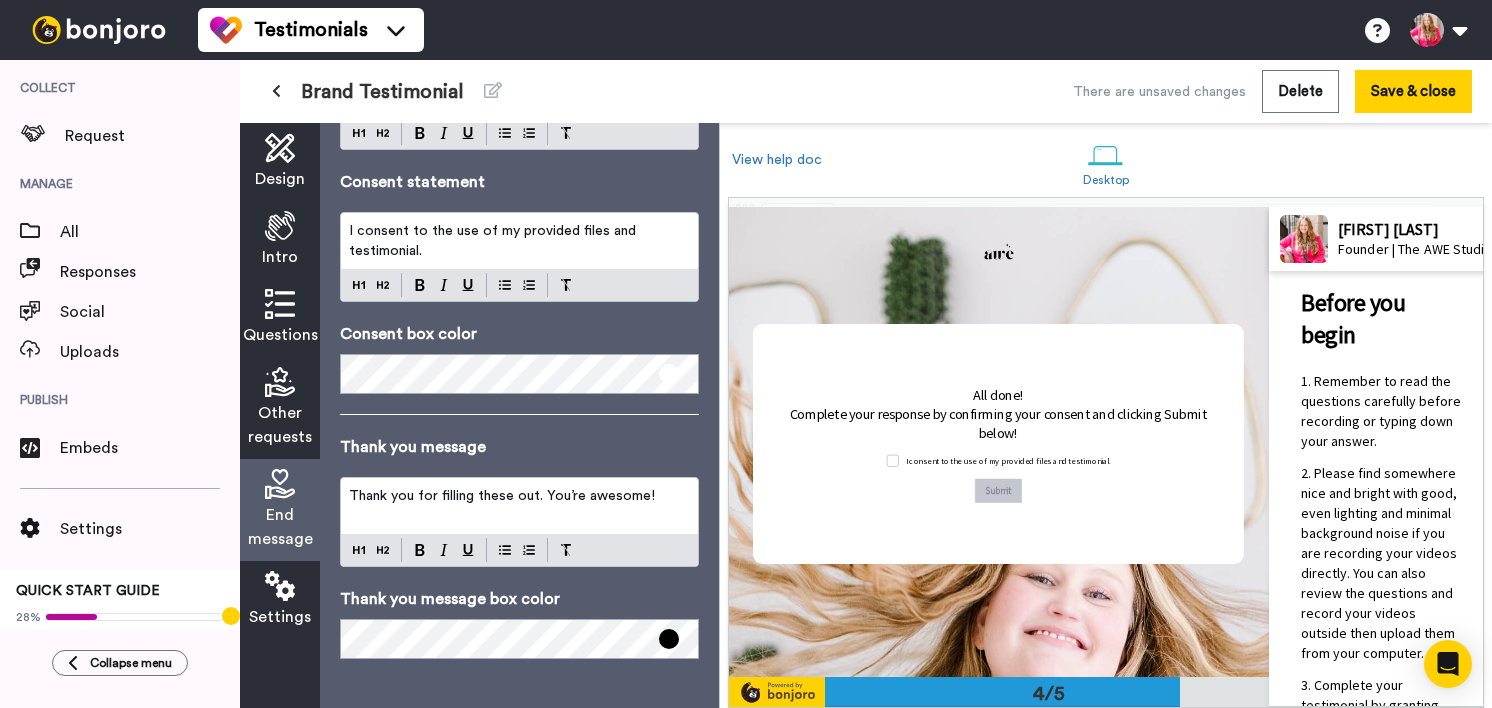 scroll, scrollTop: 274, scrollLeft: 0, axis: vertical 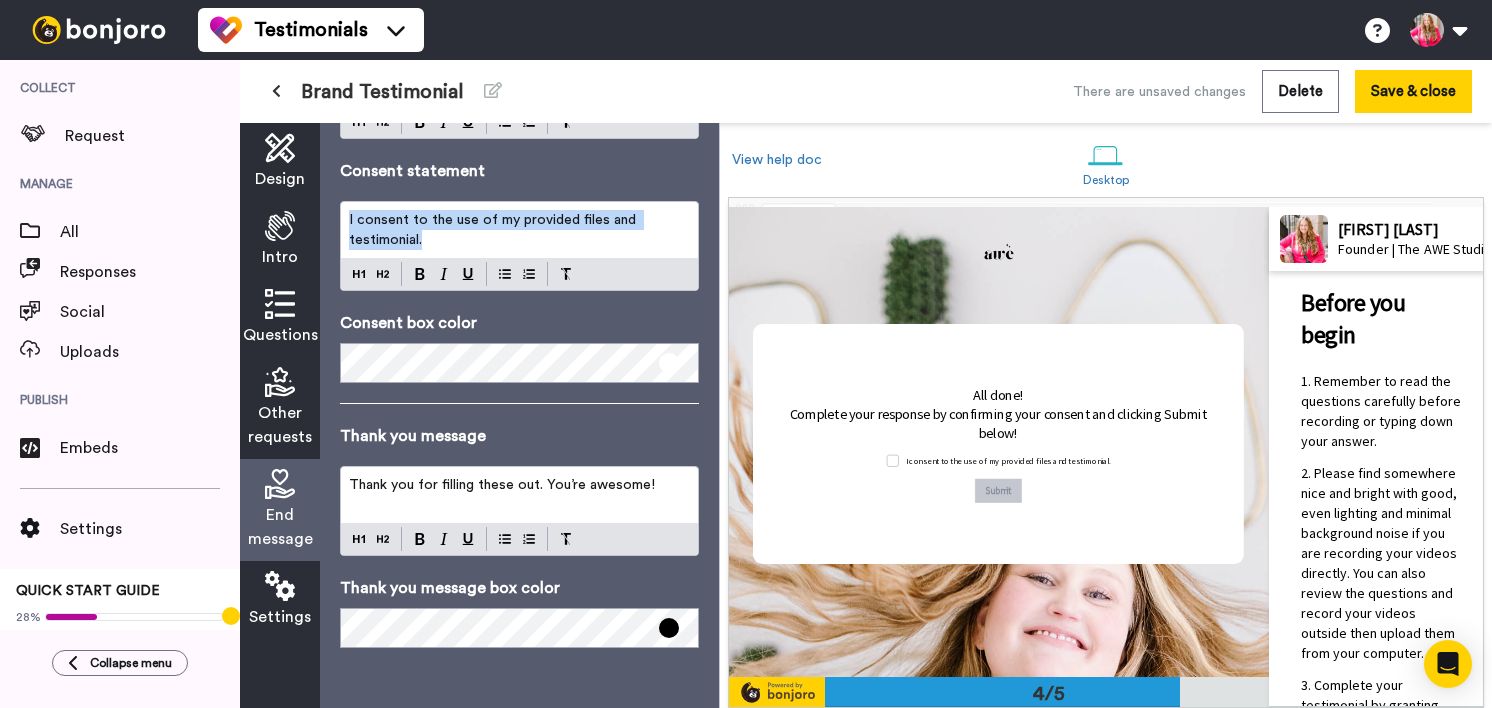 drag, startPoint x: 475, startPoint y: 243, endPoint x: 331, endPoint y: 211, distance: 147.51271 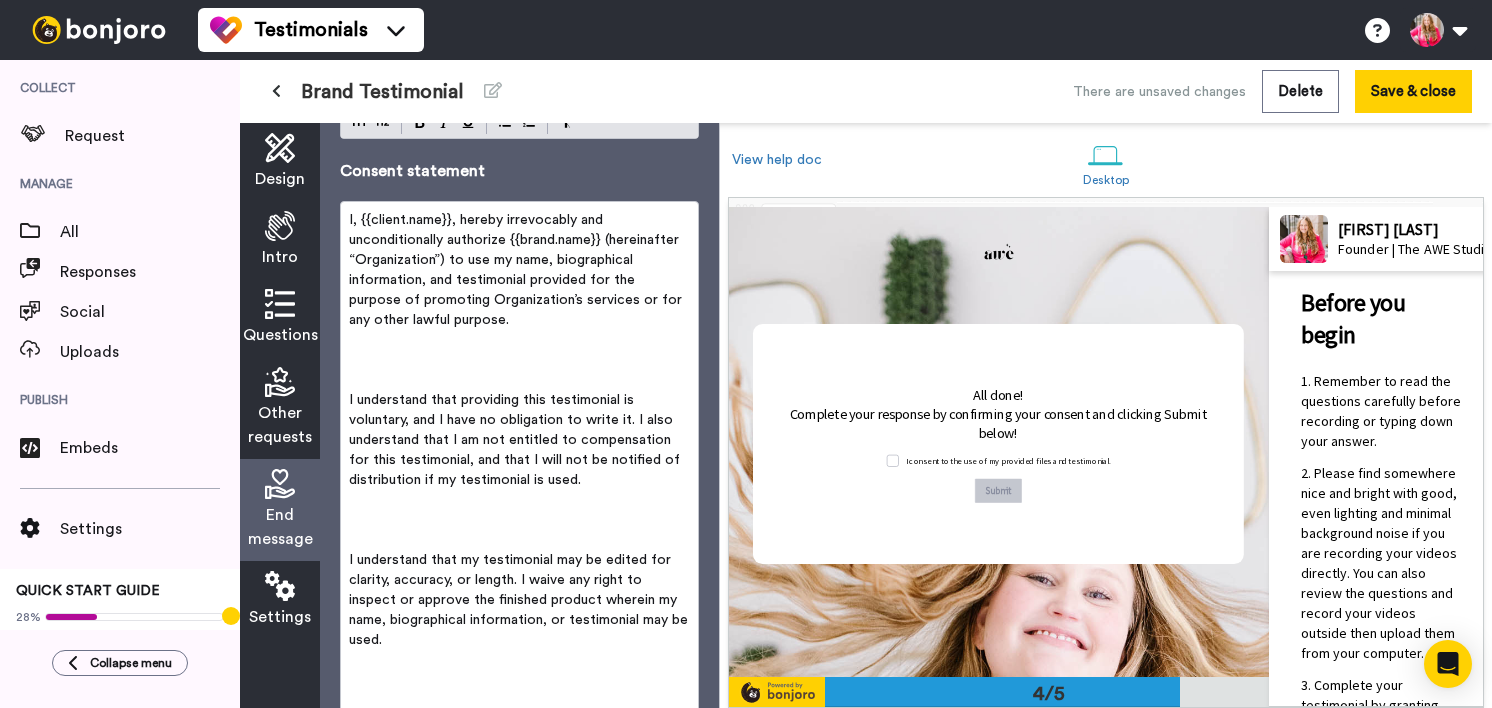 scroll, scrollTop: 1059, scrollLeft: 0, axis: vertical 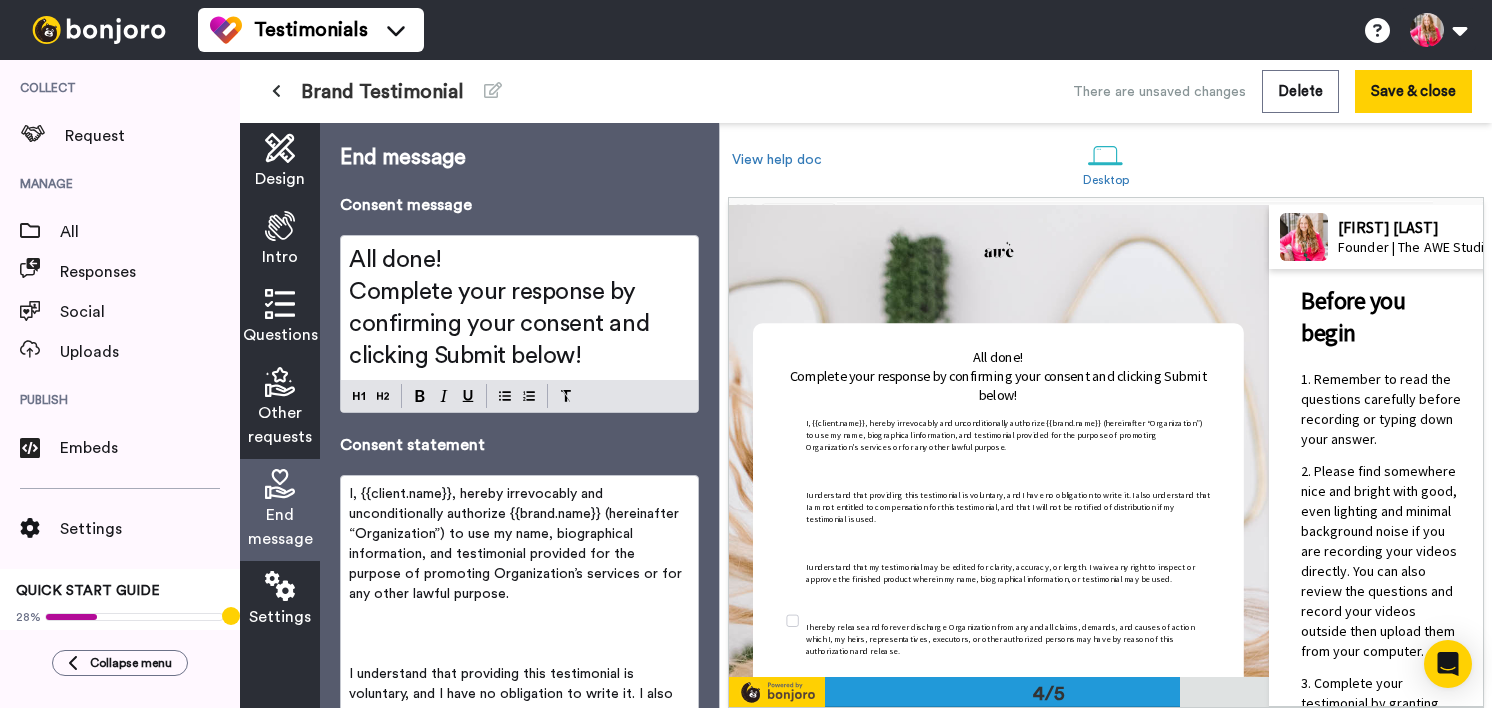 click on "I, {{client.name}}, hereby irrevocably and unconditionally authorize {{brand.name}} (hereinafter “Organization”) to use my name, biographical information, and testimonial provided for the purpose of promoting Organization’s services or for any other lawful purpose." at bounding box center [517, 544] 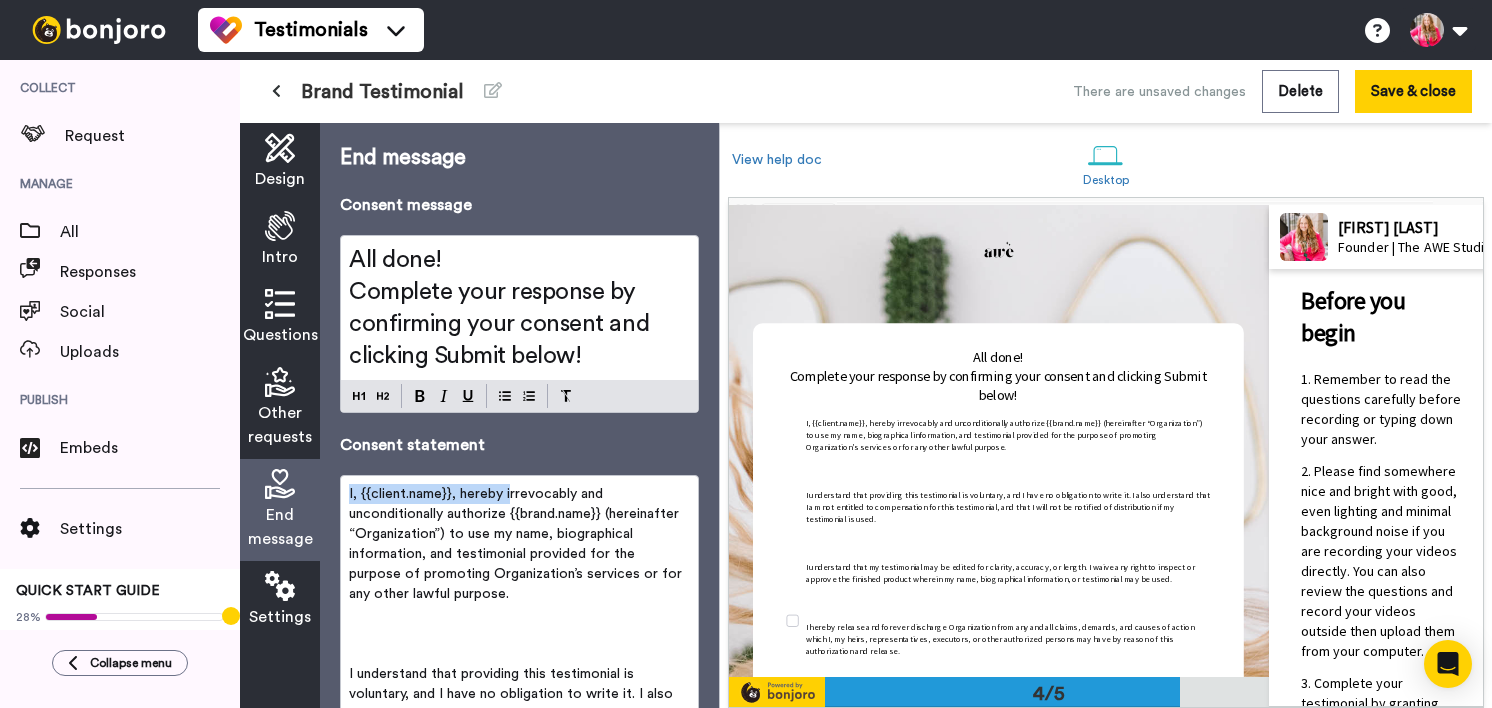 drag, startPoint x: 510, startPoint y: 493, endPoint x: 309, endPoint y: 492, distance: 201.00249 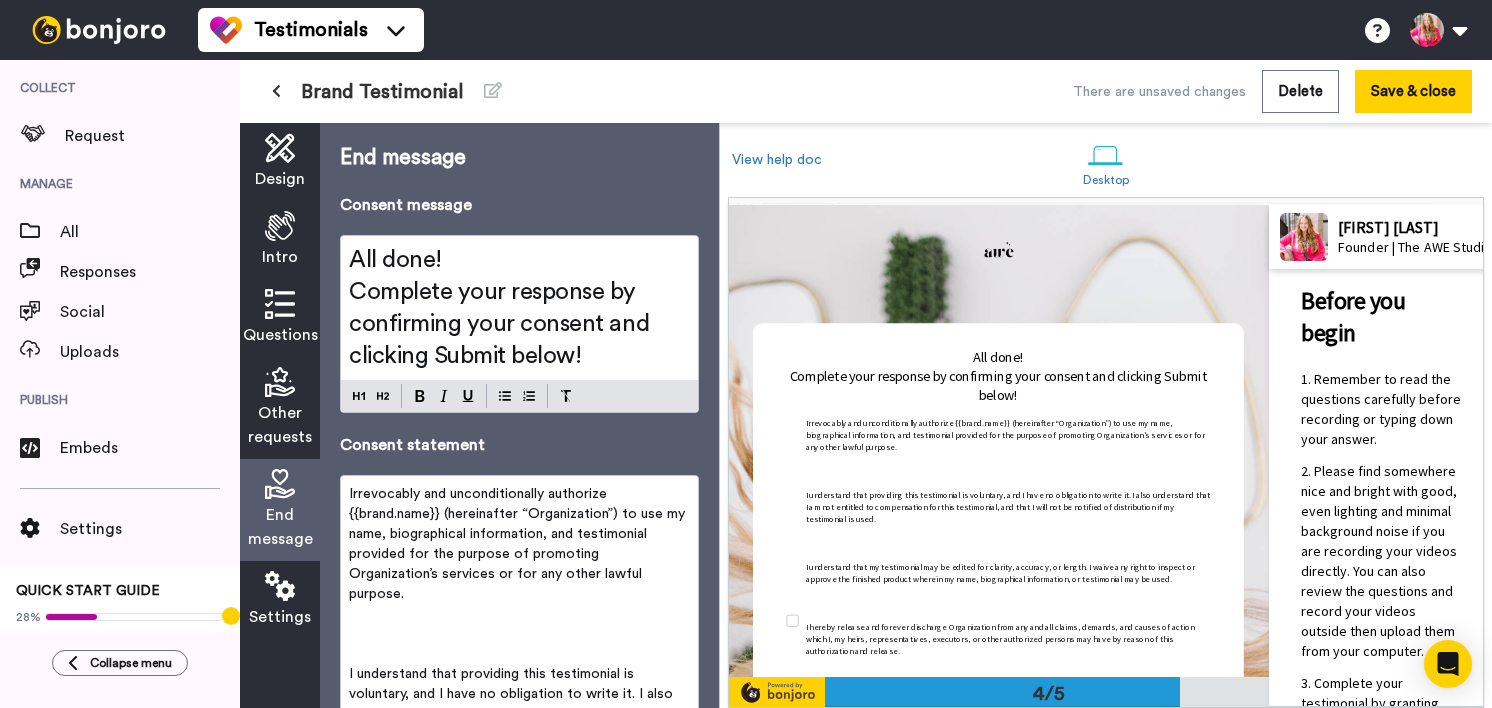 type 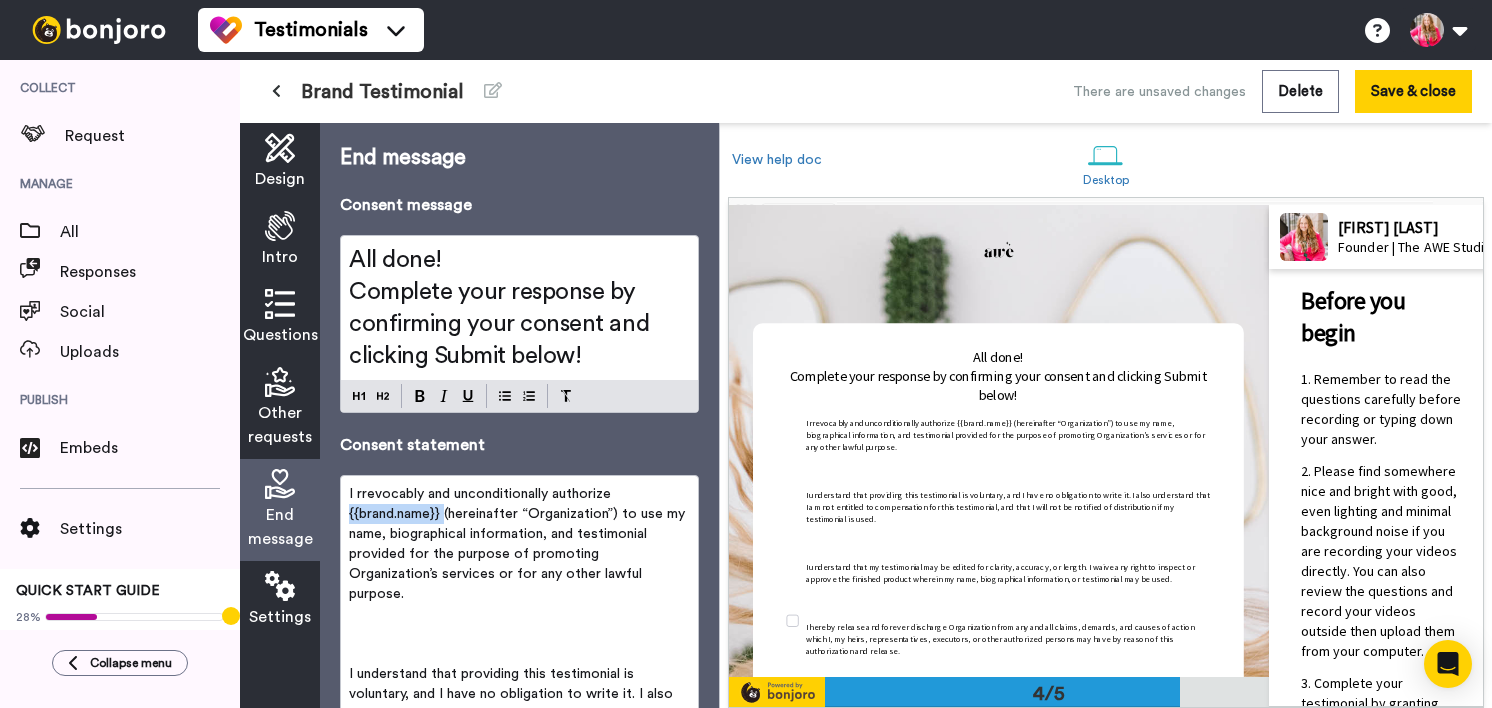 drag, startPoint x: 448, startPoint y: 513, endPoint x: 311, endPoint y: 514, distance: 137.00365 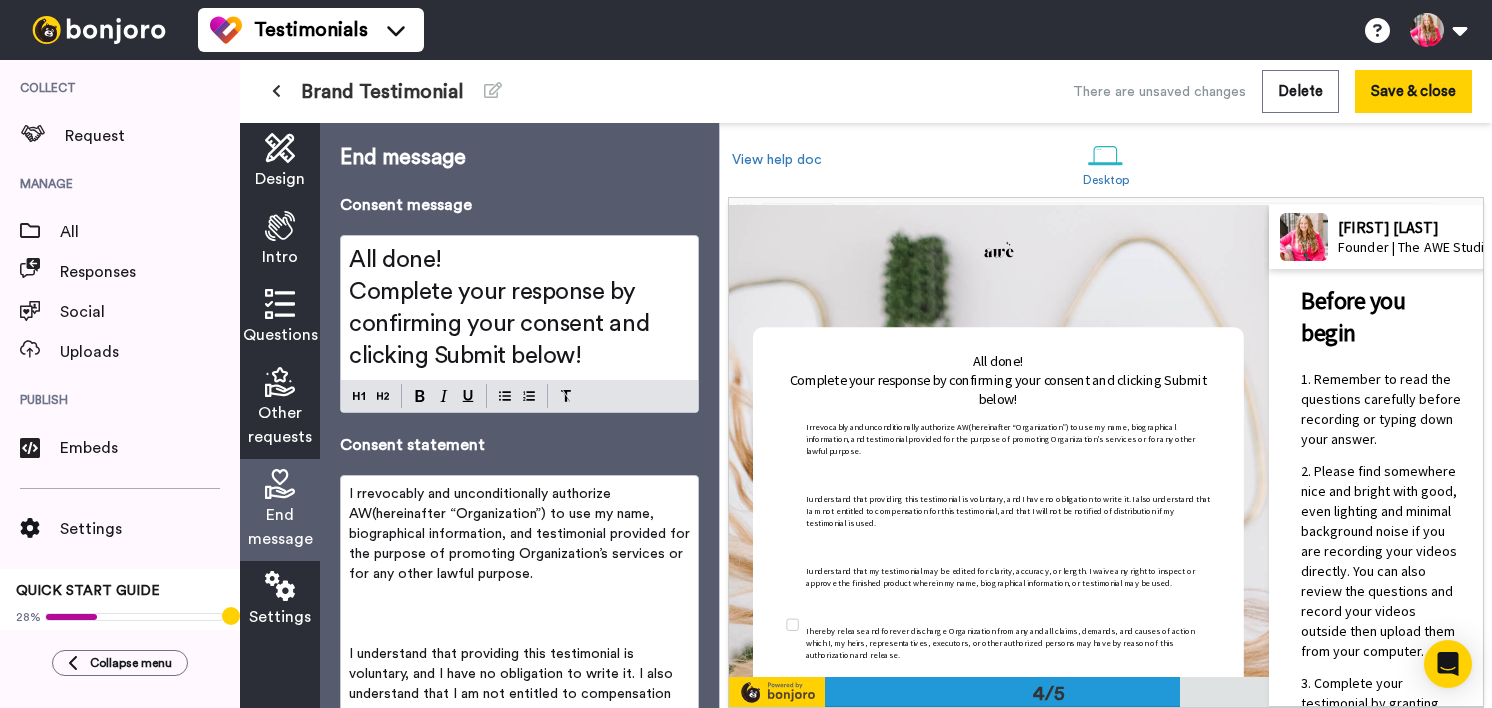 scroll, scrollTop: 1485, scrollLeft: 0, axis: vertical 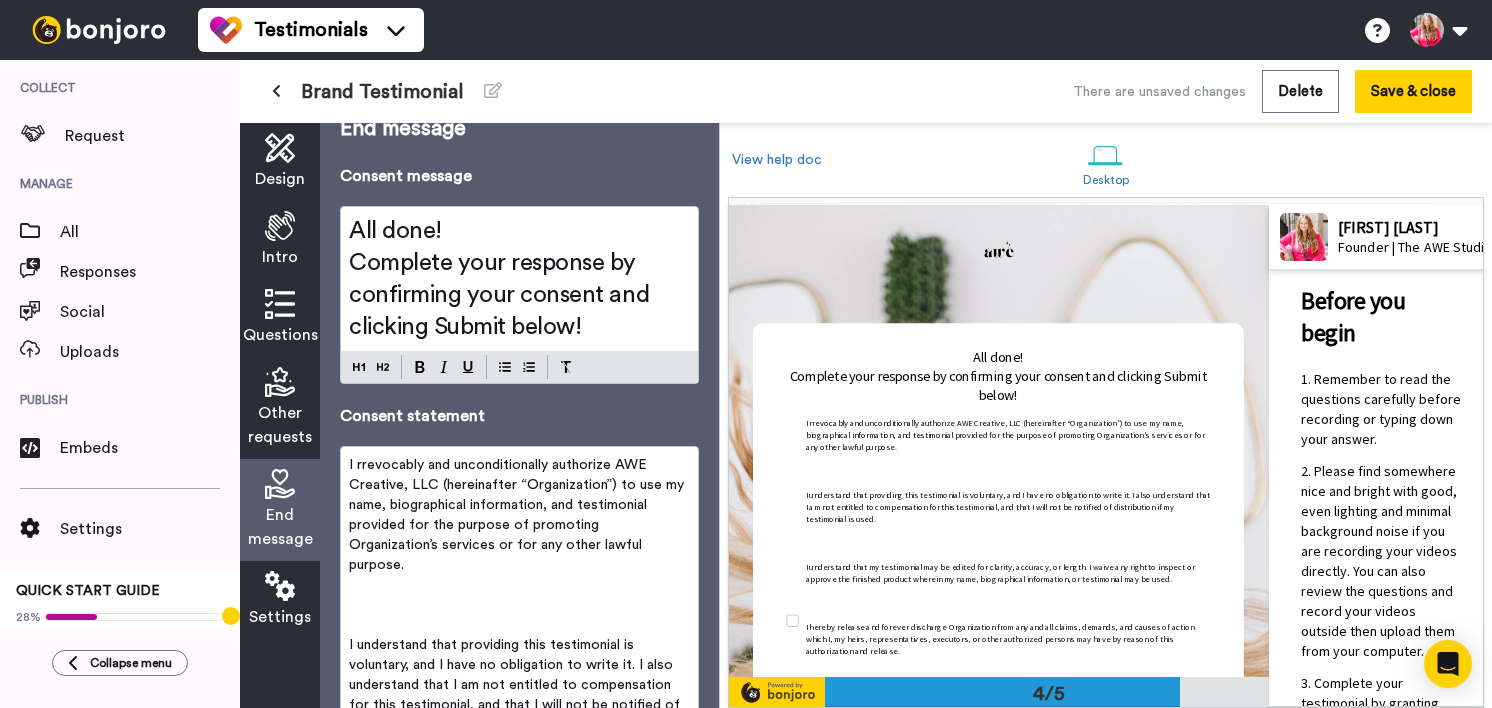click on "﻿" at bounding box center [519, 605] 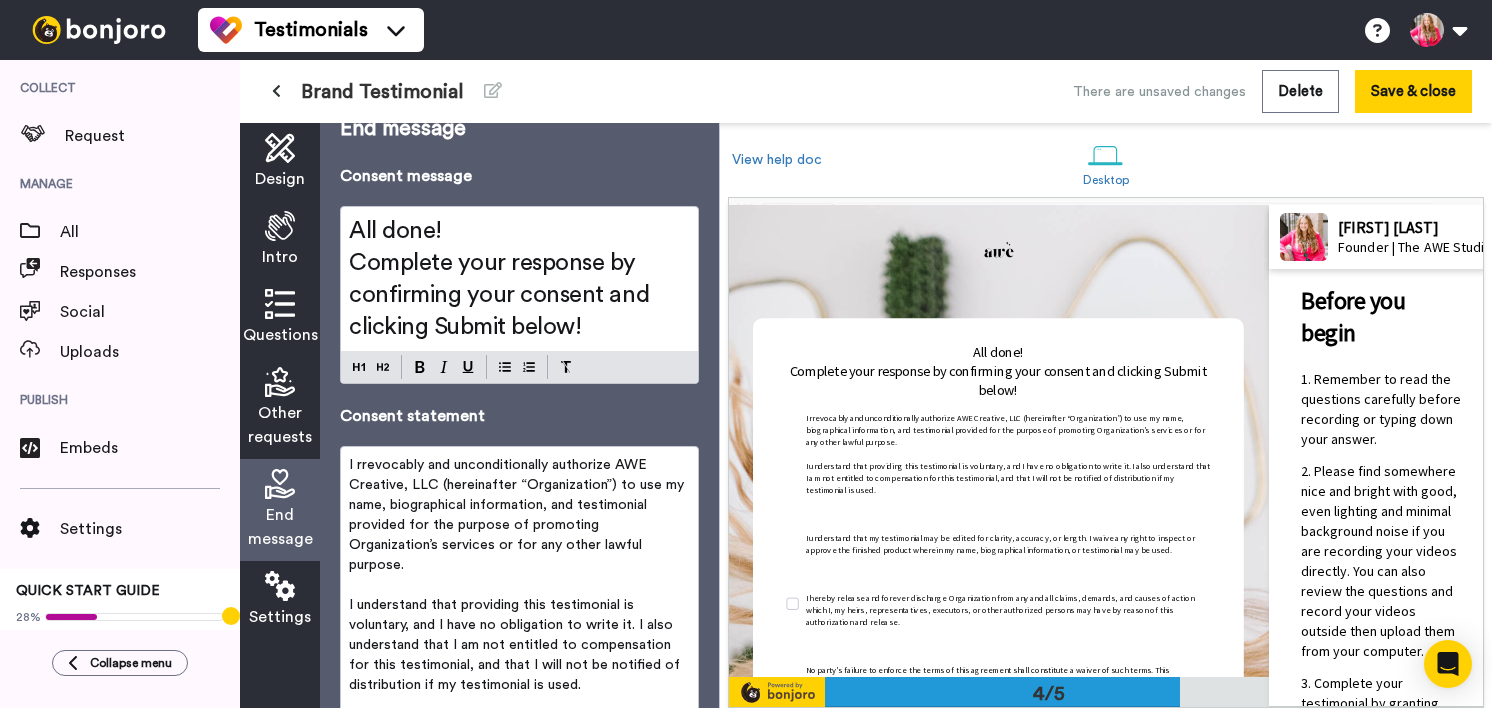 scroll, scrollTop: 1477, scrollLeft: 0, axis: vertical 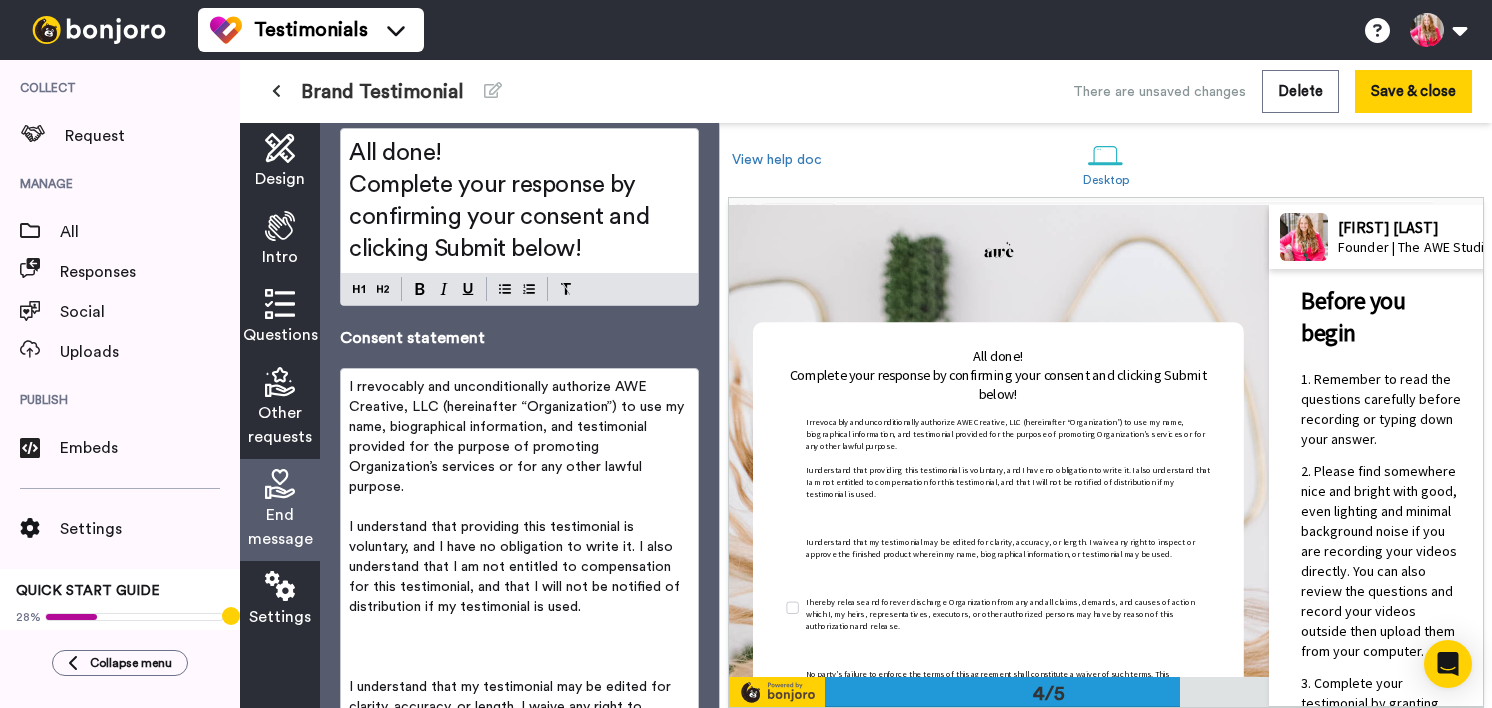 click on "﻿" at bounding box center (519, 647) 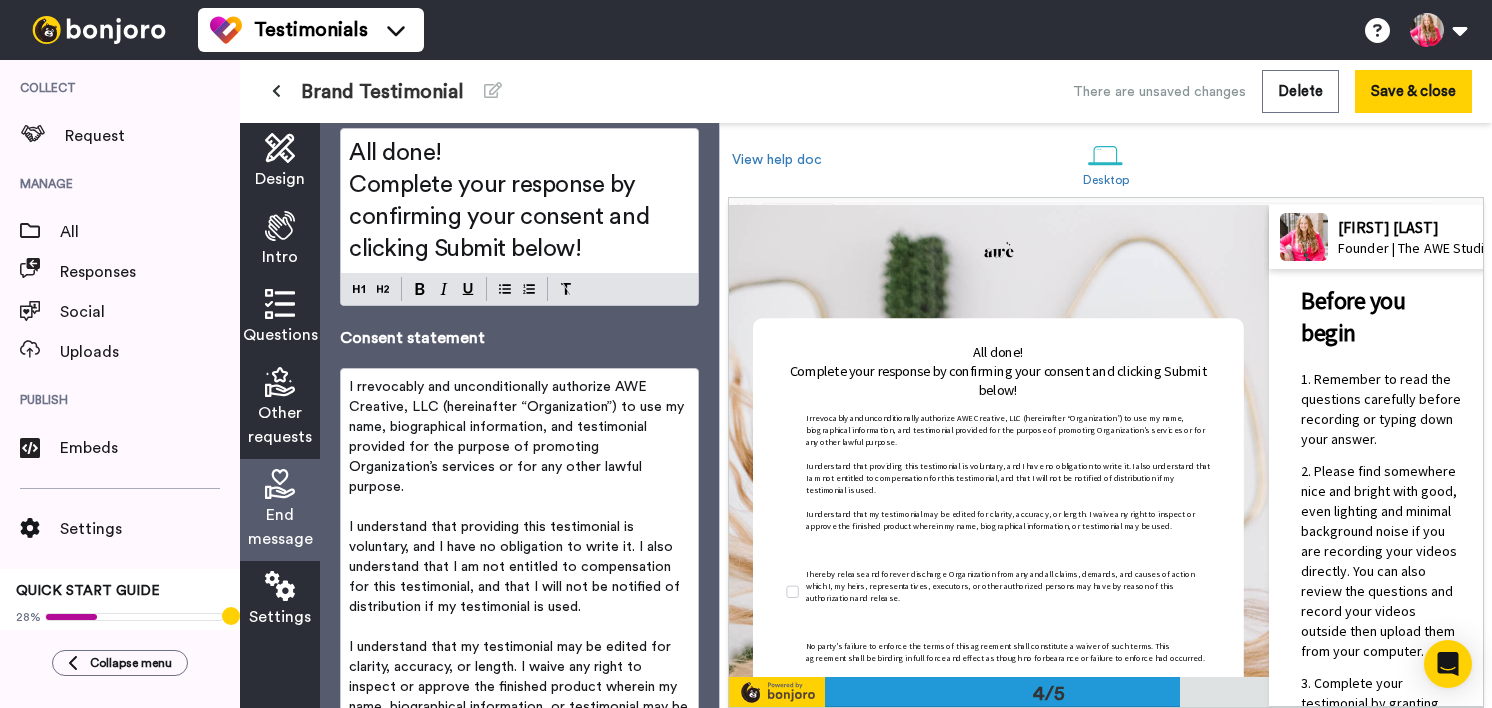 scroll, scrollTop: 1469, scrollLeft: 0, axis: vertical 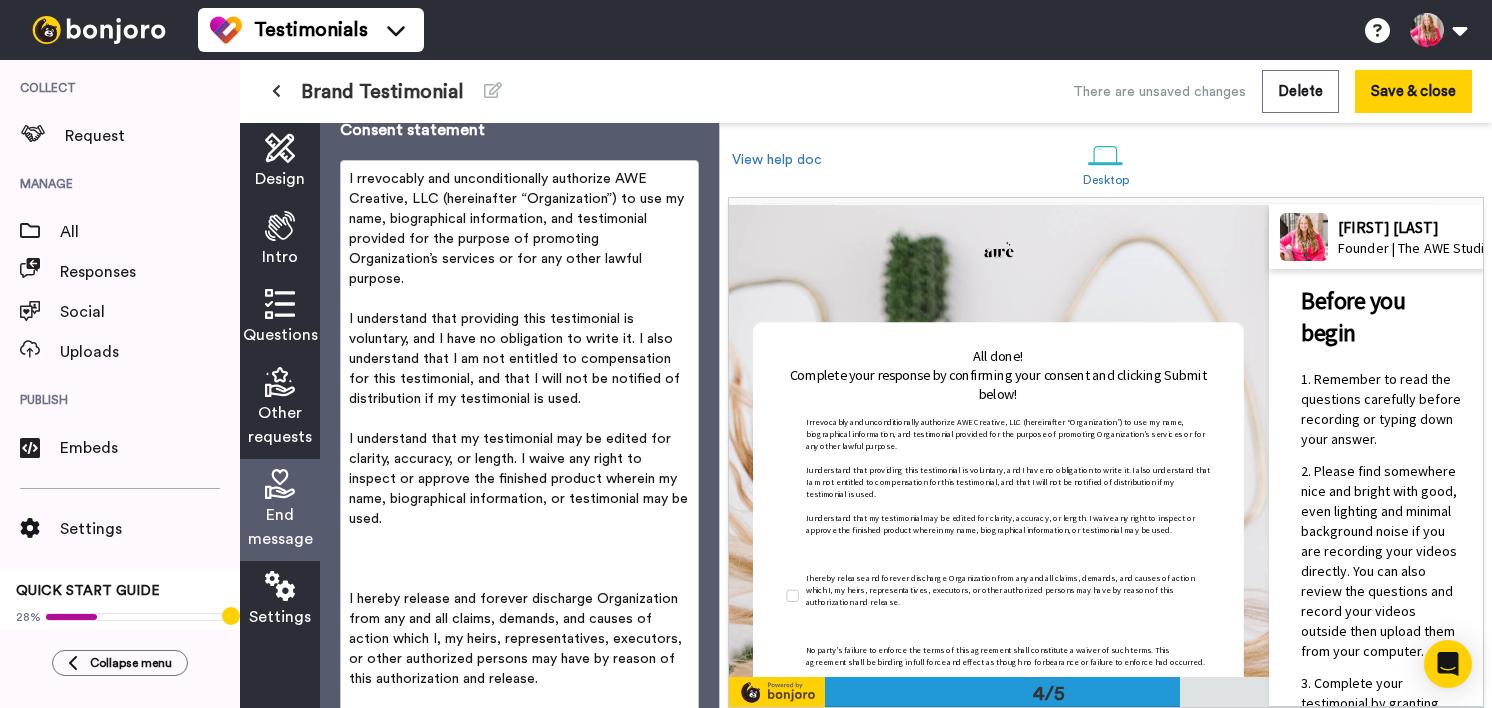 click on "I rrevocably and unconditionally authorize AWE Creative, LLC (hereinafter “Organization”) to use my name, biographical information, and testimonial provided for the purpose of promoting Organization’s services or for any other lawful purpose. ﻿ I understand that providing this testimonial is voluntary, and I have no obligation to write it. I also understand that I am not entitled to compensation for this testimonial, and that I will not be notified of distribution if my testimonial is used. ﻿ I understand that my testimonial may be edited for clarity, accuracy, or length. I waive any right to inspect or approve the finished product wherein my name, biographical information, or testimonial may be used. ﻿ ﻿ ﻿ I hereby release and forever discharge Organization from any and all claims, demands, and causes of action which I, my heirs, representatives, executors, or other authorized persons may have by reason of this authorization and release. ﻿ ﻿ ﻿ ﻿ ﻿ ﻿ ﻿ ﻿ ﻿" at bounding box center (519, 629) 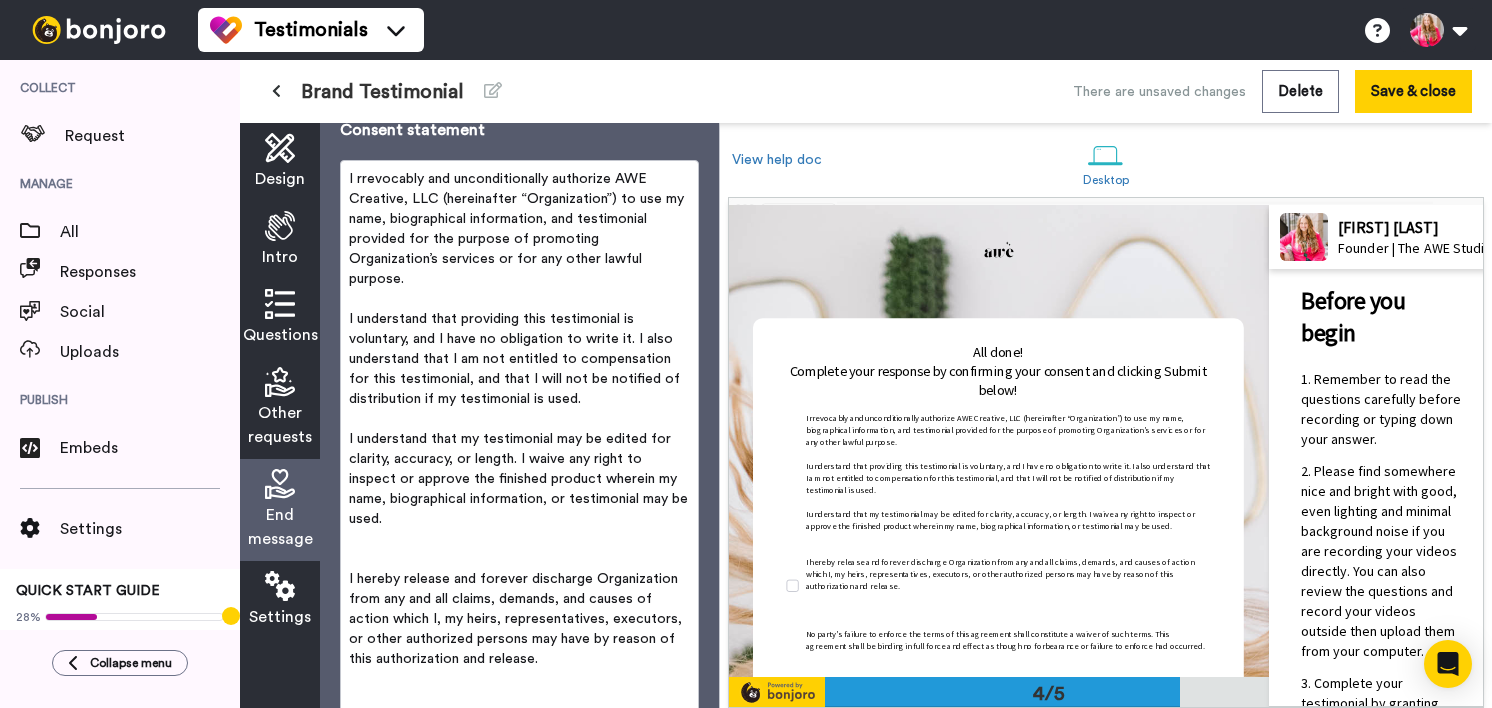 scroll, scrollTop: 1464, scrollLeft: 0, axis: vertical 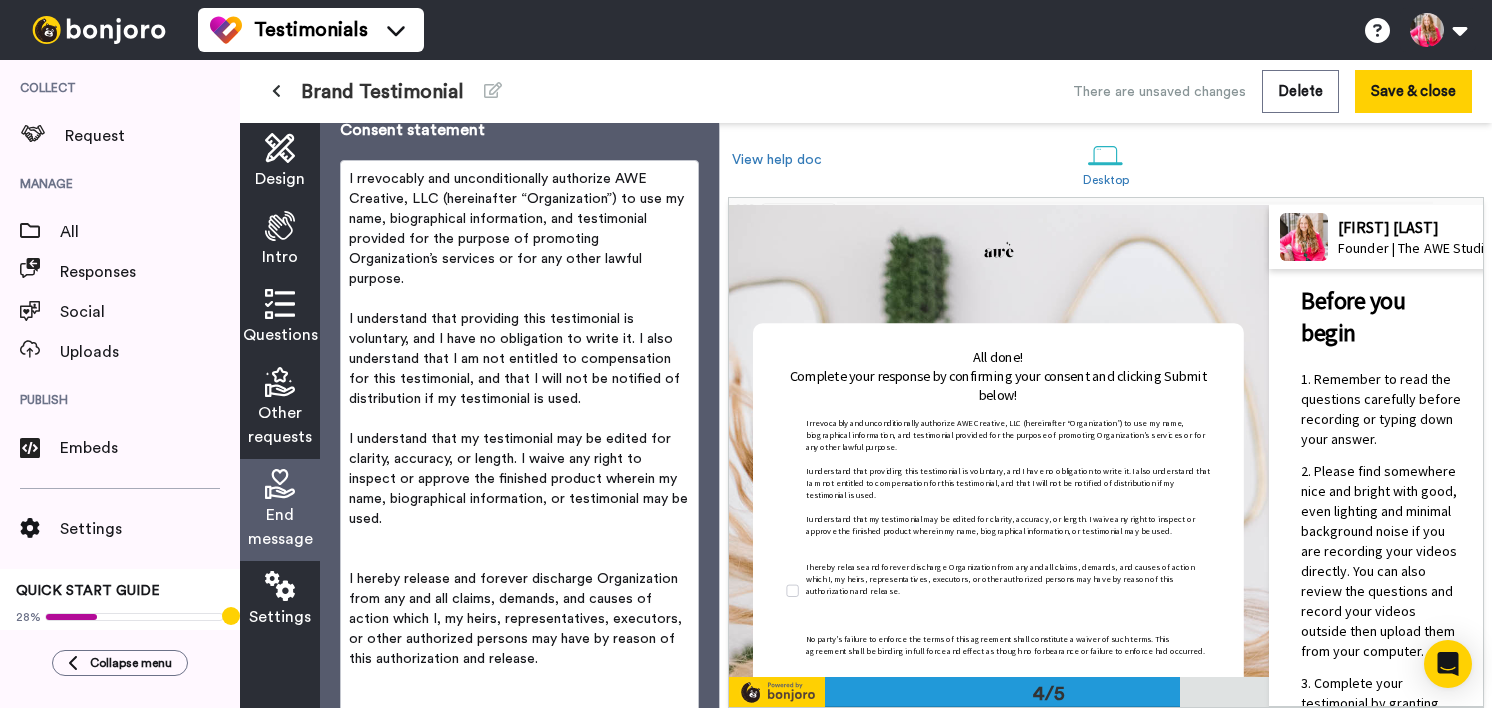 click on "﻿" at bounding box center [519, 539] 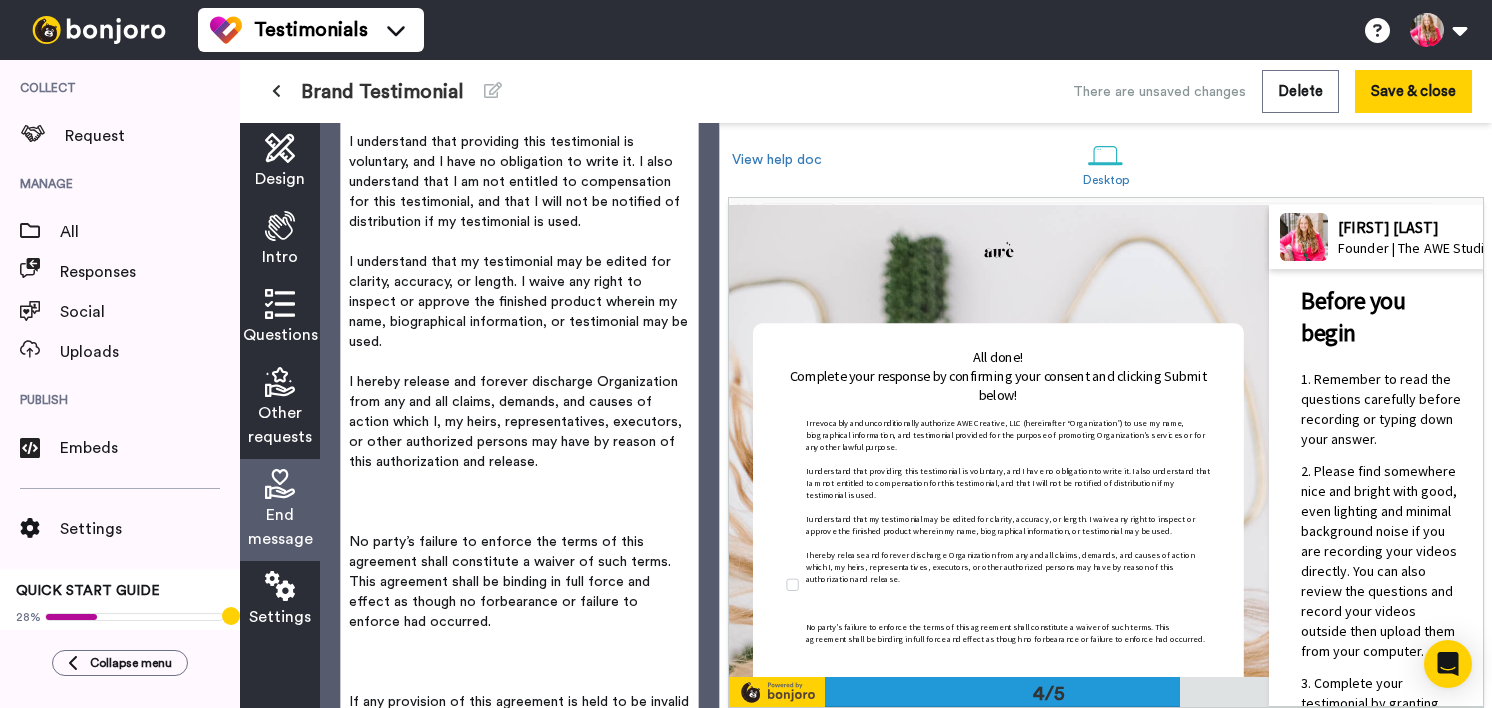 scroll, scrollTop: 496, scrollLeft: 0, axis: vertical 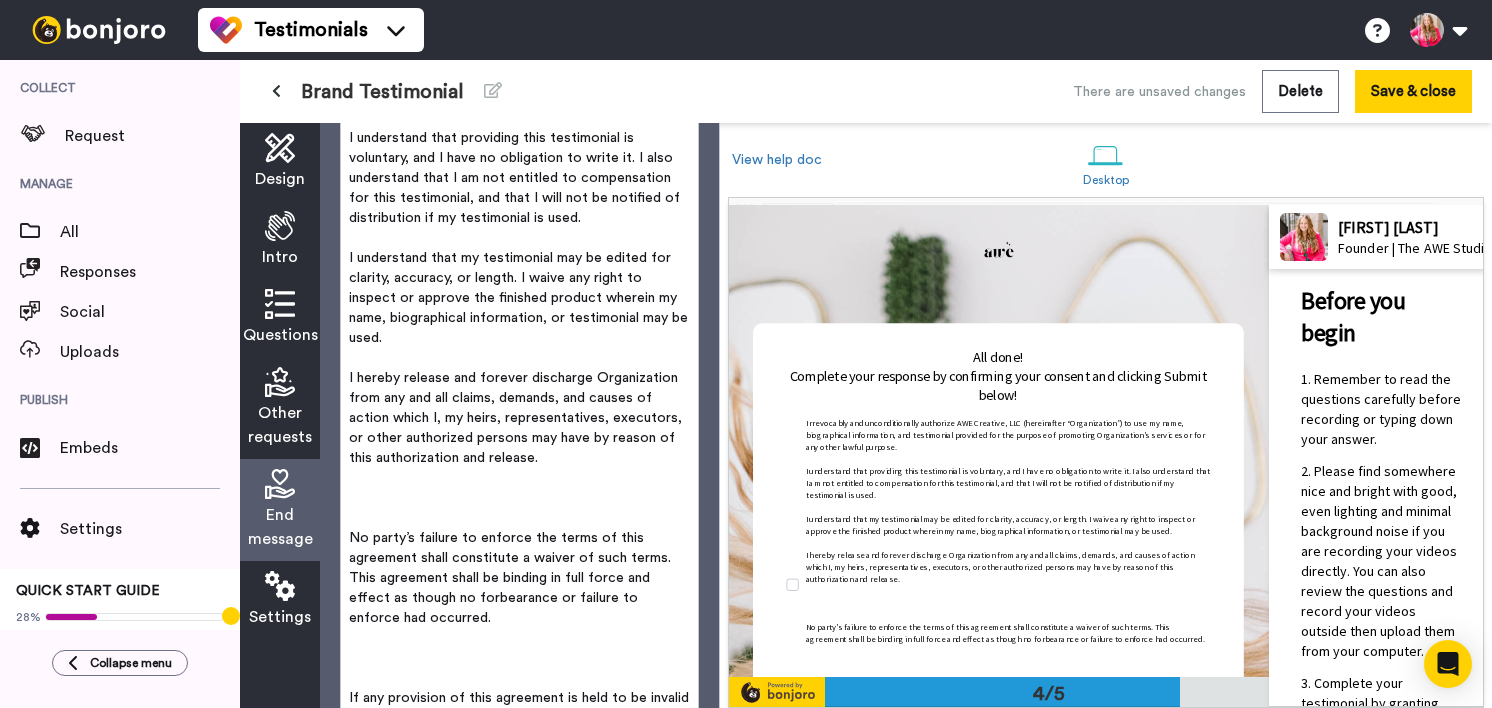 click on "﻿" at bounding box center (519, 498) 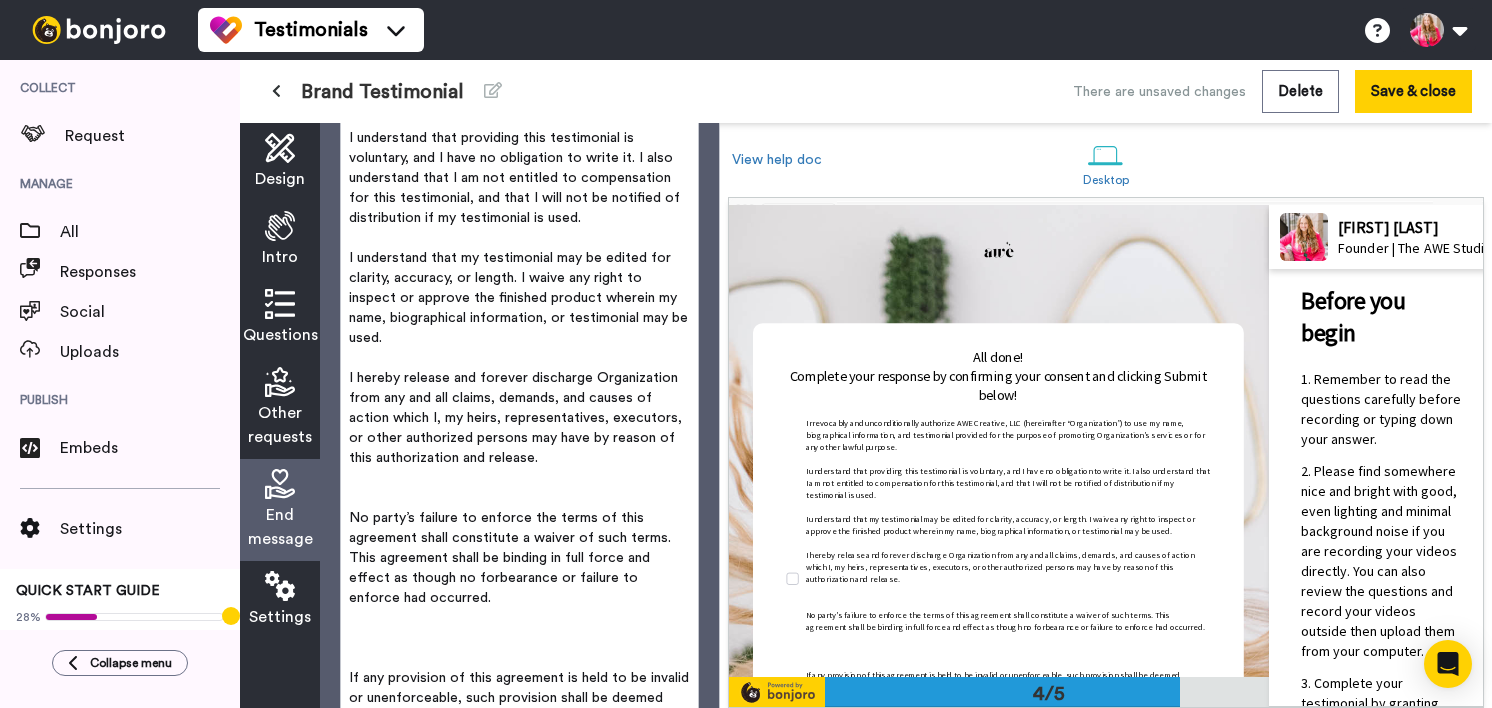 scroll, scrollTop: 1452, scrollLeft: 0, axis: vertical 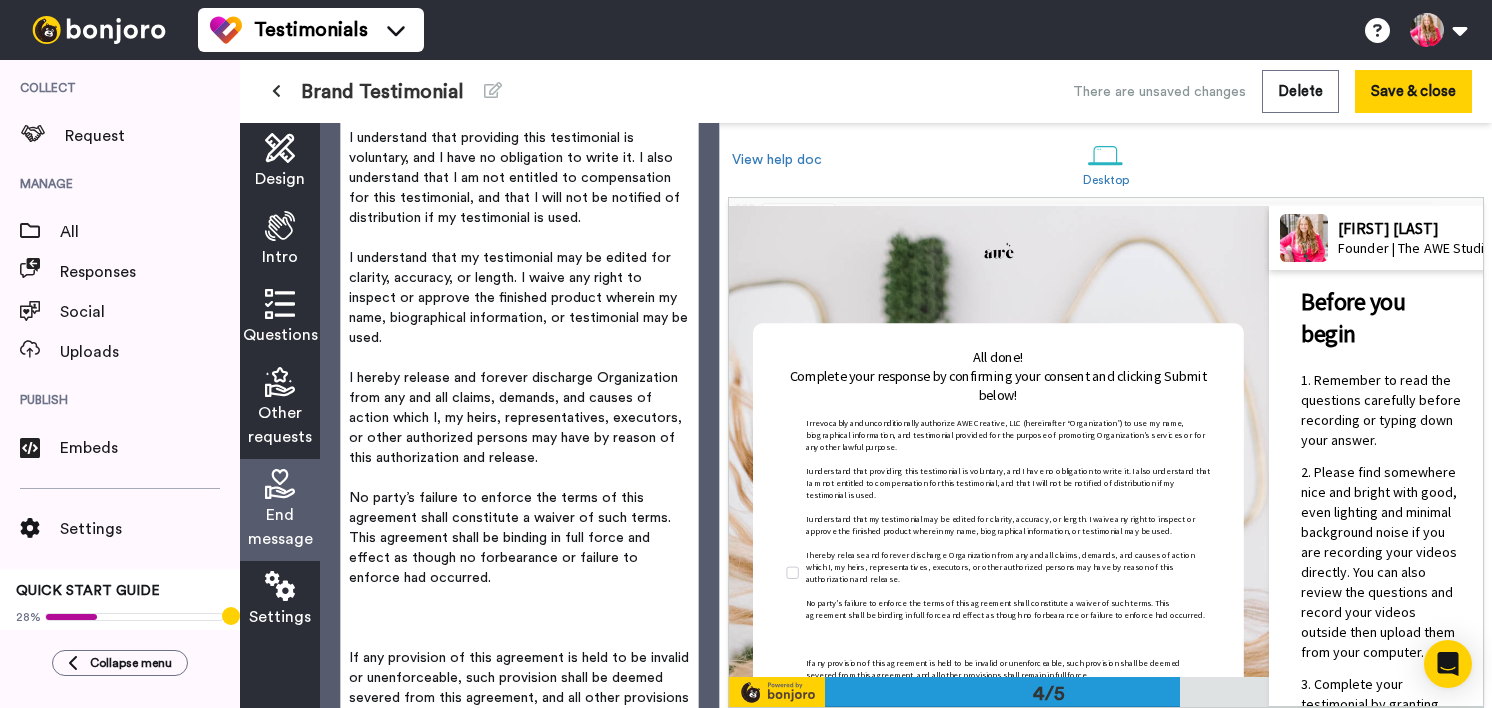 click on "﻿" at bounding box center [519, 618] 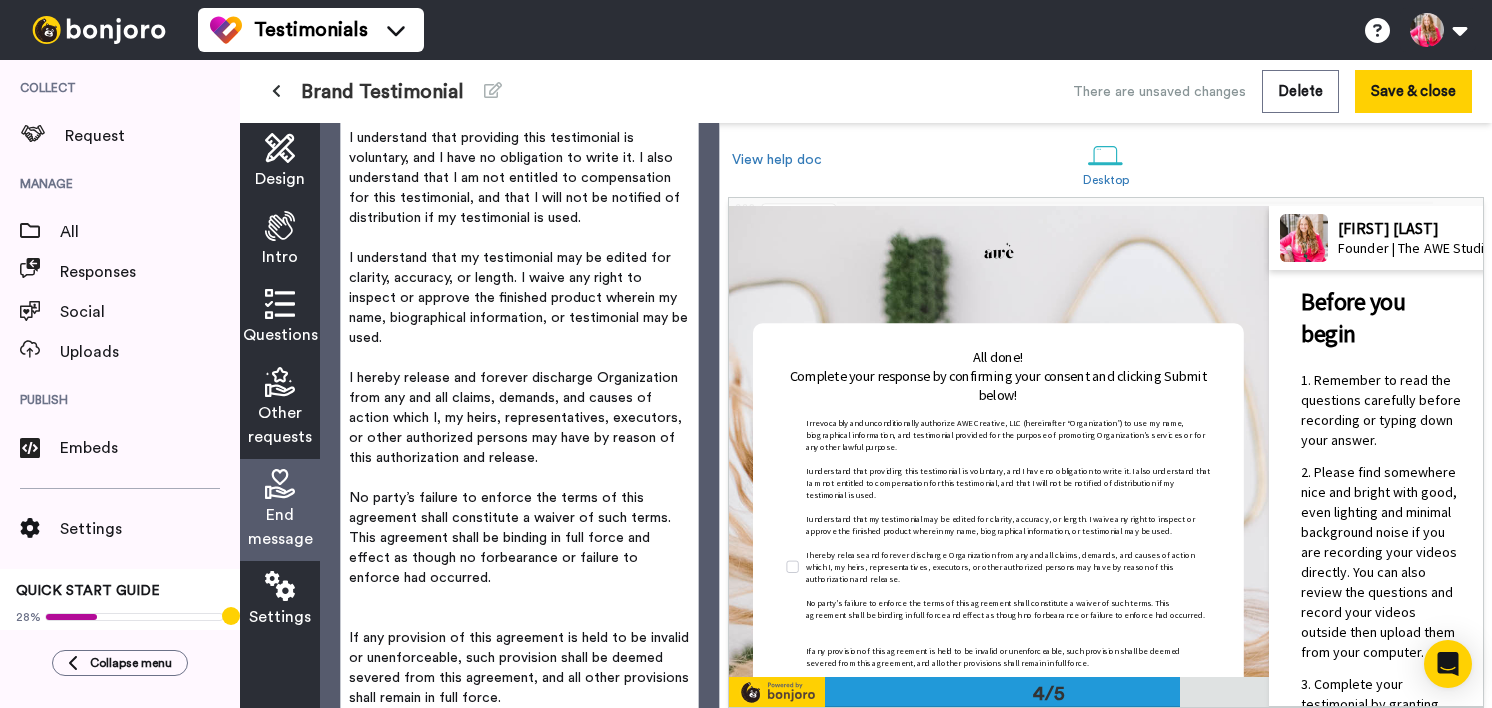scroll, scrollTop: 1444, scrollLeft: 0, axis: vertical 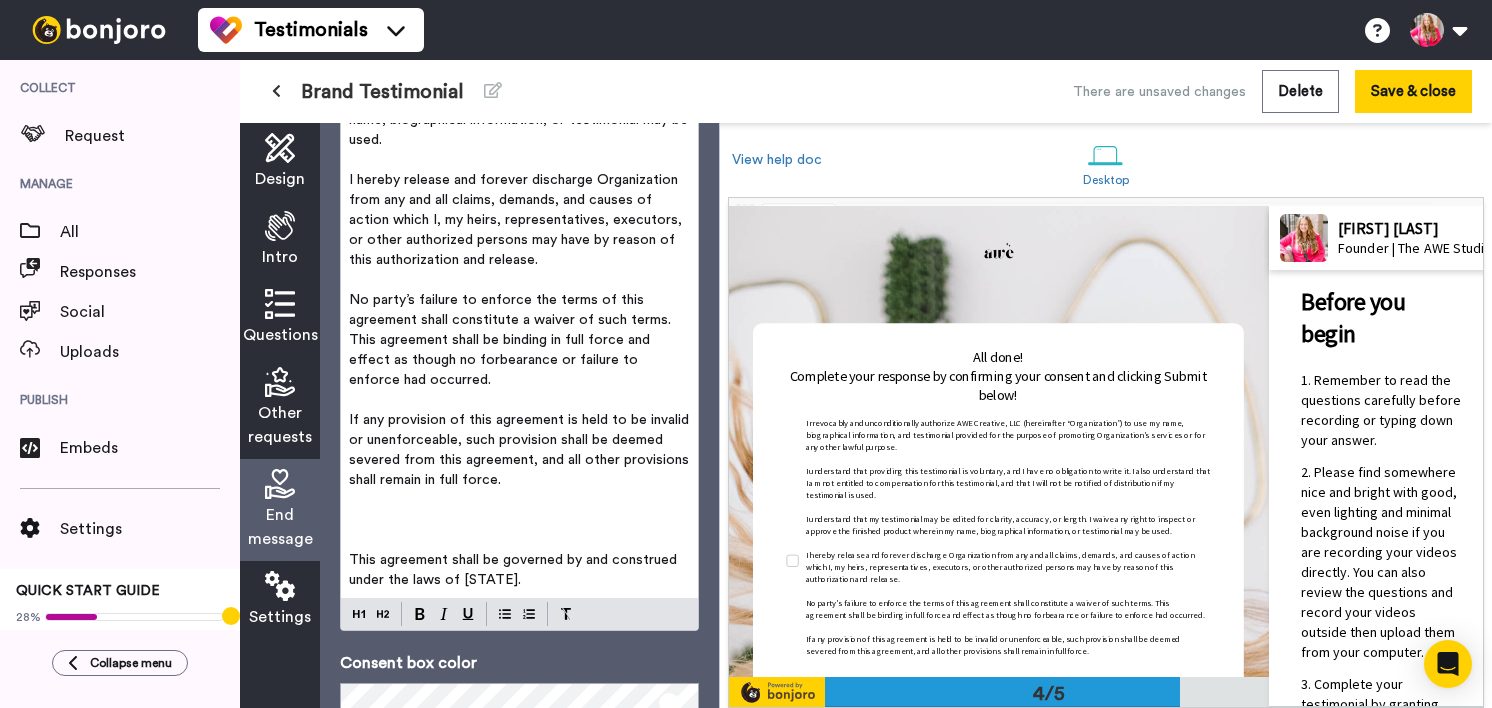 click on "﻿" at bounding box center (519, 540) 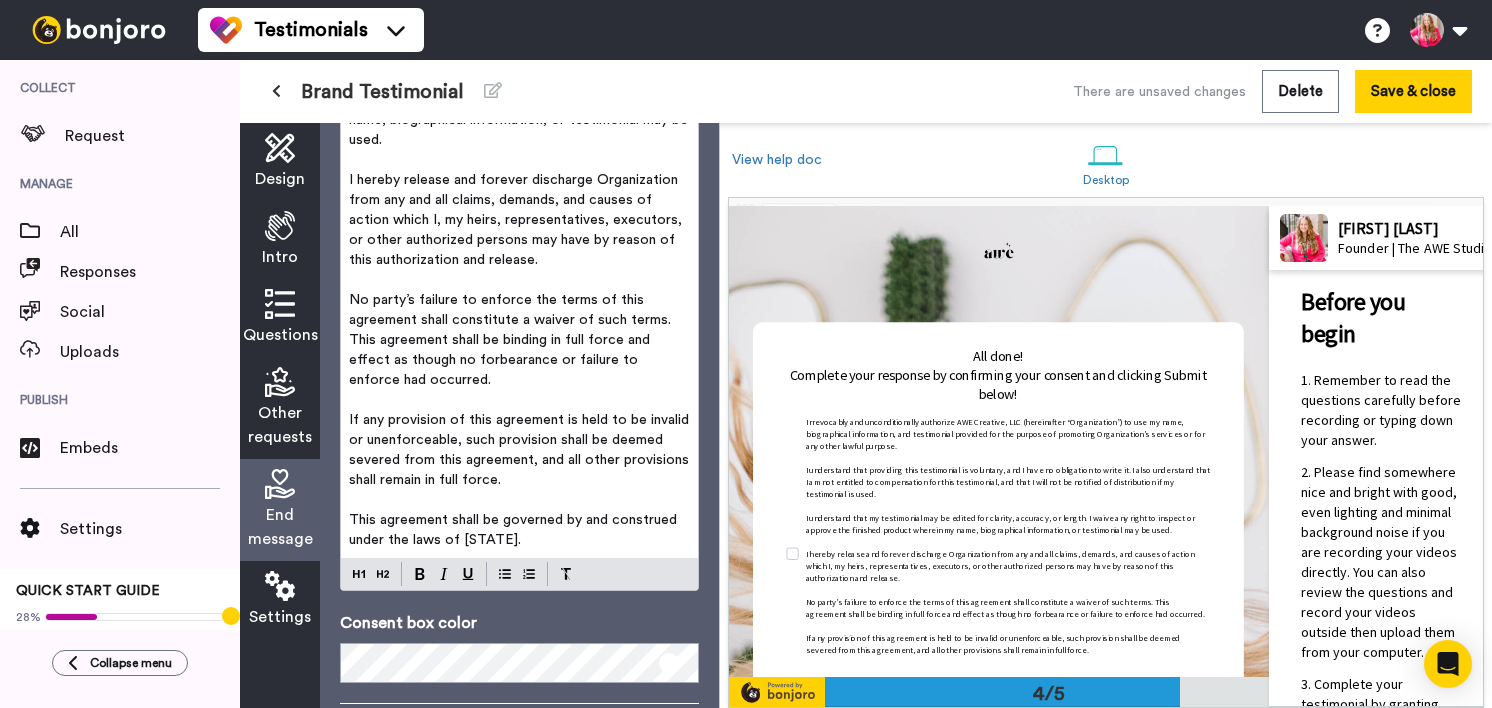 scroll, scrollTop: 1435, scrollLeft: 0, axis: vertical 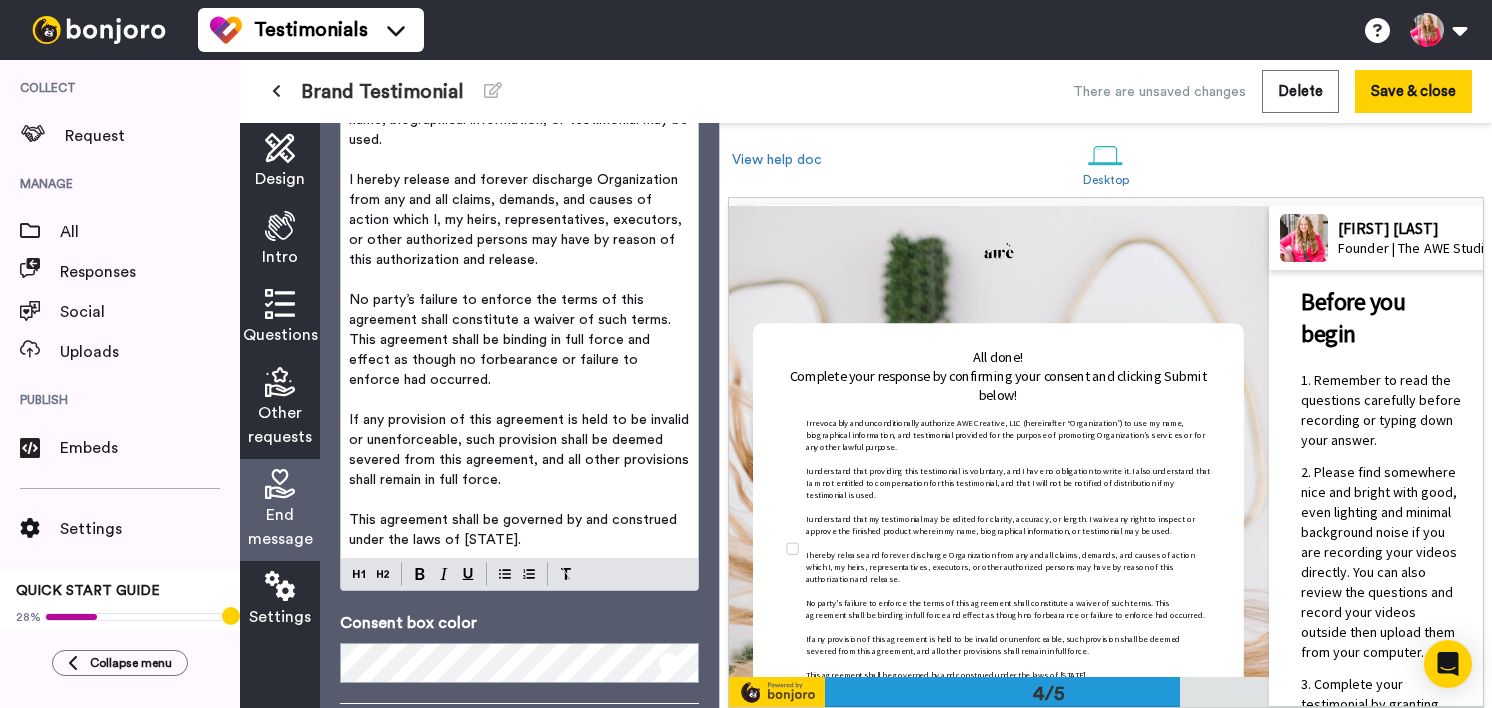 click on "This agreement shall be governed by and construed under the laws of Texas." at bounding box center (519, 530) 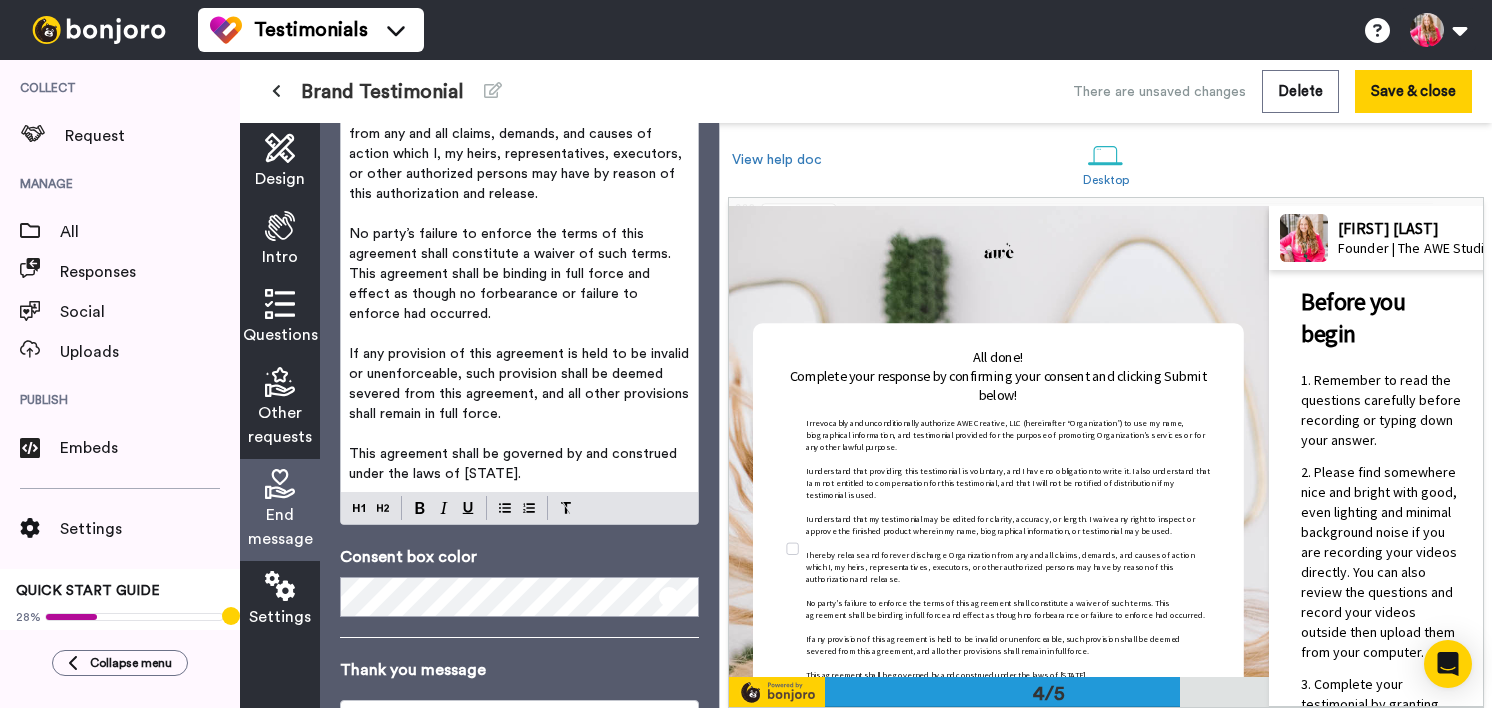 scroll, scrollTop: 796, scrollLeft: 0, axis: vertical 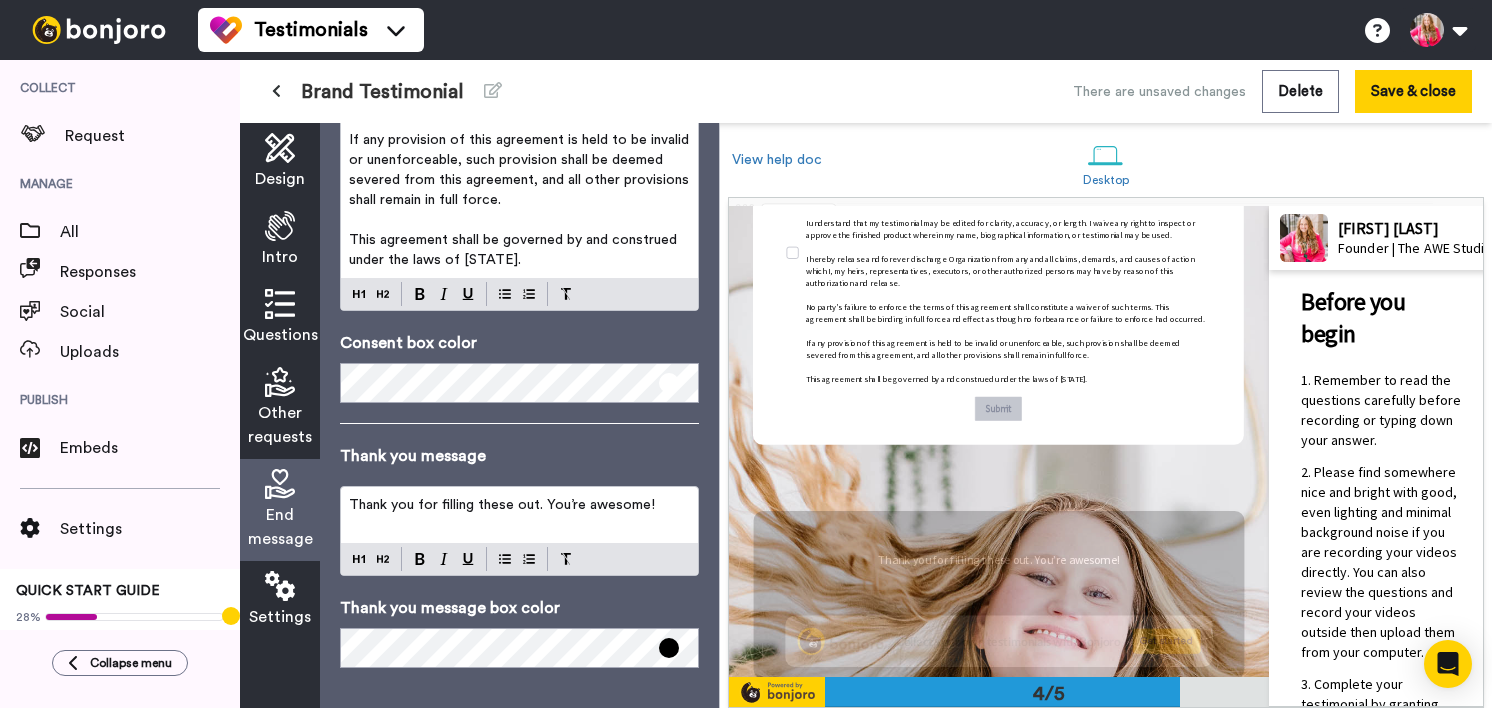 click on "Thank you for filling these out. You’re awesome!" at bounding box center (519, 505) 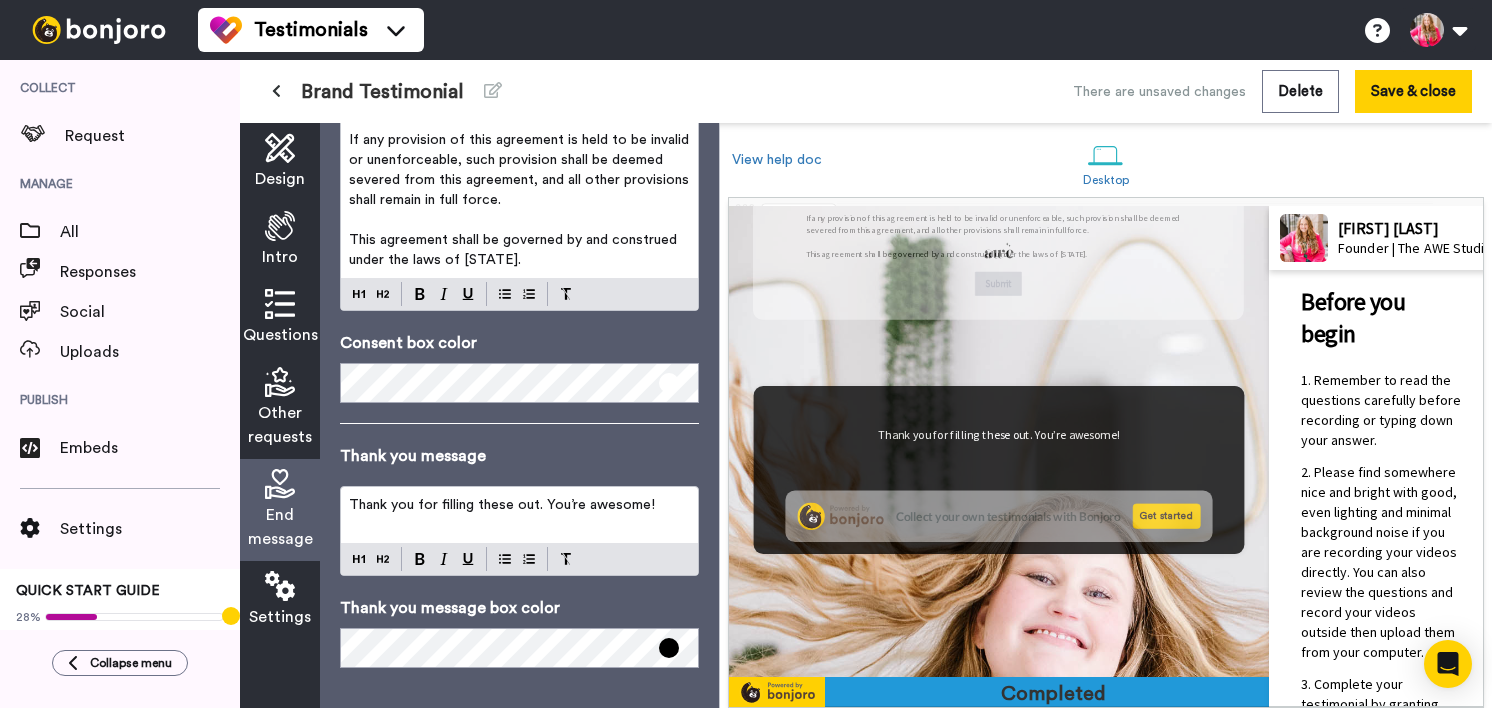scroll, scrollTop: 1881, scrollLeft: 0, axis: vertical 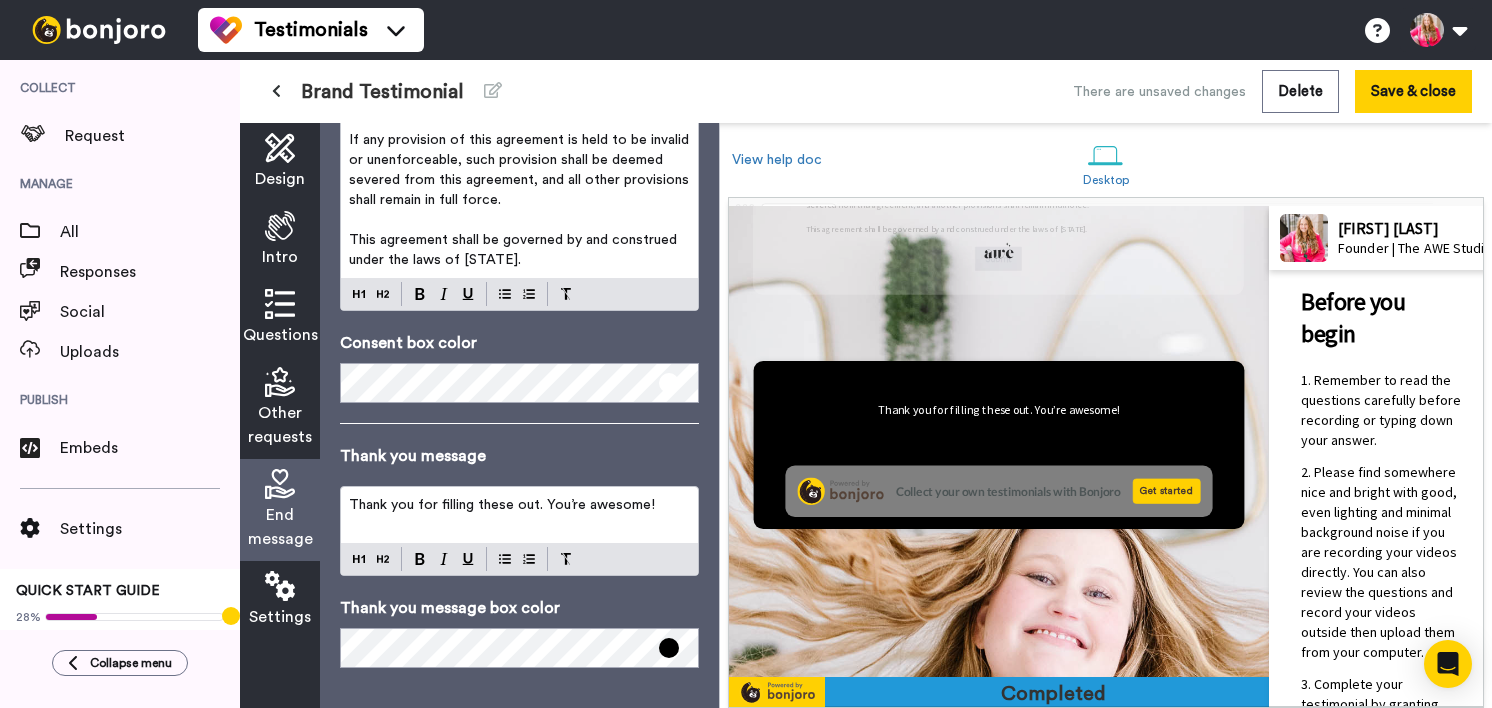 click on "This agreement shall be governed by and construed under the laws of Texas." at bounding box center [519, 250] 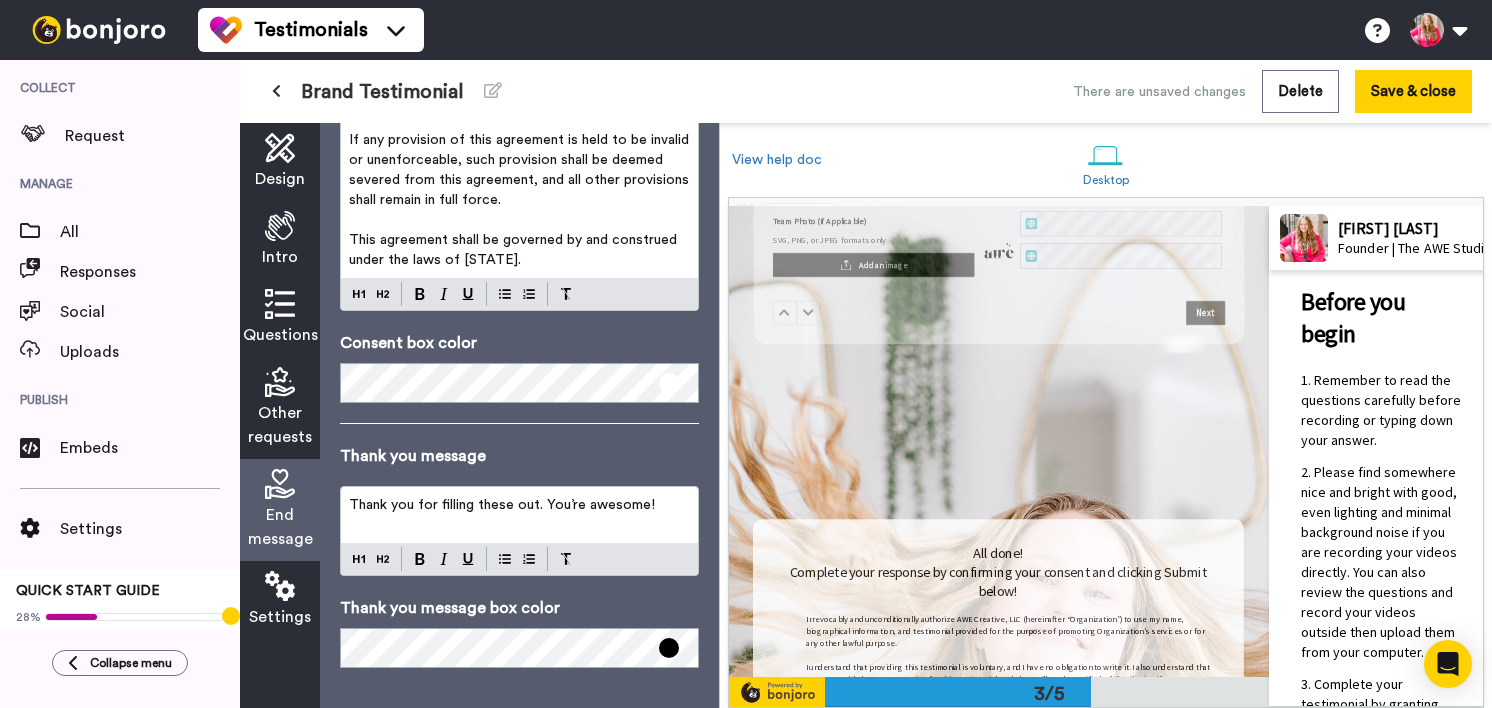 scroll, scrollTop: 1228, scrollLeft: 0, axis: vertical 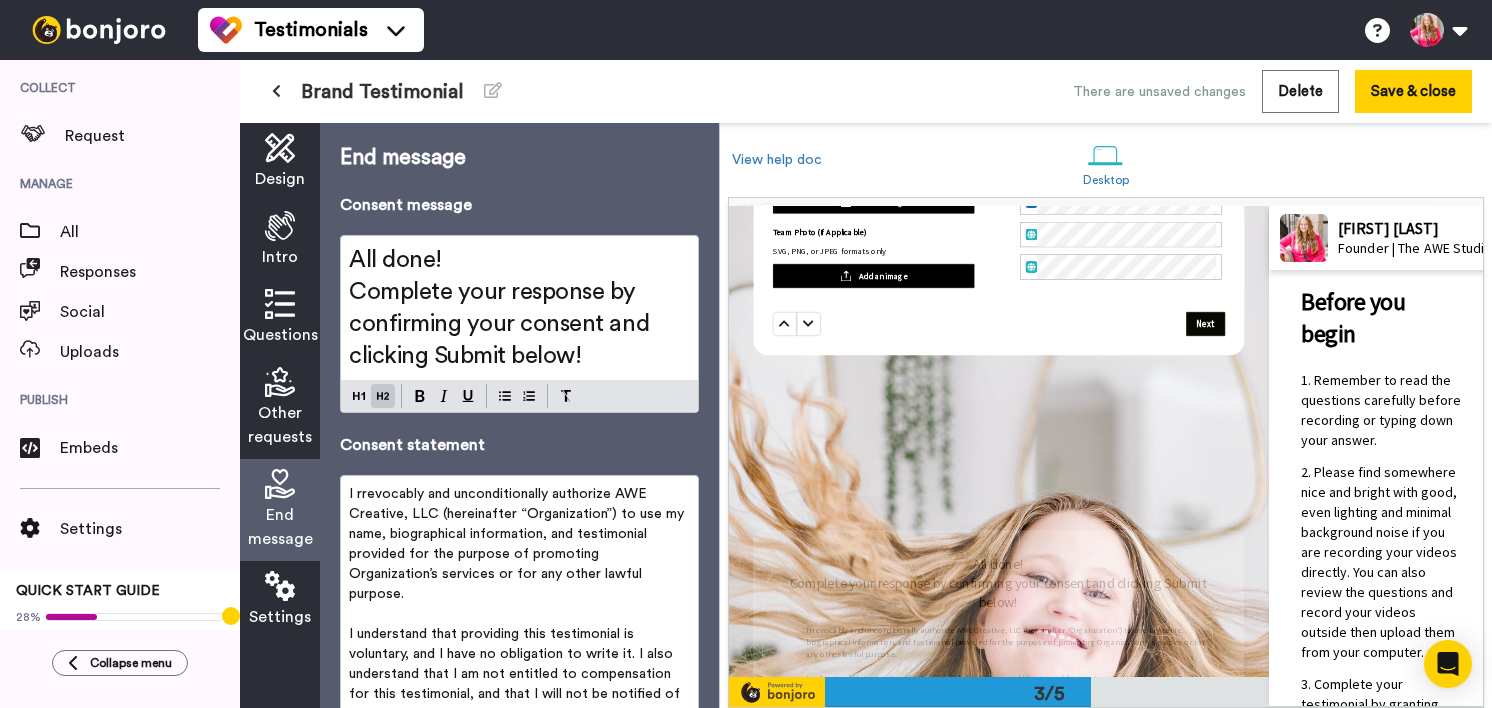 click on "Complete your response by confirming your consent and clicking Submit below!" at bounding box center (519, 324) 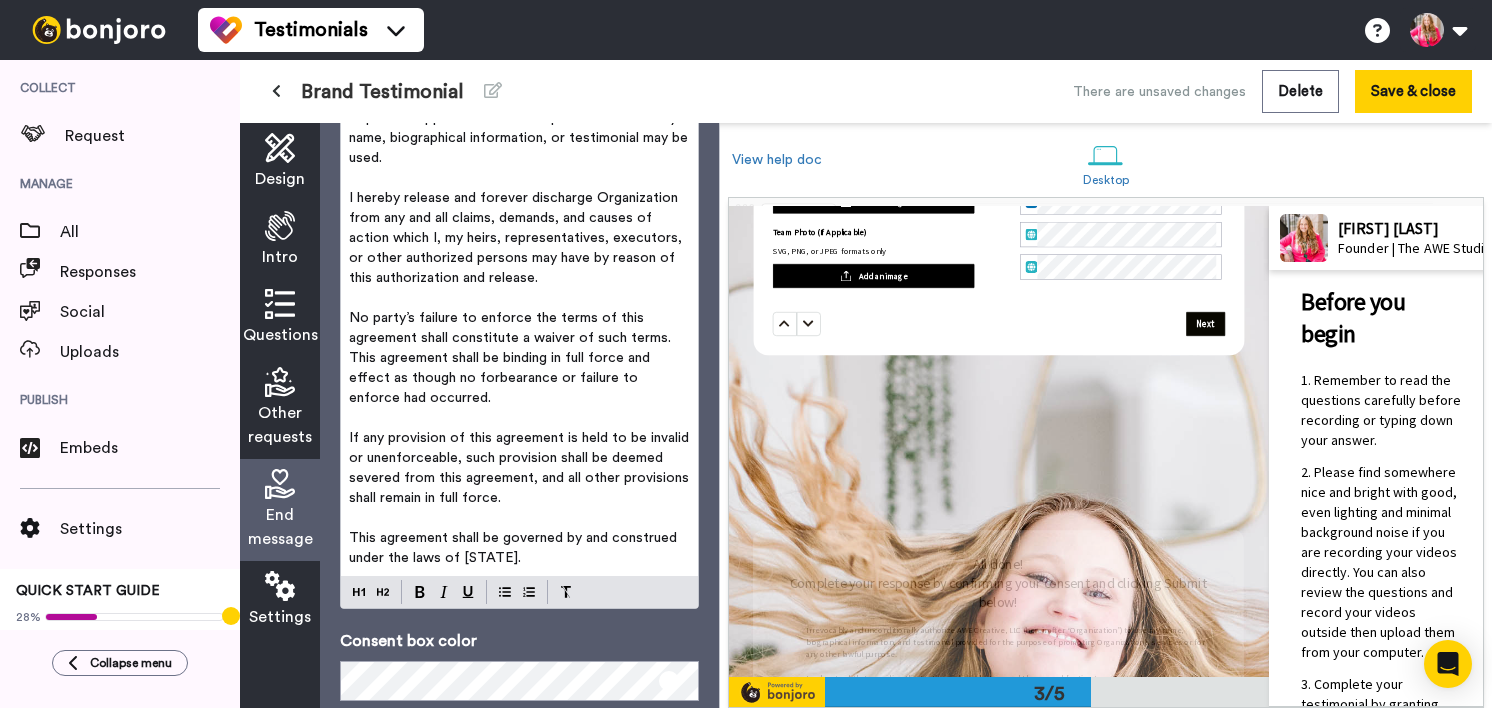 scroll, scrollTop: 714, scrollLeft: 0, axis: vertical 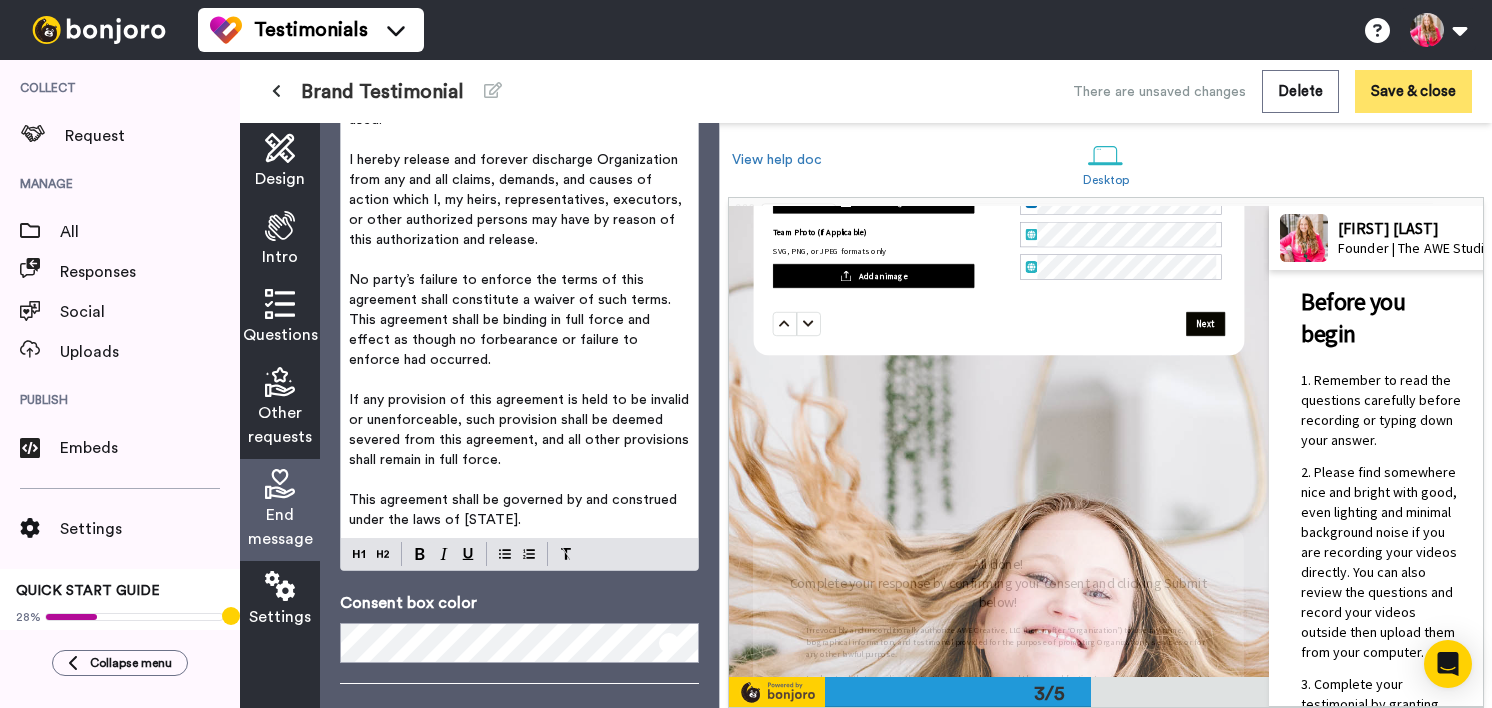 click on "Save & close" at bounding box center (1413, 91) 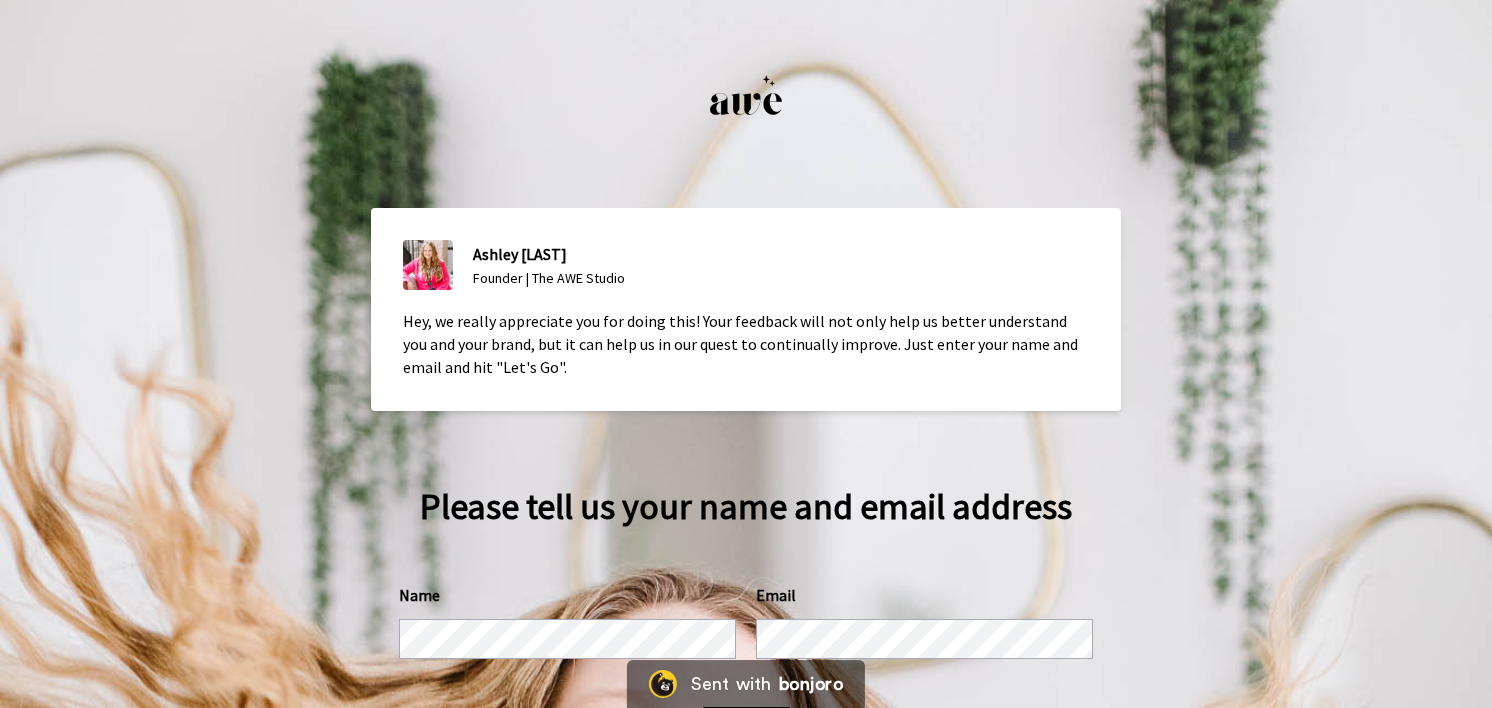 scroll, scrollTop: 0, scrollLeft: 0, axis: both 